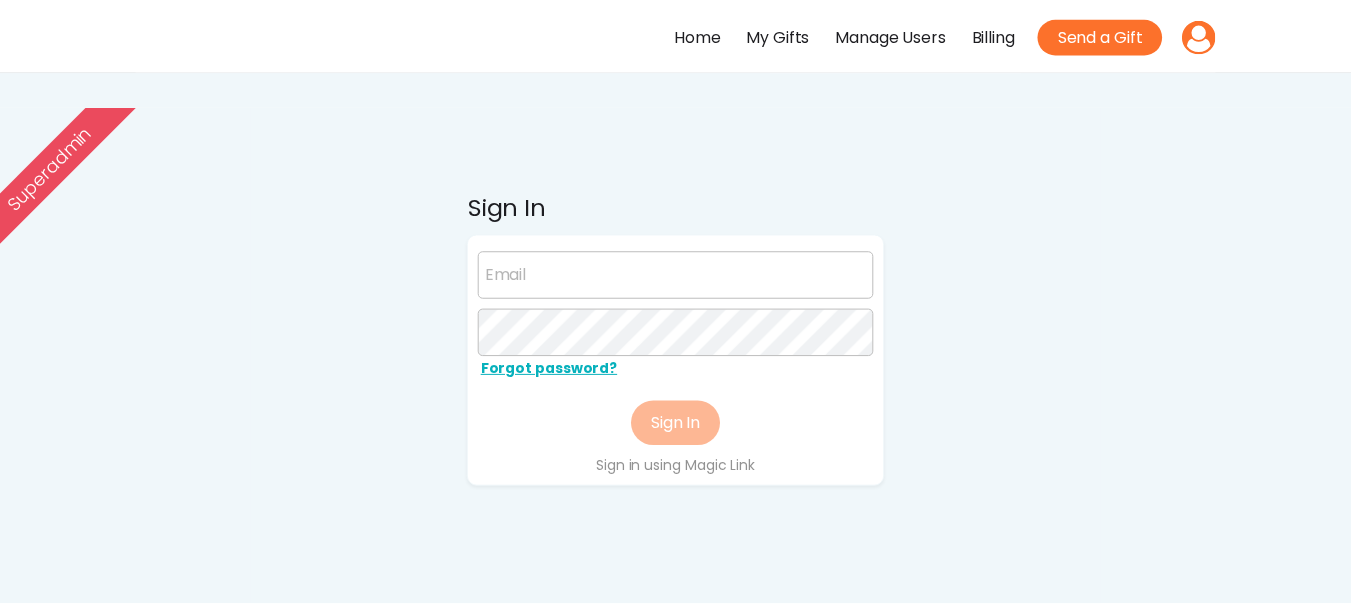 scroll, scrollTop: 0, scrollLeft: 0, axis: both 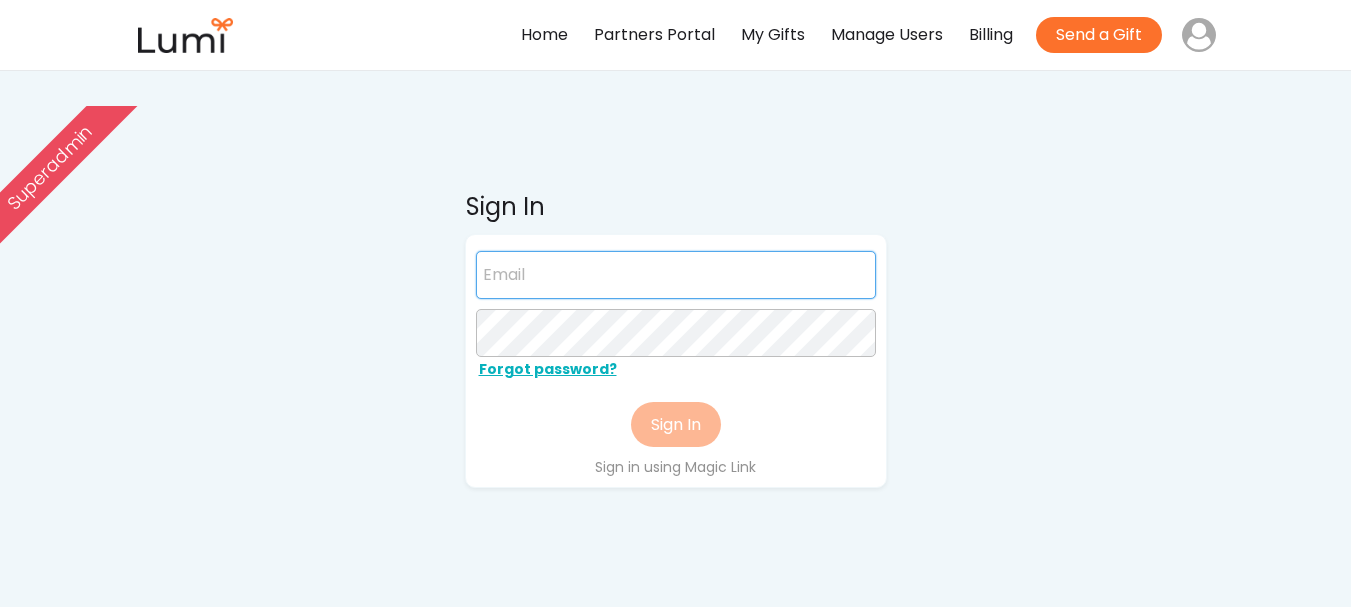 click at bounding box center [676, 275] 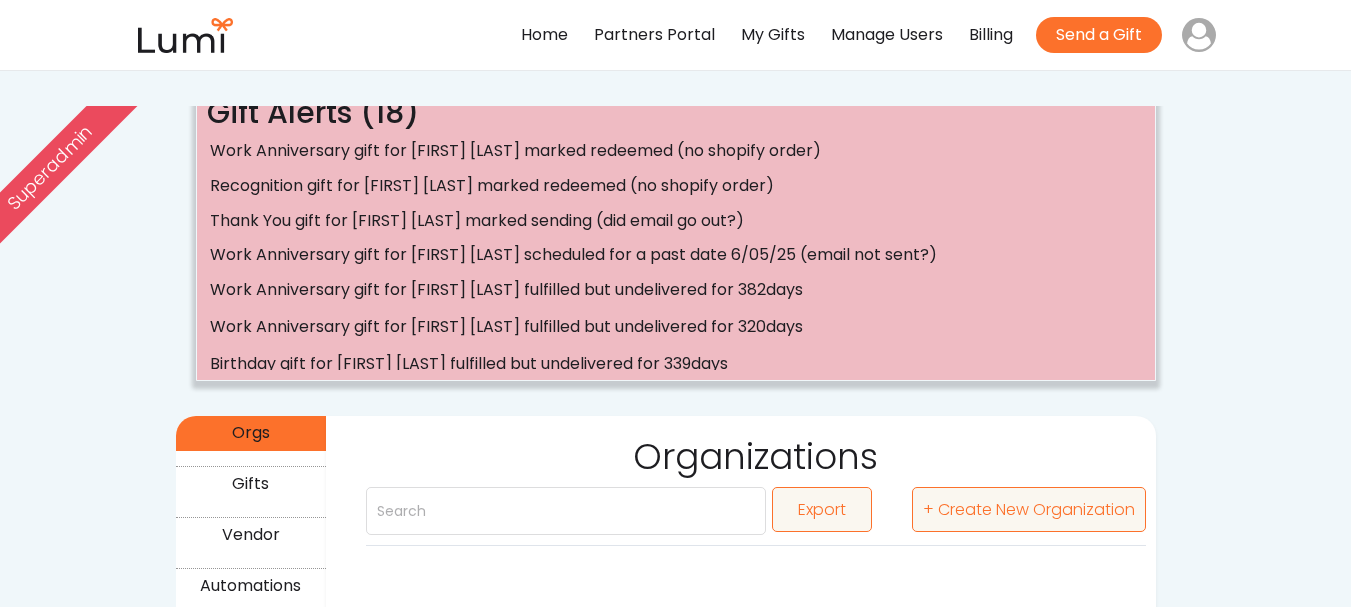 scroll, scrollTop: 0, scrollLeft: 0, axis: both 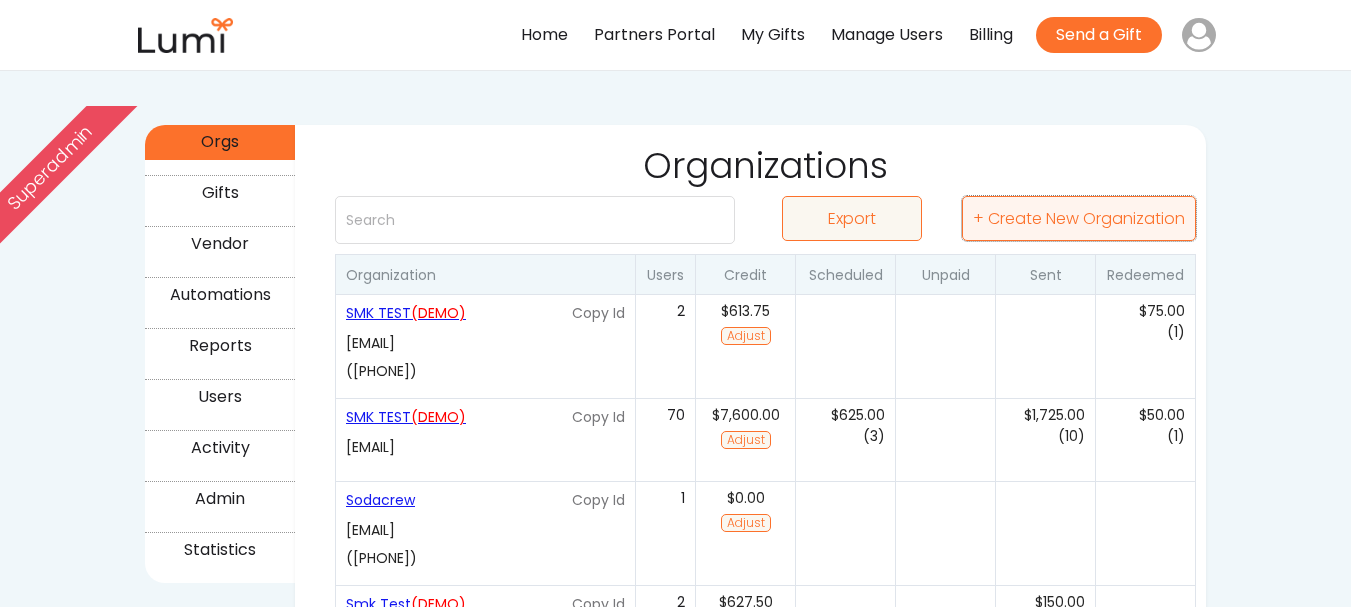 click on "+ Create New Organization" at bounding box center [1079, 218] 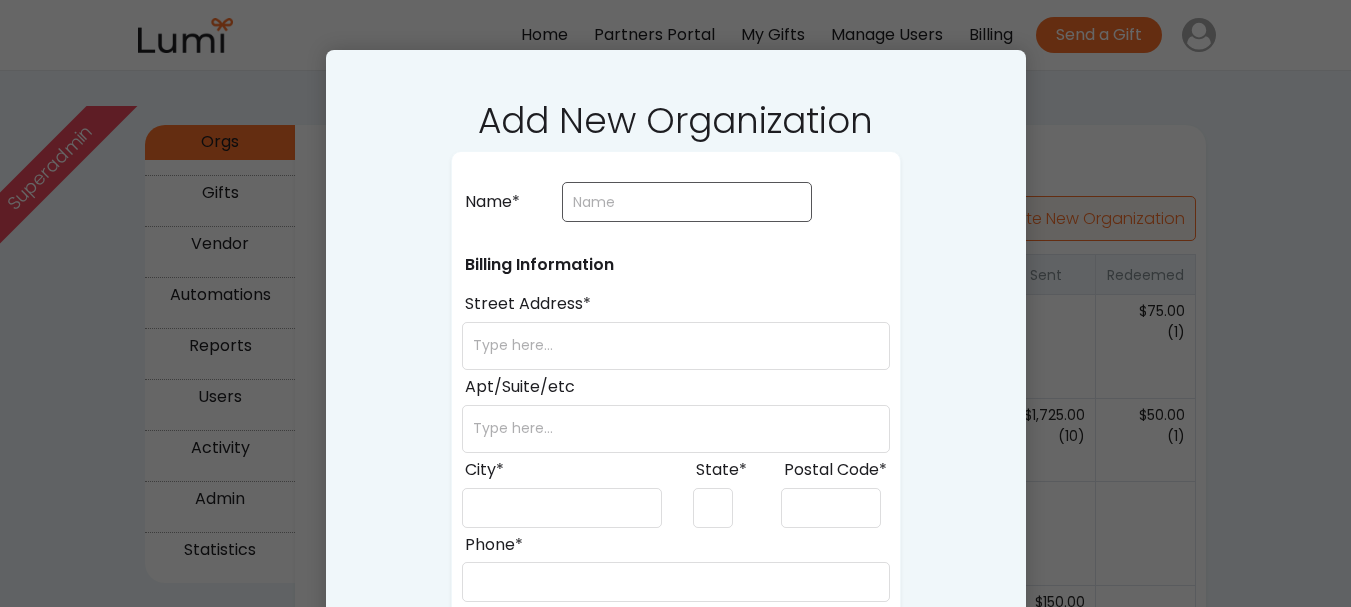 click at bounding box center [687, 202] 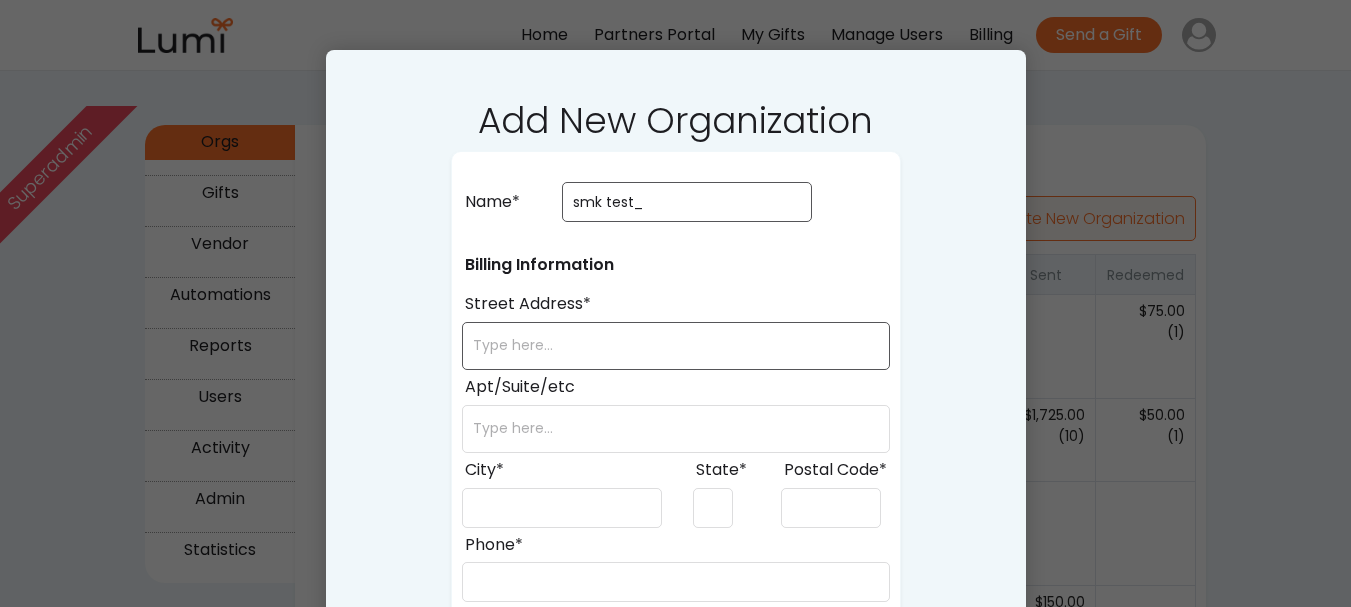 type on "smk test_" 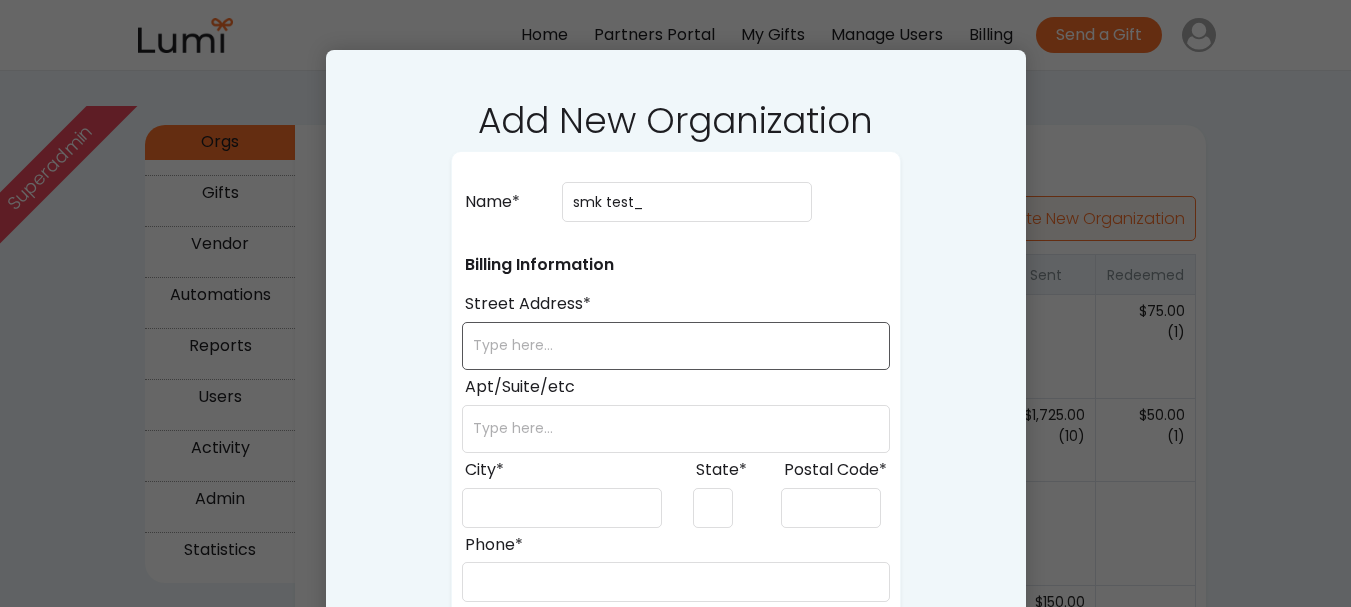 click at bounding box center [676, 346] 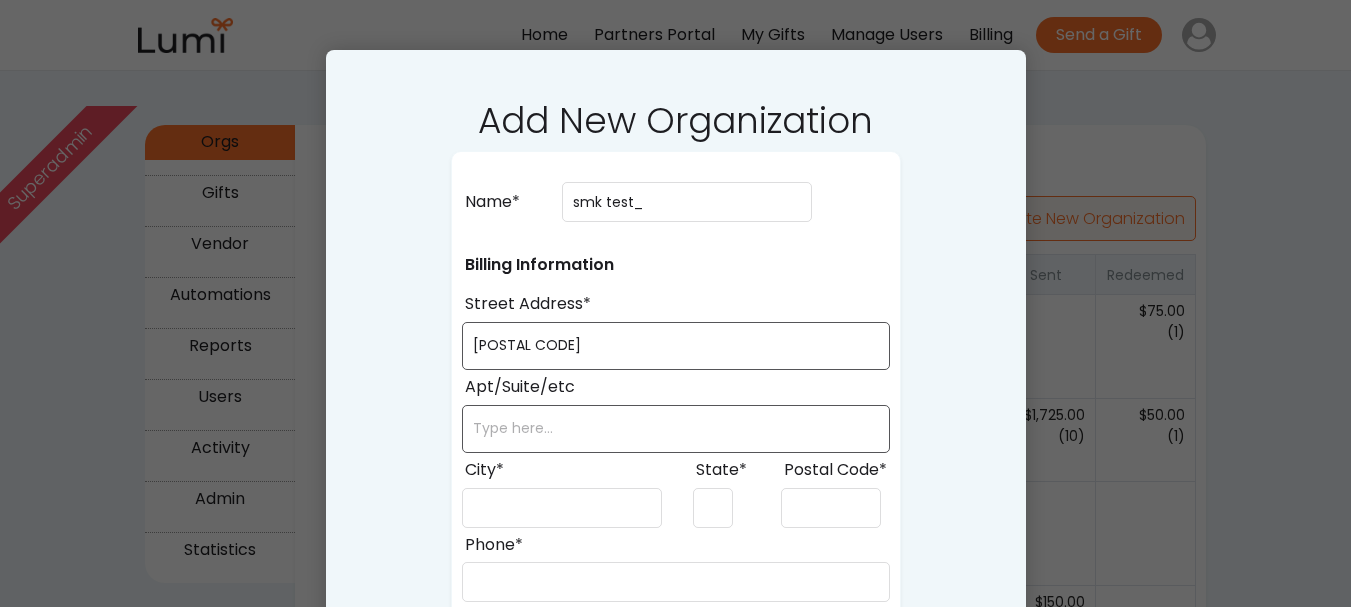 type on "23118" 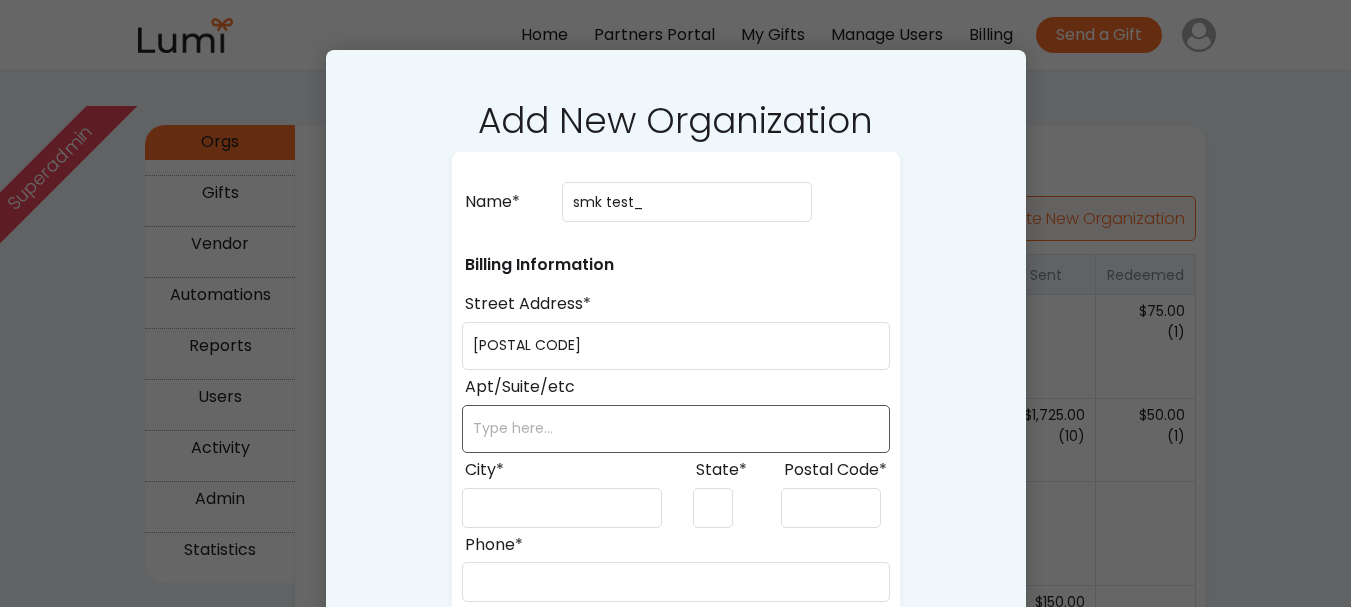 click at bounding box center (676, 429) 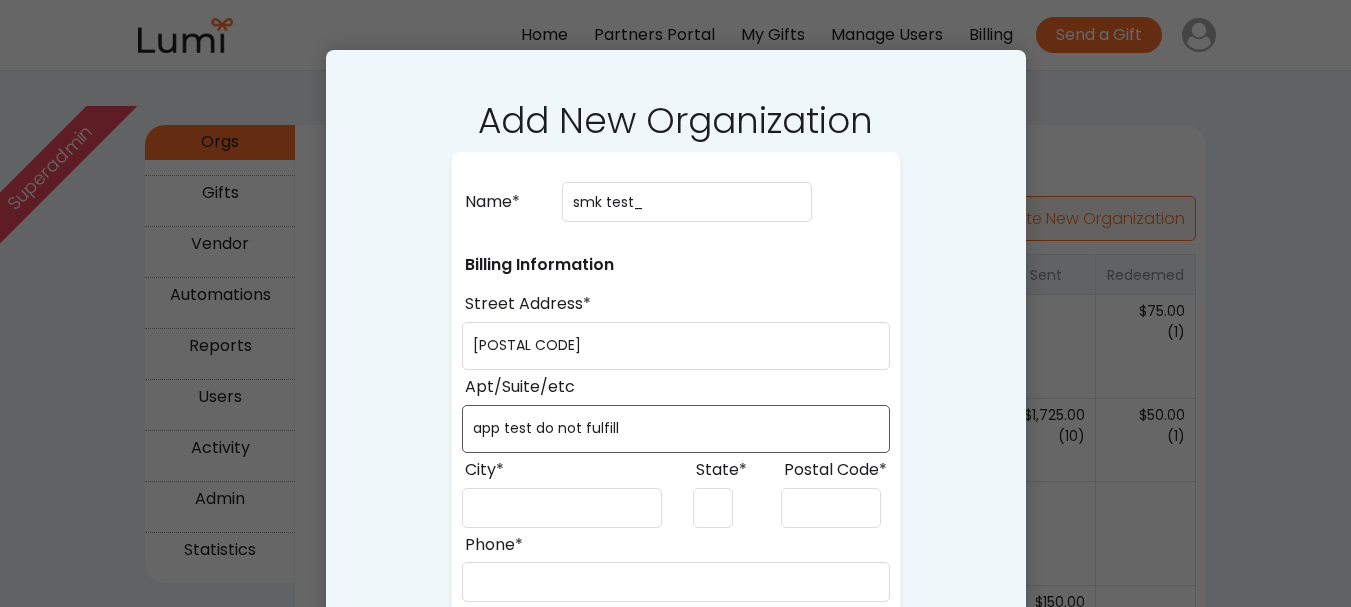 click at bounding box center (676, 429) 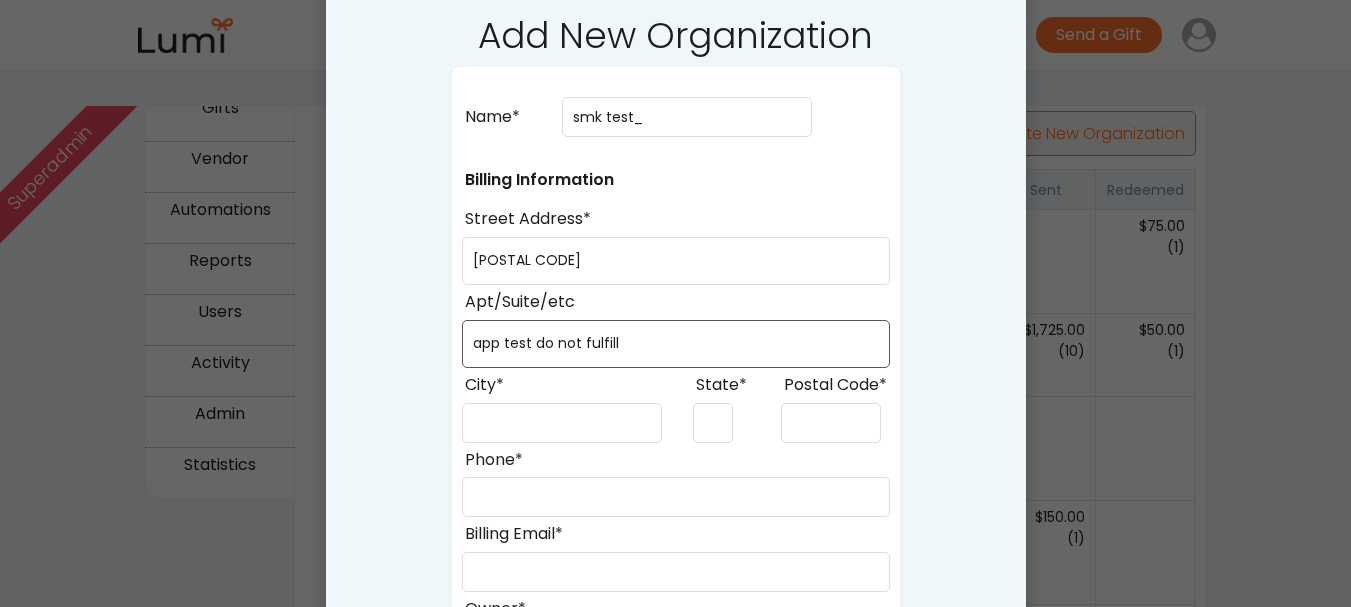 scroll, scrollTop: 377, scrollLeft: 0, axis: vertical 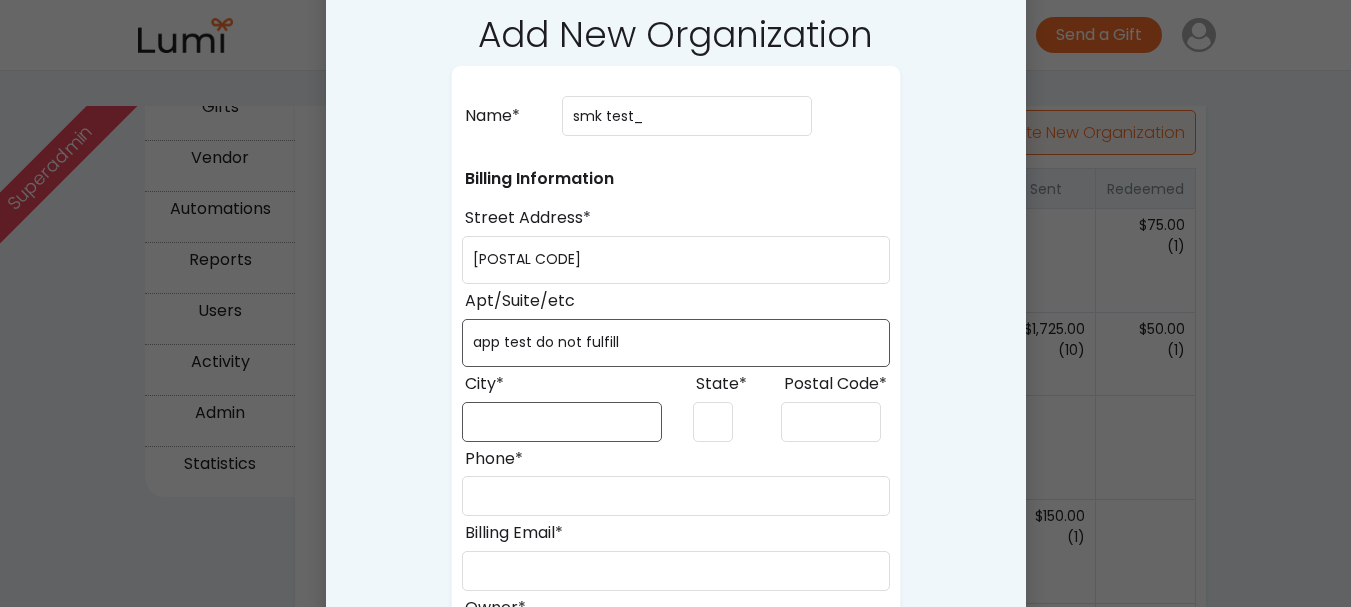 type on "app test do not fulfill" 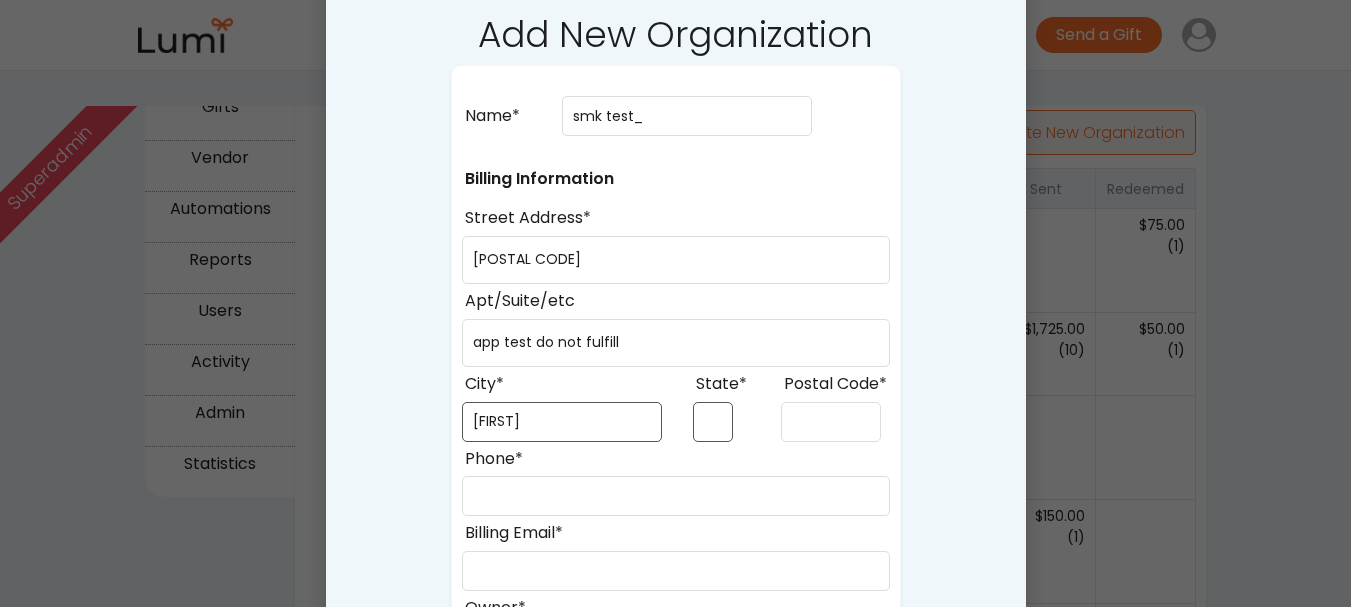 type on "Arusha" 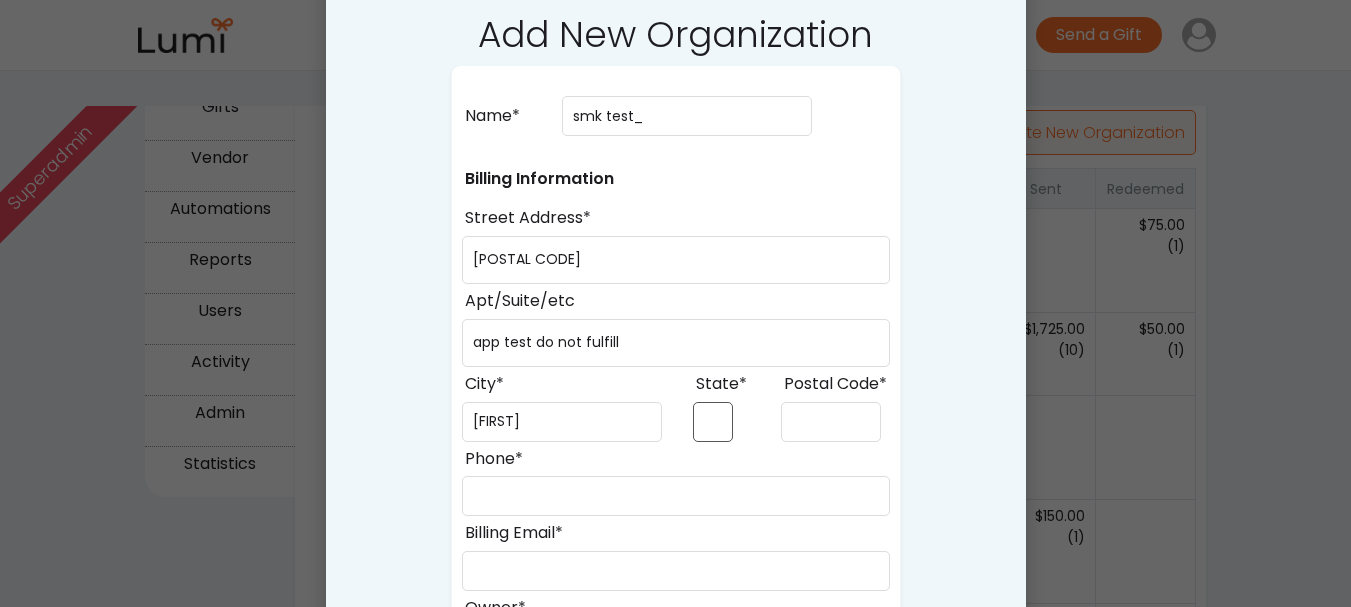 click at bounding box center (713, 422) 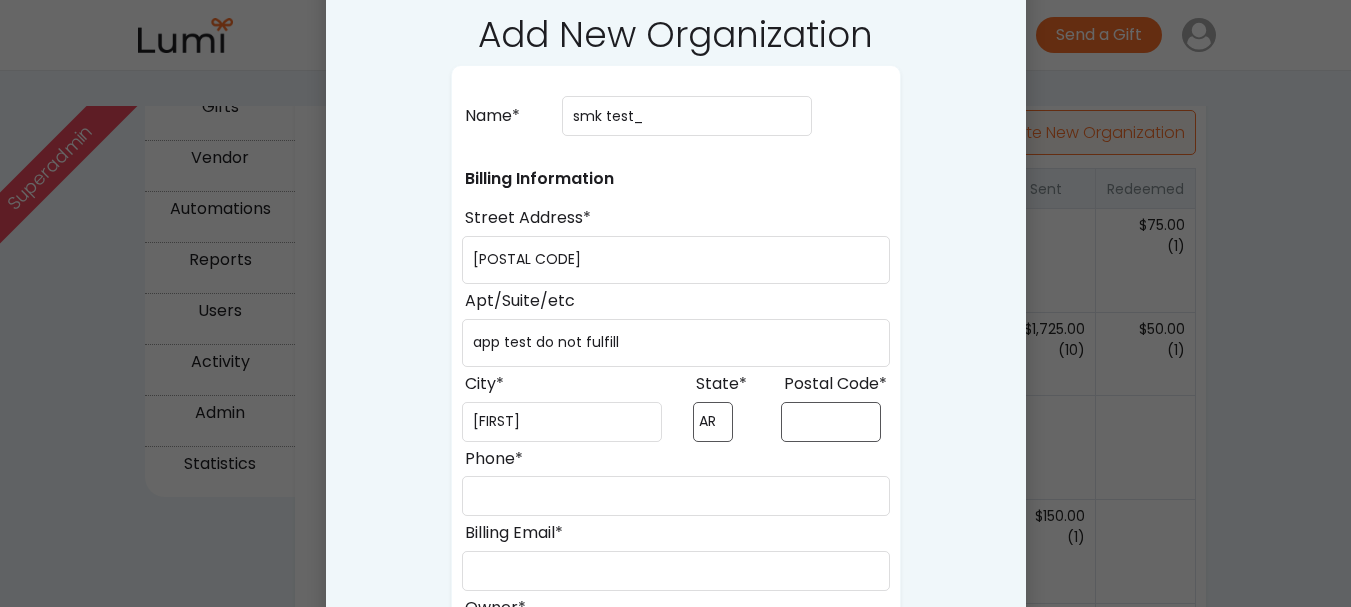 type on "AR" 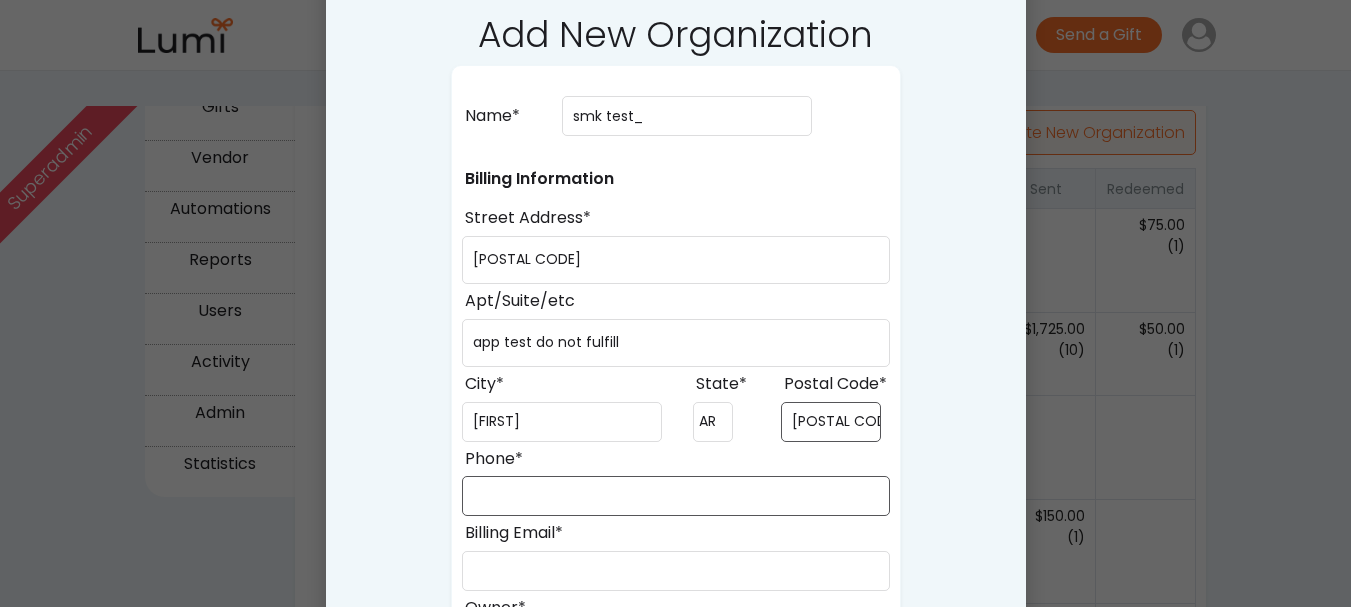 type on "23118" 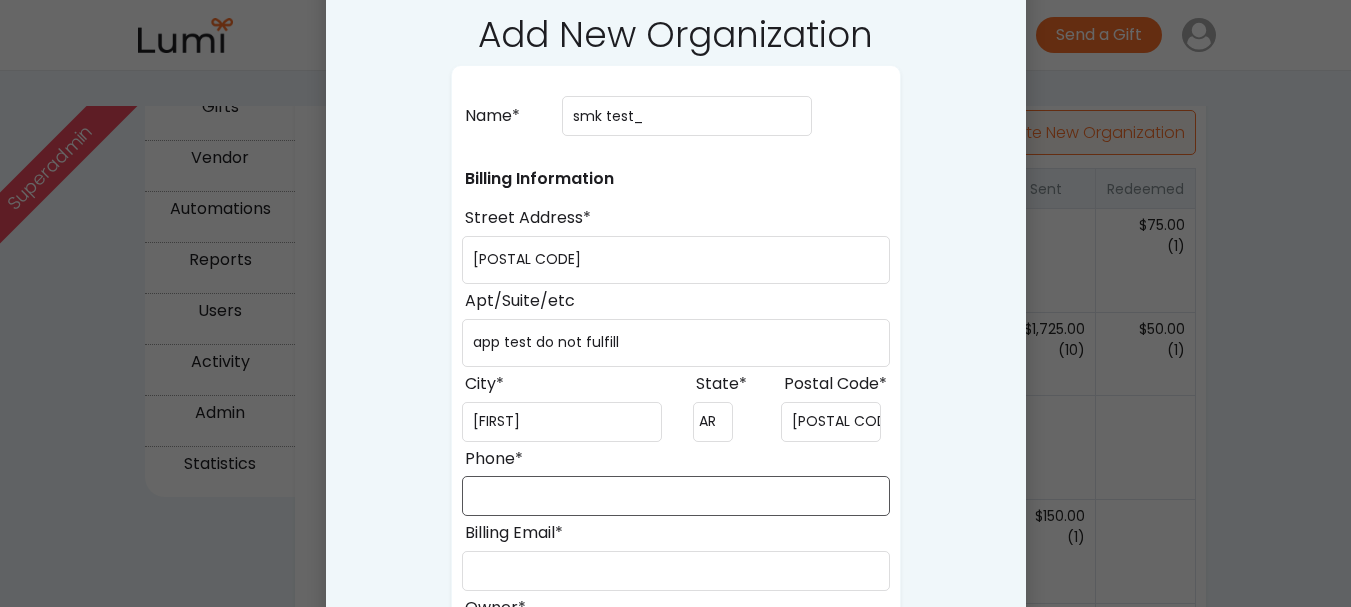 click at bounding box center [676, 496] 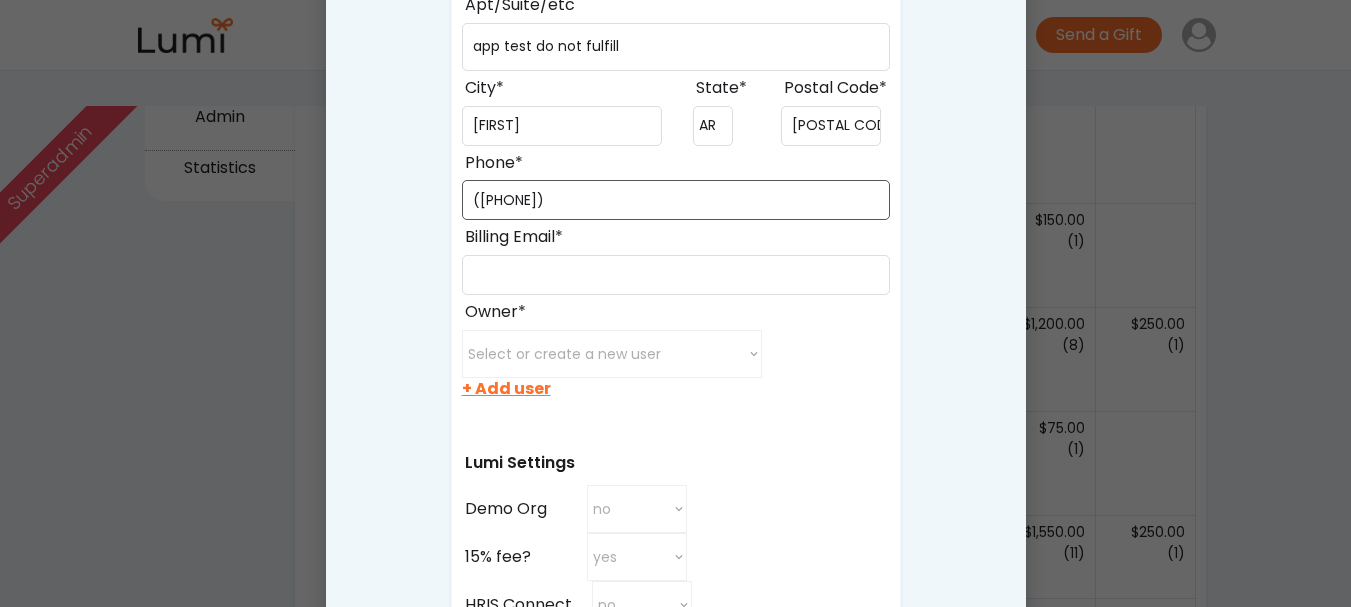 scroll, scrollTop: 674, scrollLeft: 0, axis: vertical 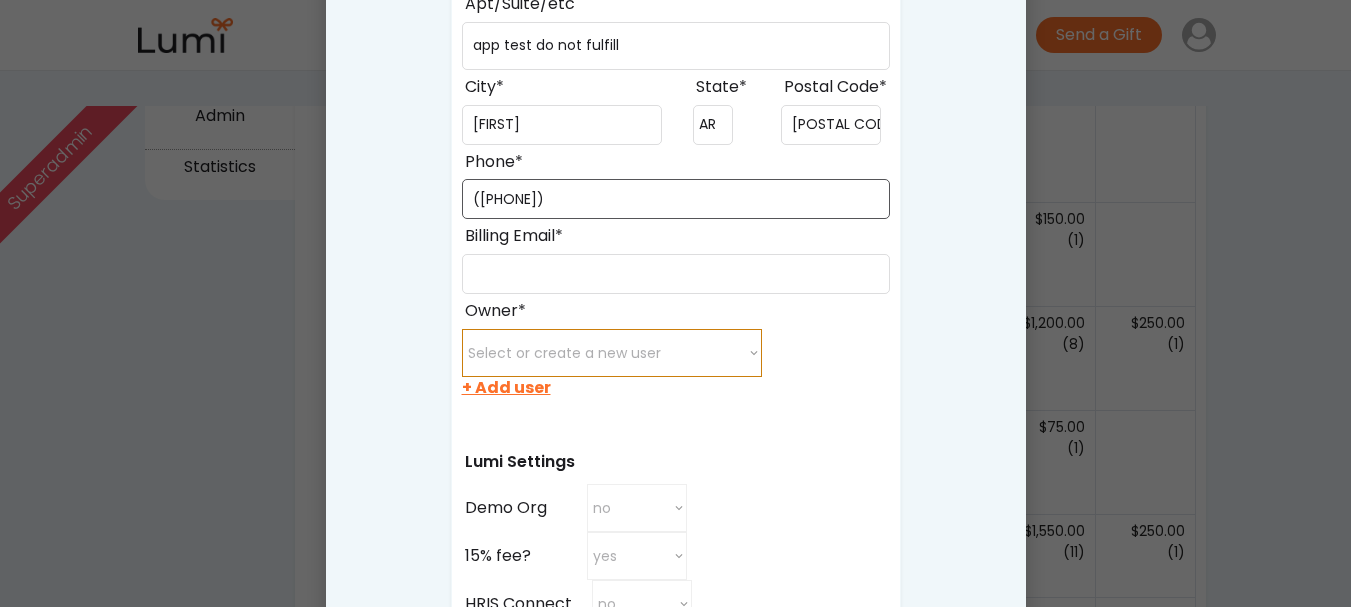type on "(989) 899-8888" 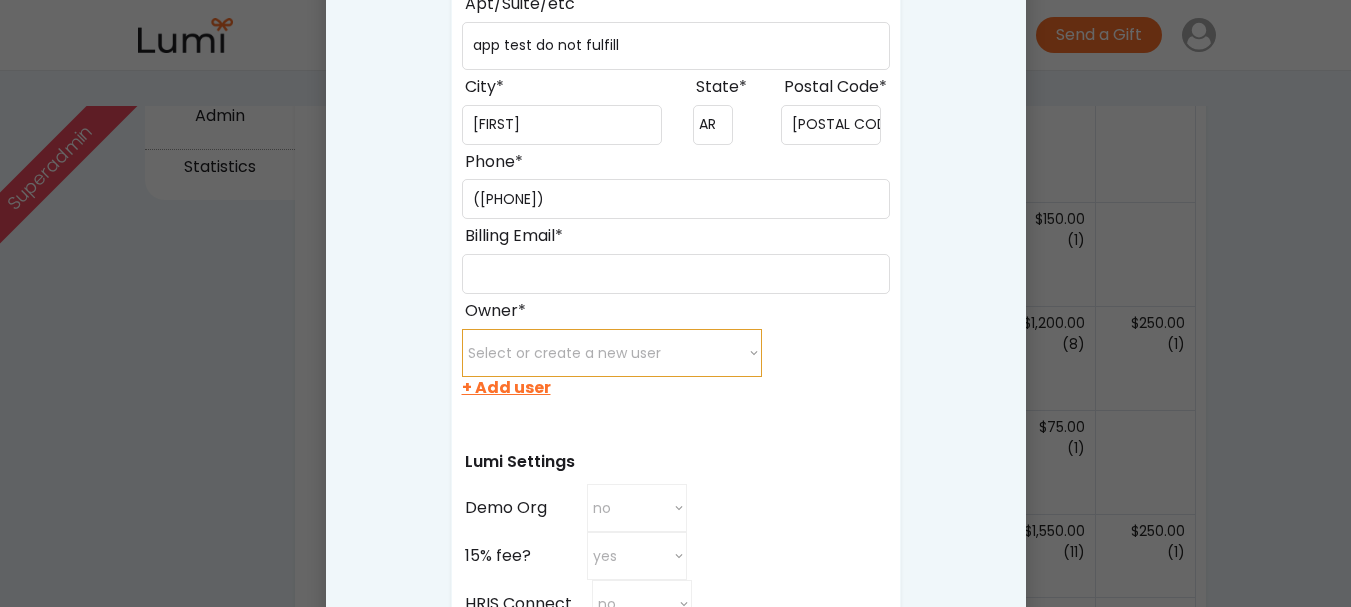 click on "Select or create a new user minette@post.harvard.edu juanxu0529@gmail.com xichunyu@gmail.com nick@revitrage.com juliawarrenyoga@gmail.com rickey45@cisticola-worldwide.llc baylee27@cisticola-worldwide.llc testjanae65@cisticola-worldwide.llc testpamela40@cisticola-worldwide.llc testomari9@cisticola-worldwide.llc testnoble40@cisticola-worldwide.llc lloyd@twothink.co kathryn.clamar@us.dlapiper.com temi.akinmade@vitesse.io alicia@cocofloss.com t.collier@celonis.com" at bounding box center [612, 353] 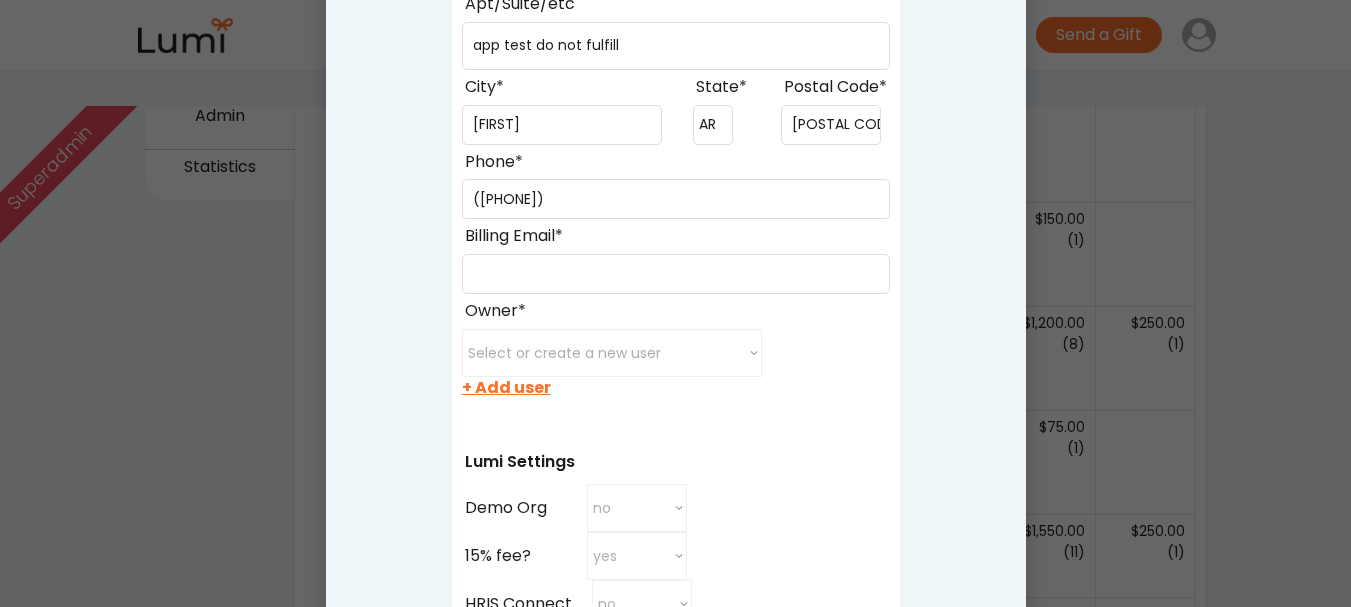 click on "Name* Billing Information Street Address* Apt/Suite/etc City* State* Postal Code* Phone* Billing Email* Owner* Select or create a new user minette@post.harvard.edu juanxu0529@gmail.com xichunyu@gmail.com nick@revitrage.com juliawarrenyoga@gmail.com rickey45@cisticola-worldwide.llc baylee27@cisticola-worldwide.llc testjanae65@cisticola-worldwide.llc testpamela40@cisticola-worldwide.llc testomari9@cisticola-worldwide.llc testnoble40@cisticola-worldwide.llc lloyd@twothink.co kathryn.clamar@us.dlapiper.com temi.akinmade@vitesse.io alicia@cocofloss.com t.collier@celonis.com + Add user Lumi Settings Demo Org no yes no 15% fee? yes yes no HRIS Connect no Yes No Lumi Assist no yes no Initial Credit Is Partner no yes no Default message Logo image Click to upload your logo" at bounding box center [676, 456] 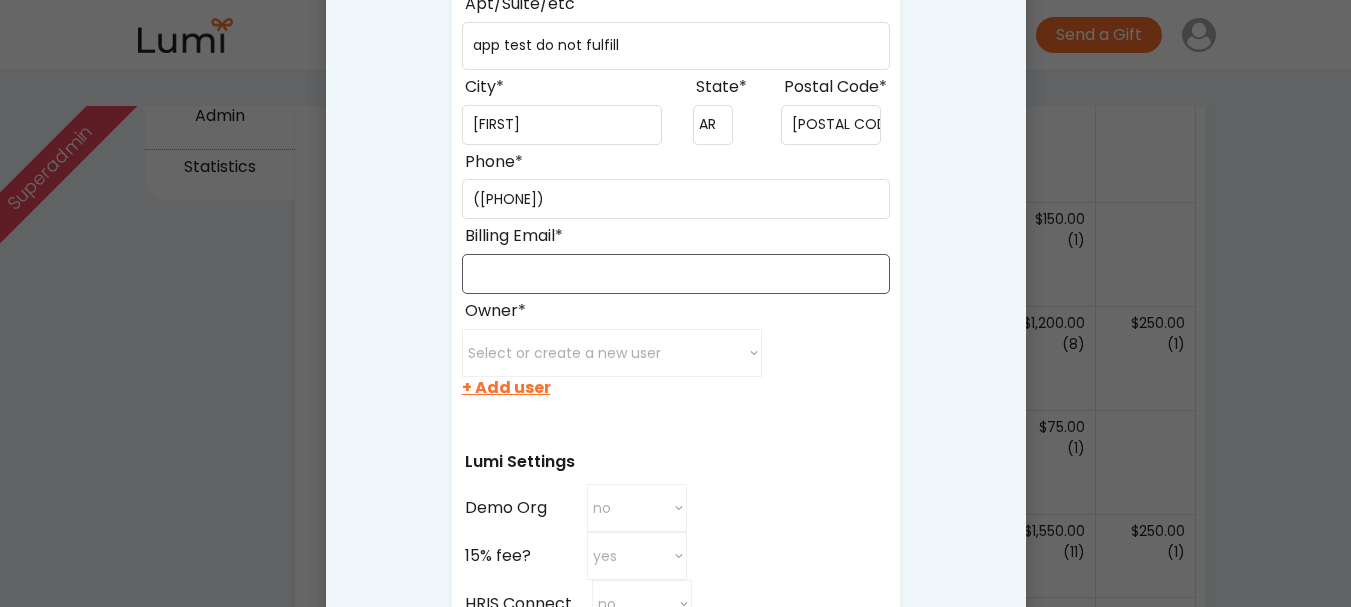 click at bounding box center (676, 274) 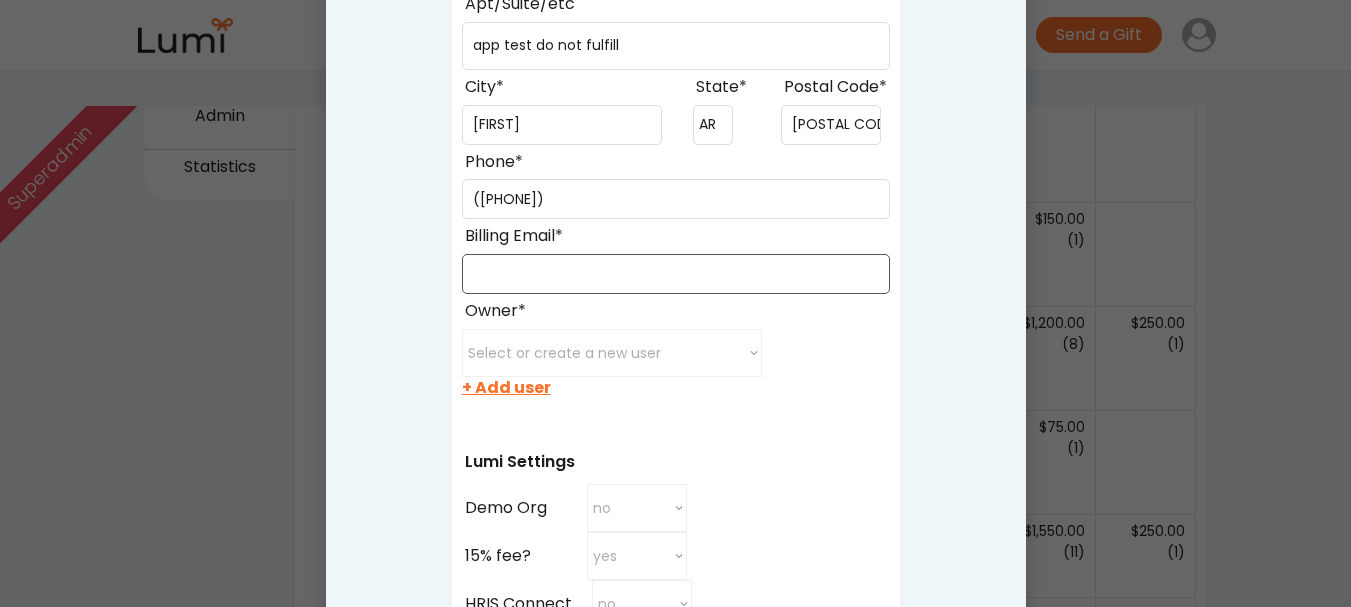 paste on "jackson+7975@givelumi.com" 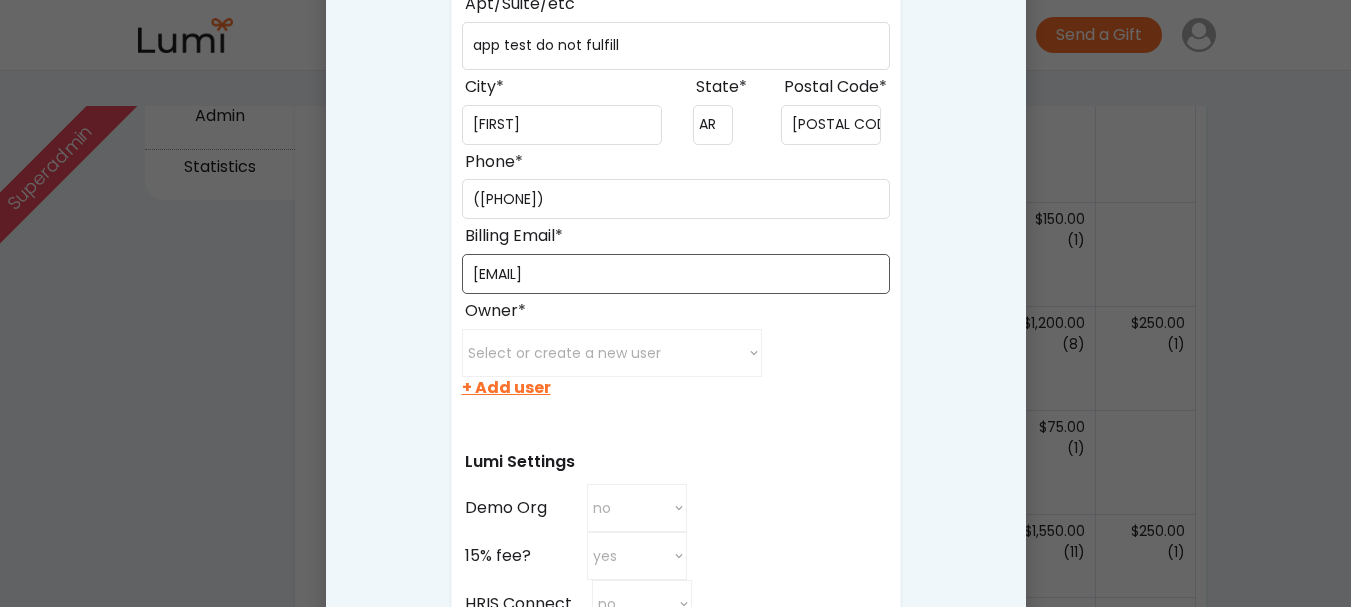 click at bounding box center (676, 274) 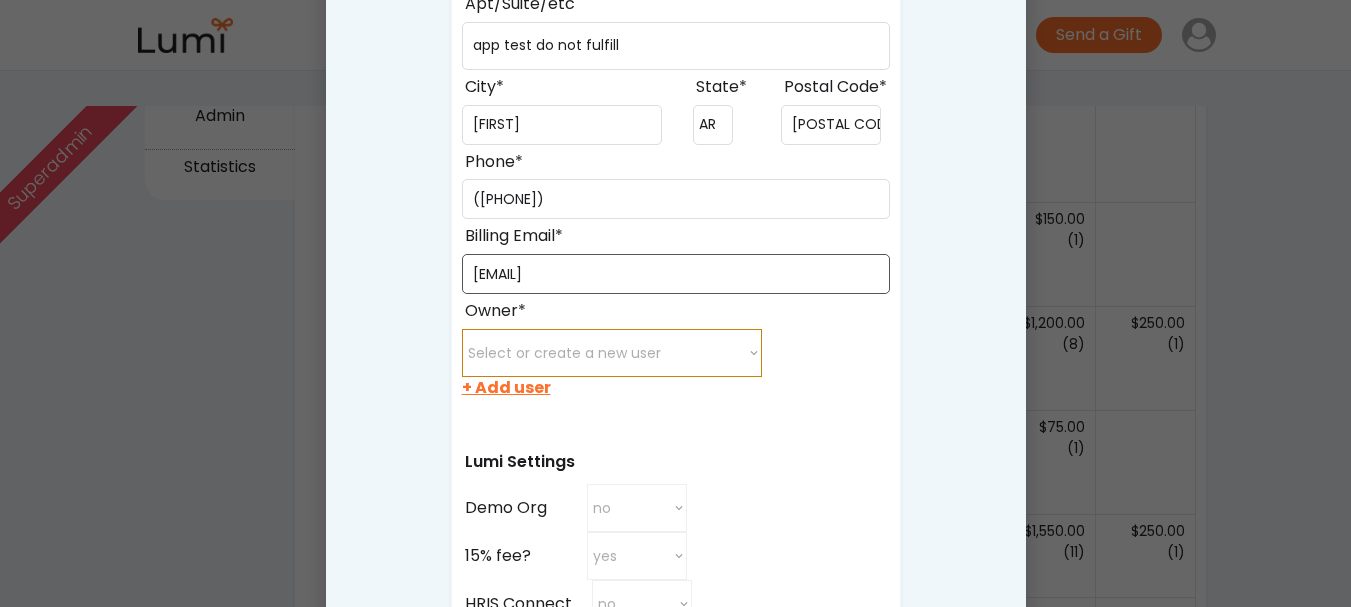 type on "jackson+795@givelumi.com" 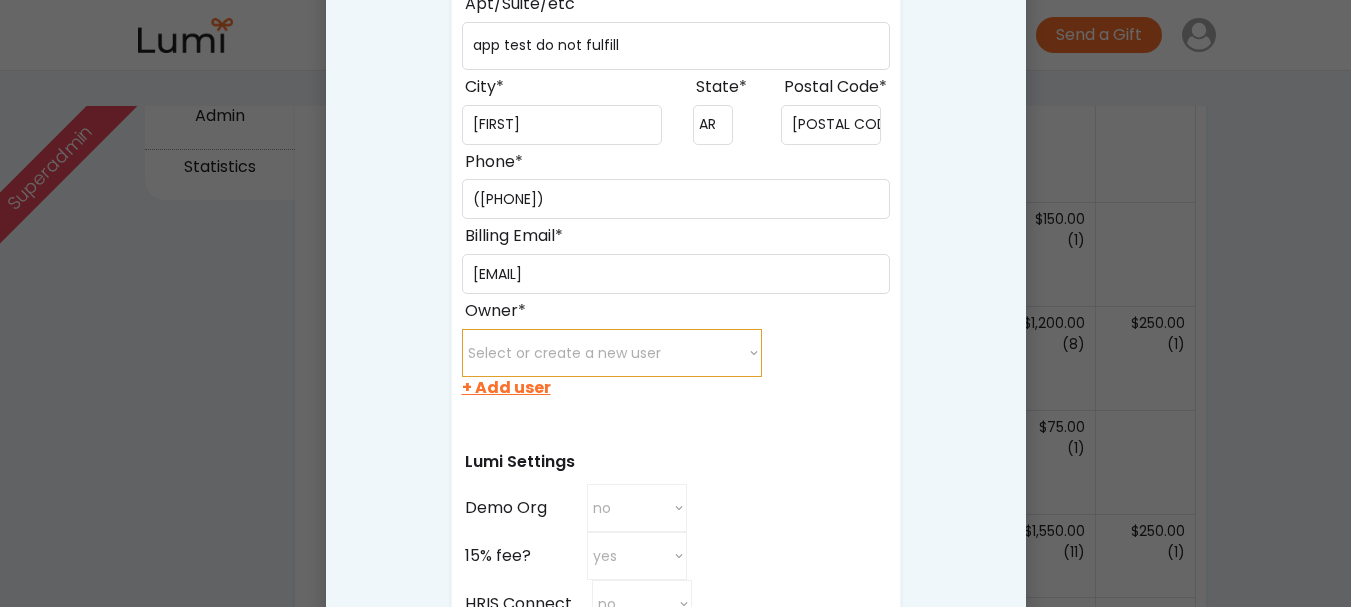 click on "Select or create a new user minette@post.harvard.edu juanxu0529@gmail.com xichunyu@gmail.com nick@revitrage.com juliawarrenyoga@gmail.com rickey45@cisticola-worldwide.llc baylee27@cisticola-worldwide.llc testjanae65@cisticola-worldwide.llc testpamela40@cisticola-worldwide.llc testomari9@cisticola-worldwide.llc testnoble40@cisticola-worldwide.llc lloyd@twothink.co kathryn.clamar@us.dlapiper.com temi.akinmade@vitesse.io alicia@cocofloss.com t.collier@celonis.com" at bounding box center [612, 353] 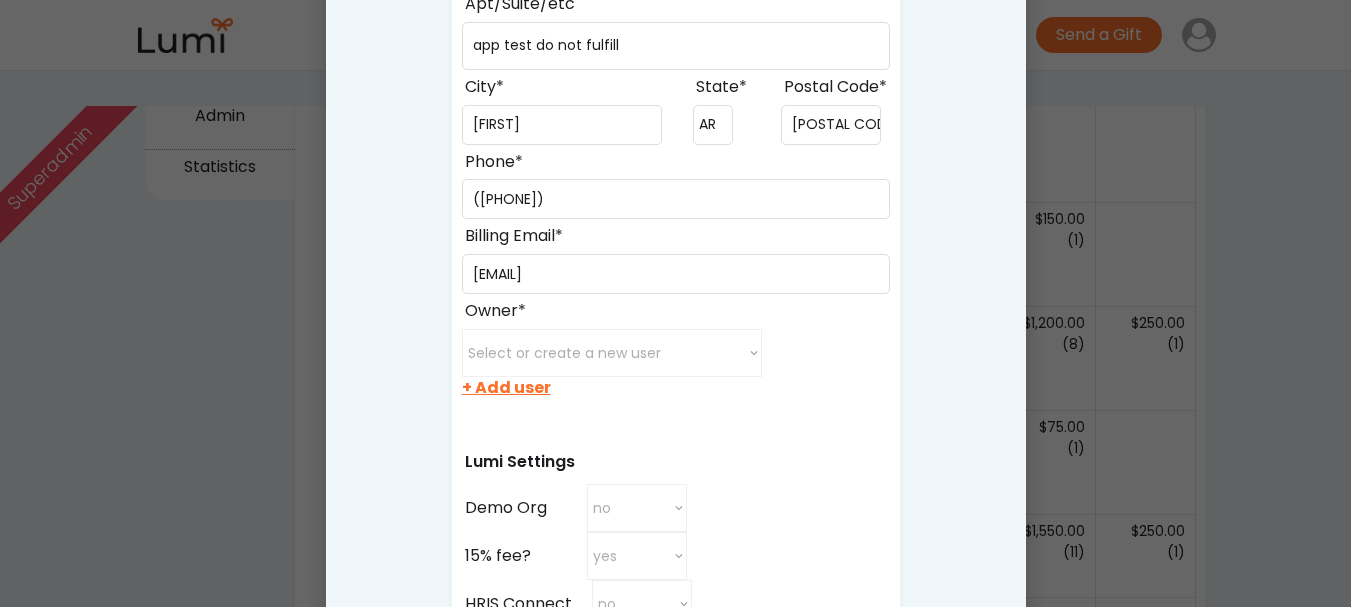click on "+ Add user" at bounding box center (506, 388) 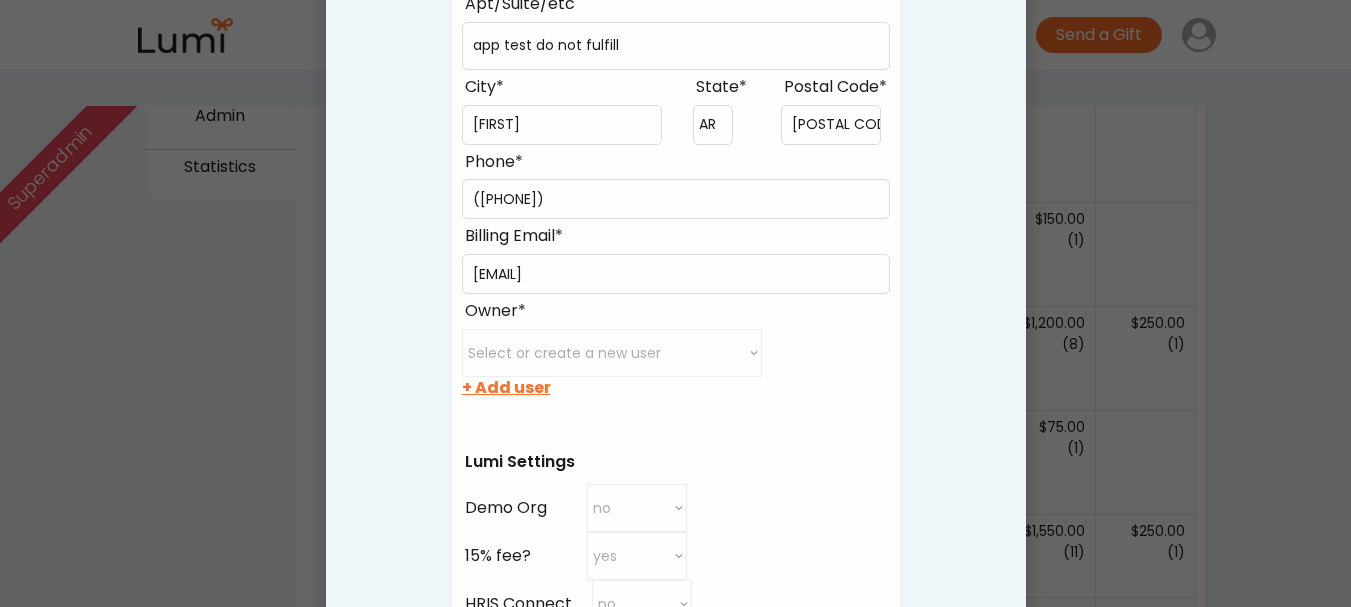 select 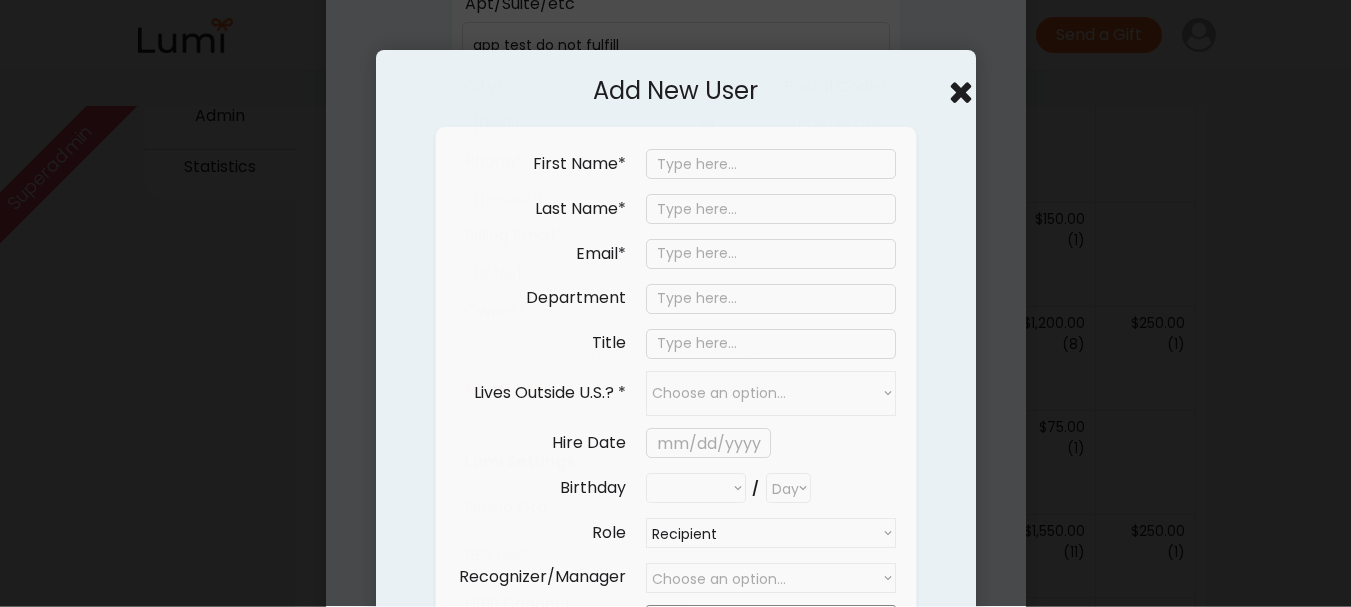 select on ""PLACEHOLDER_1427118222253"" 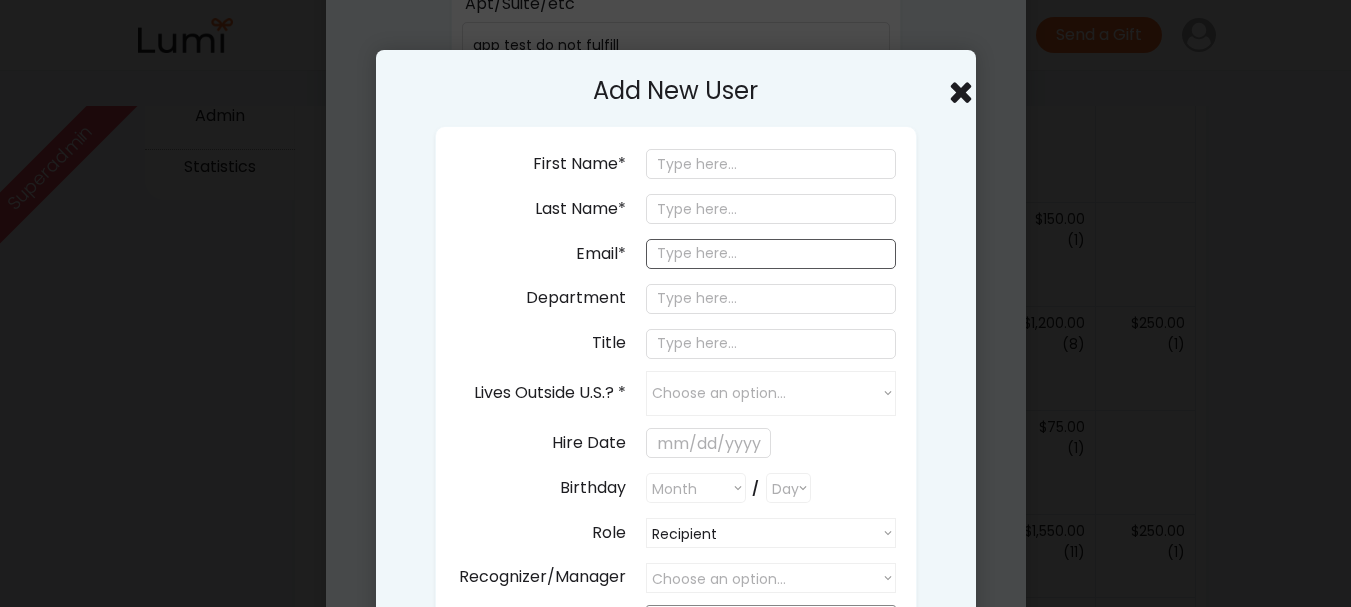 click at bounding box center [771, 254] 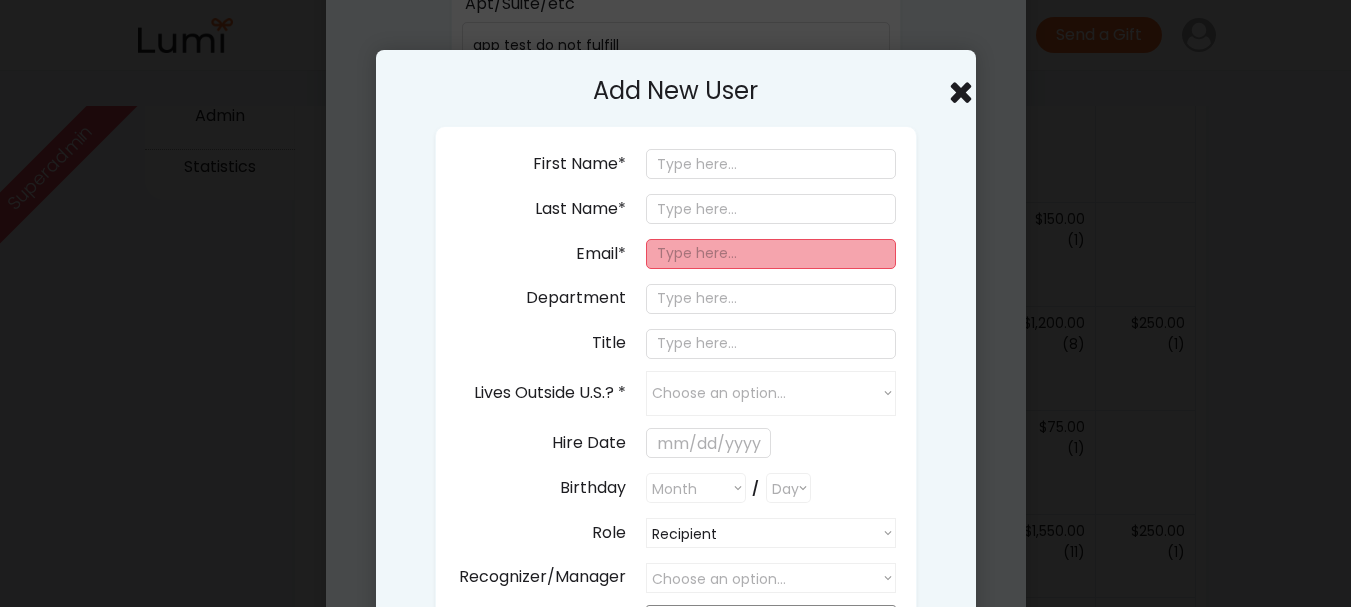 paste on "jackson+795@givelumi.com" 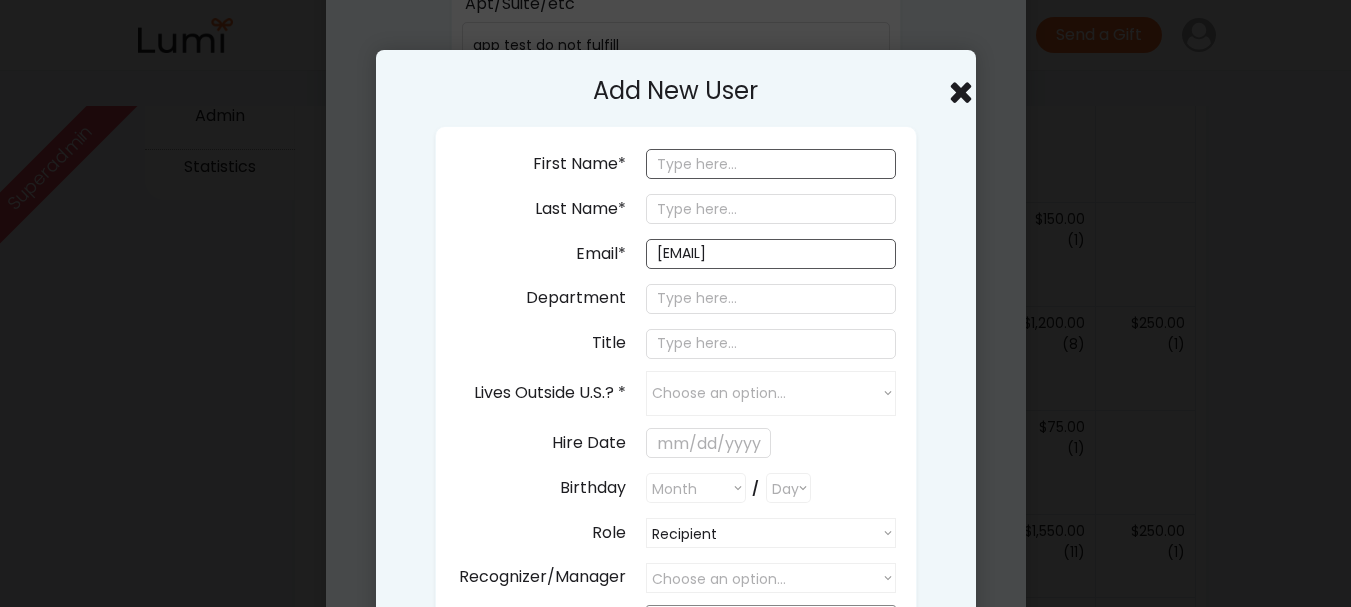 type on "jackson+795@givelumi.com" 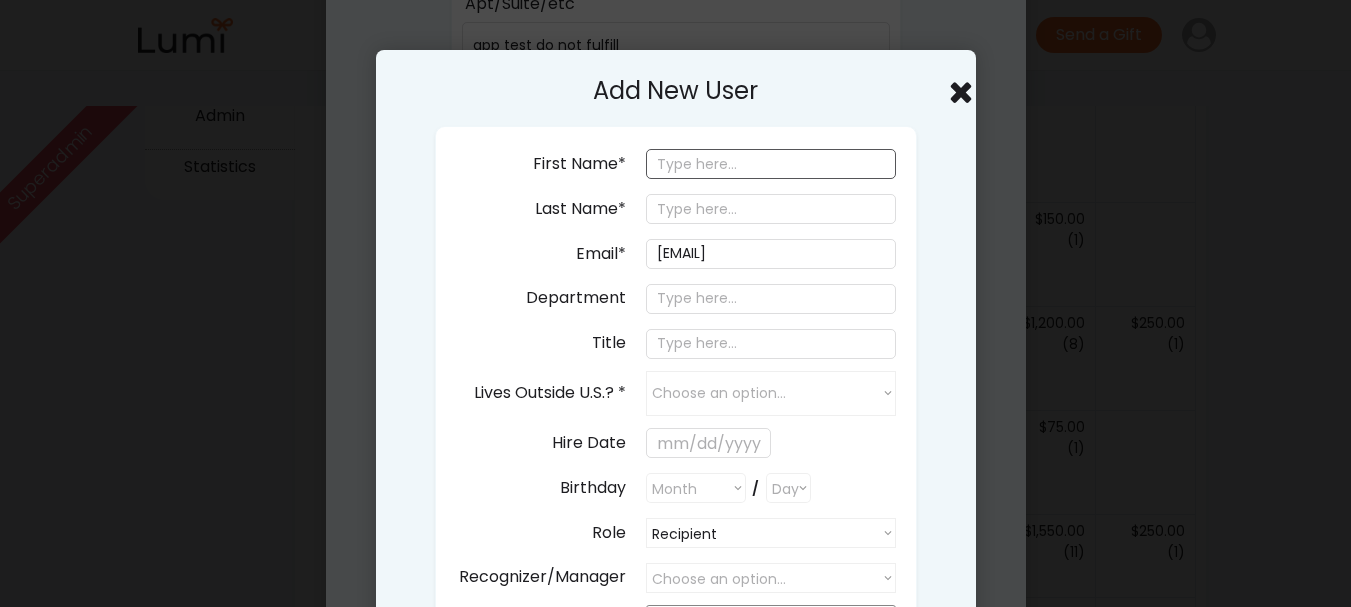 click at bounding box center [771, 164] 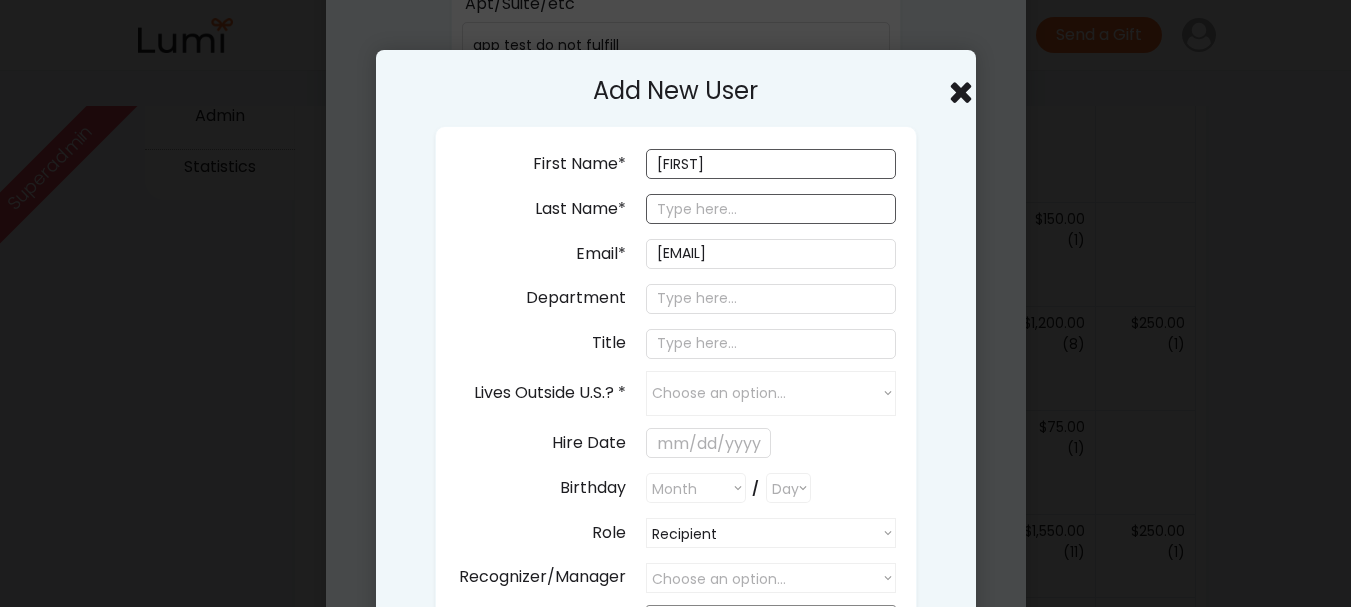 type on "Jack" 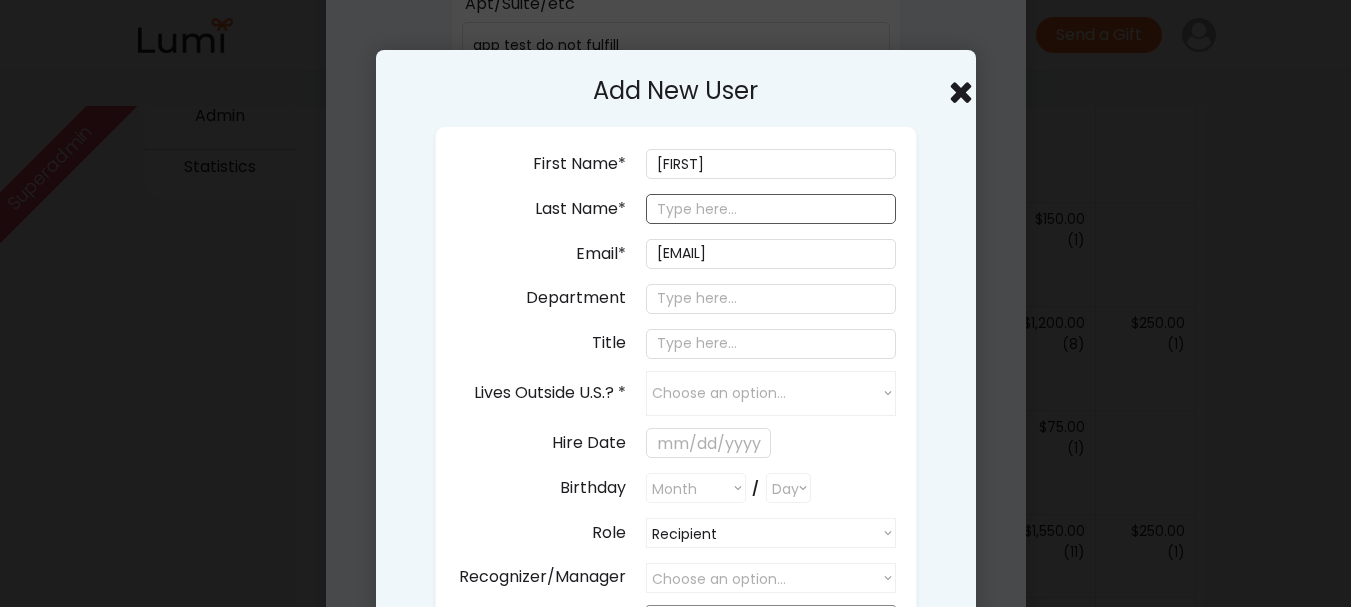 click at bounding box center [771, 209] 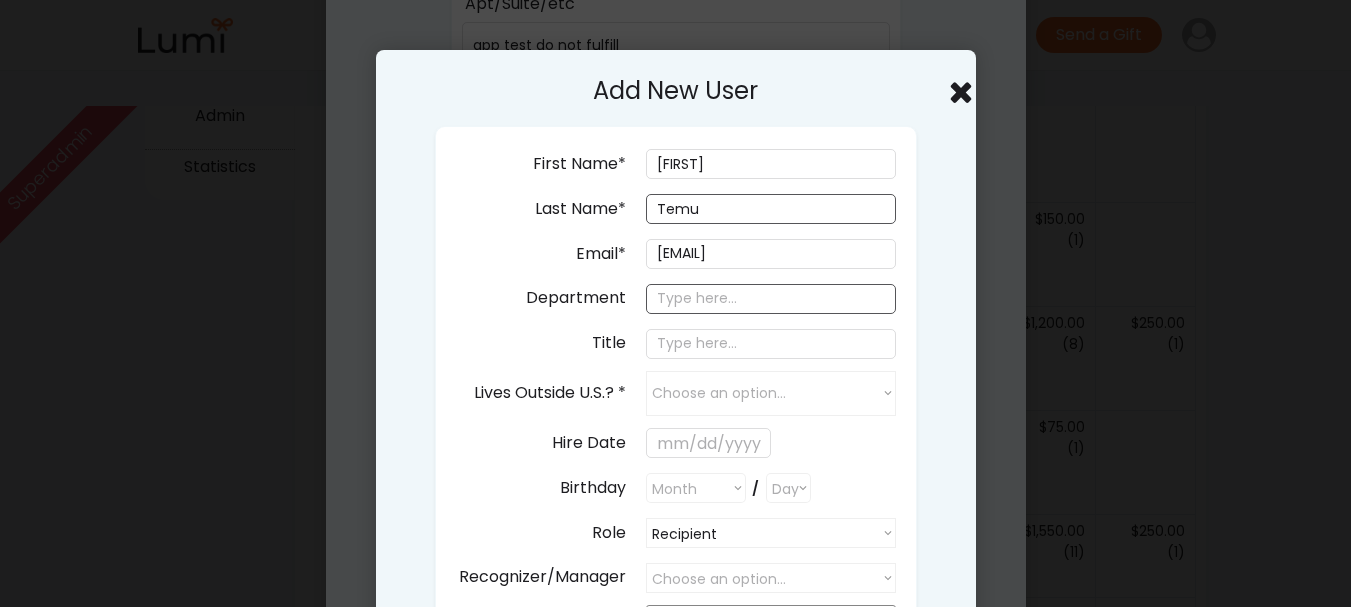 type on "Temu" 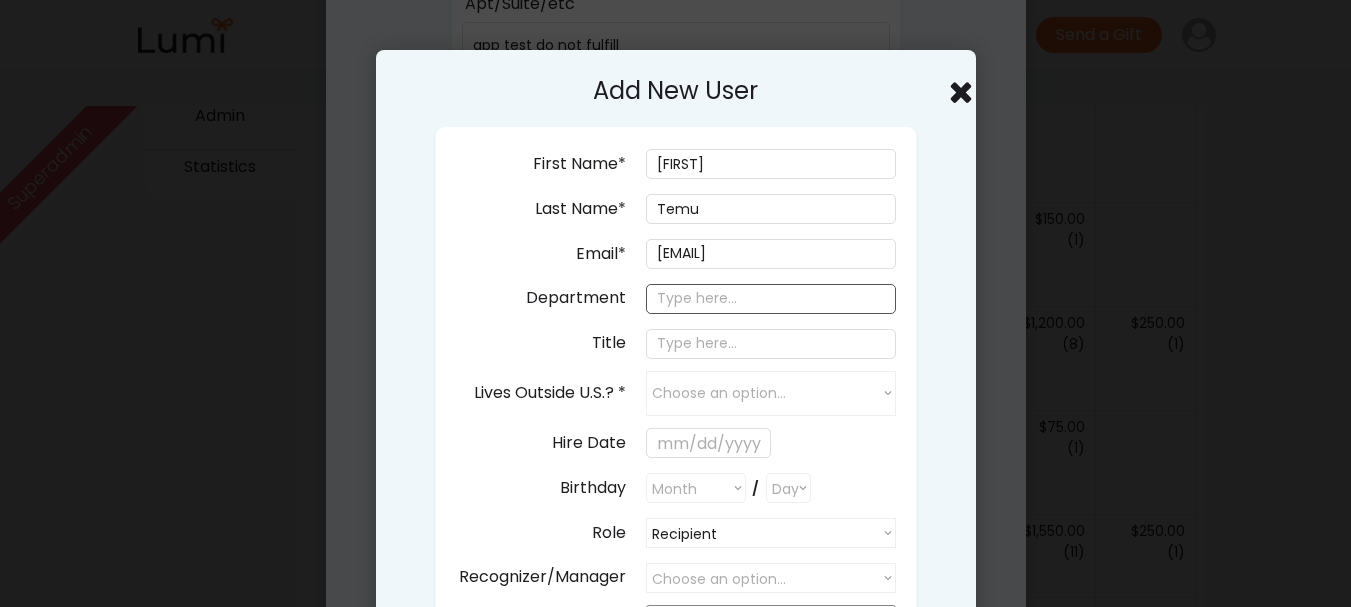 click at bounding box center (771, 299) 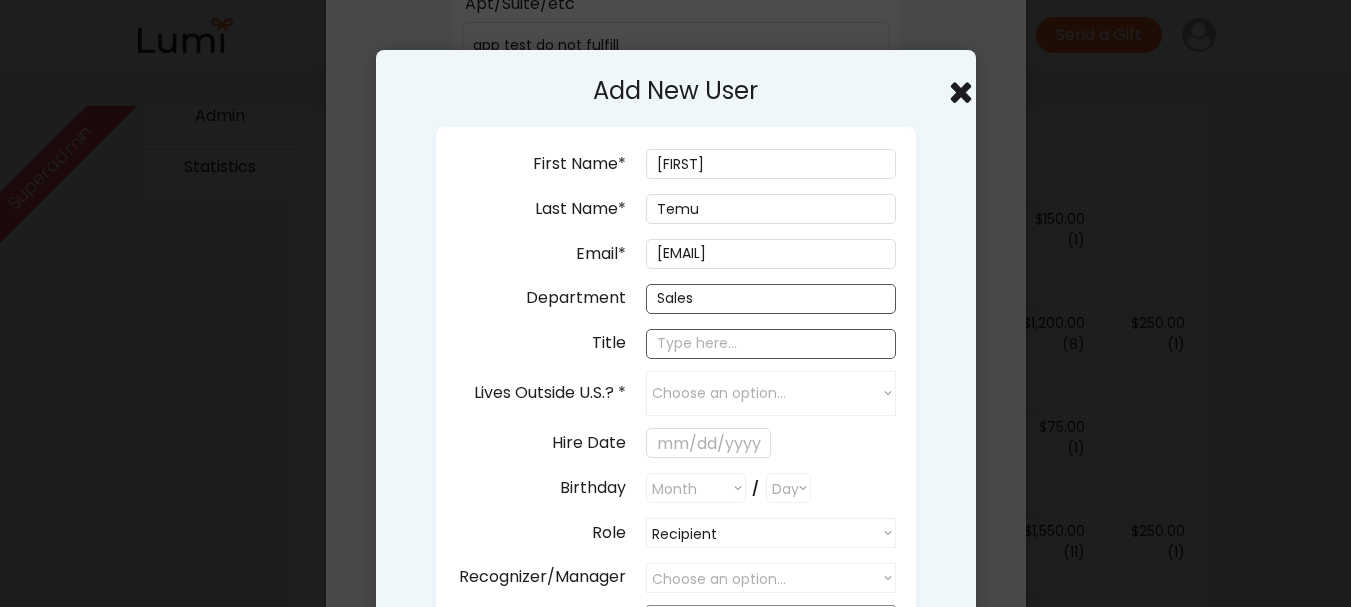 type on "Sales" 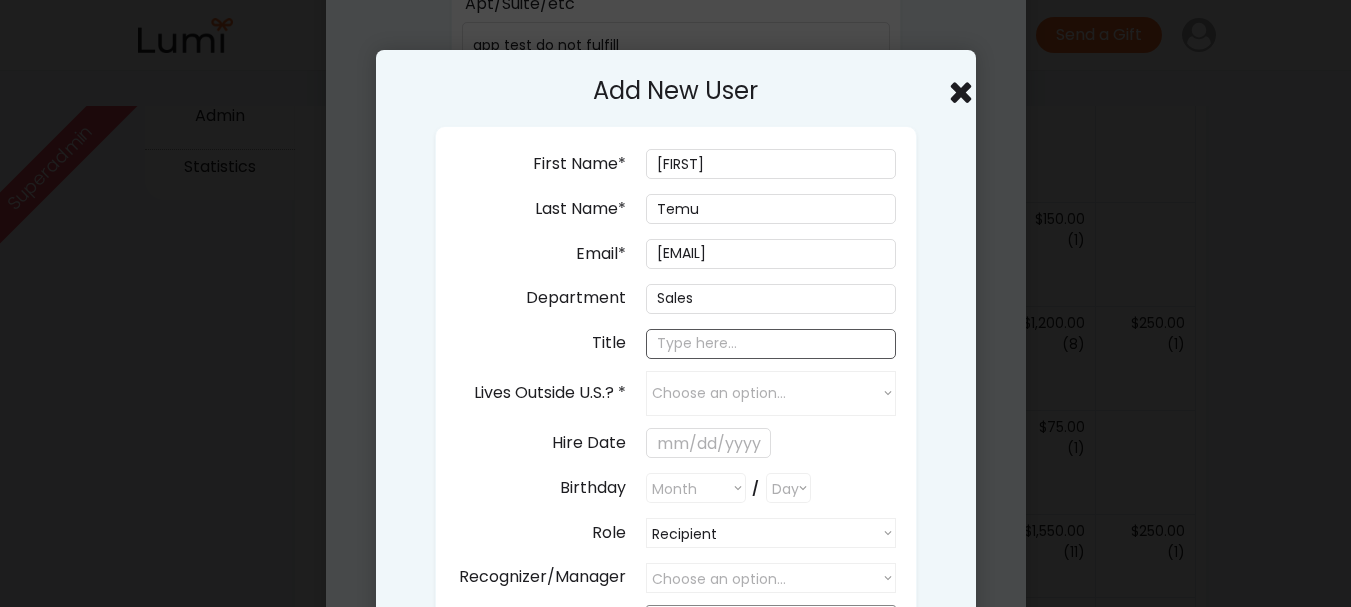 click at bounding box center (771, 344) 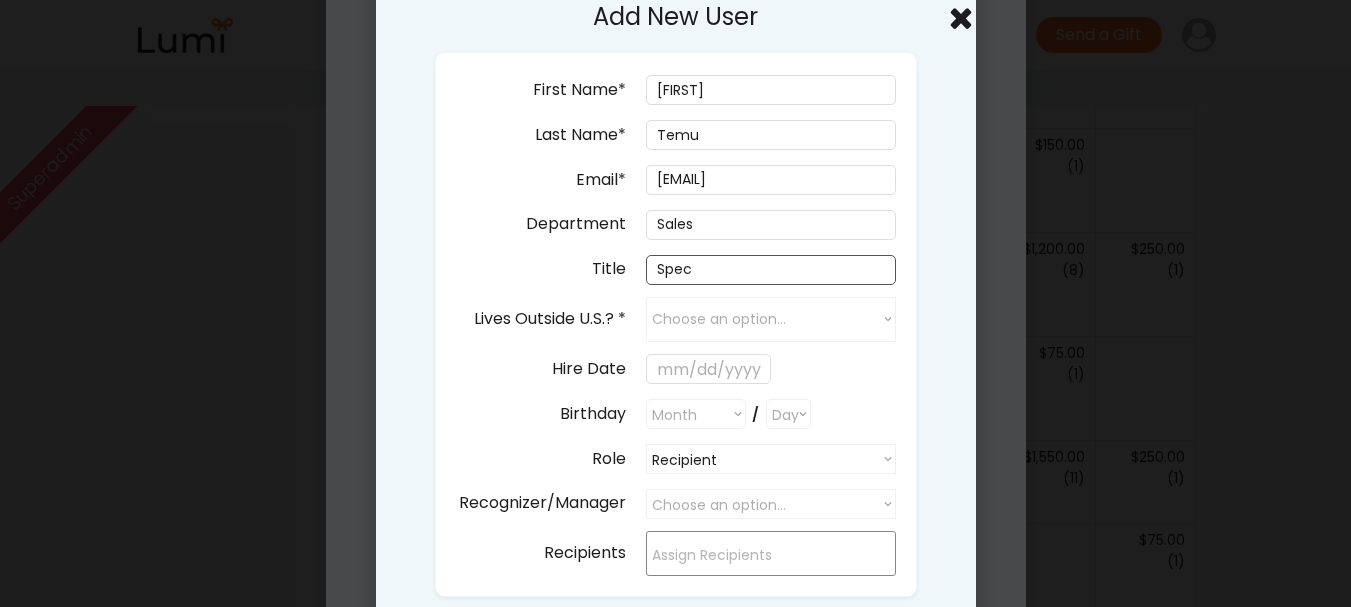 scroll, scrollTop: 749, scrollLeft: 0, axis: vertical 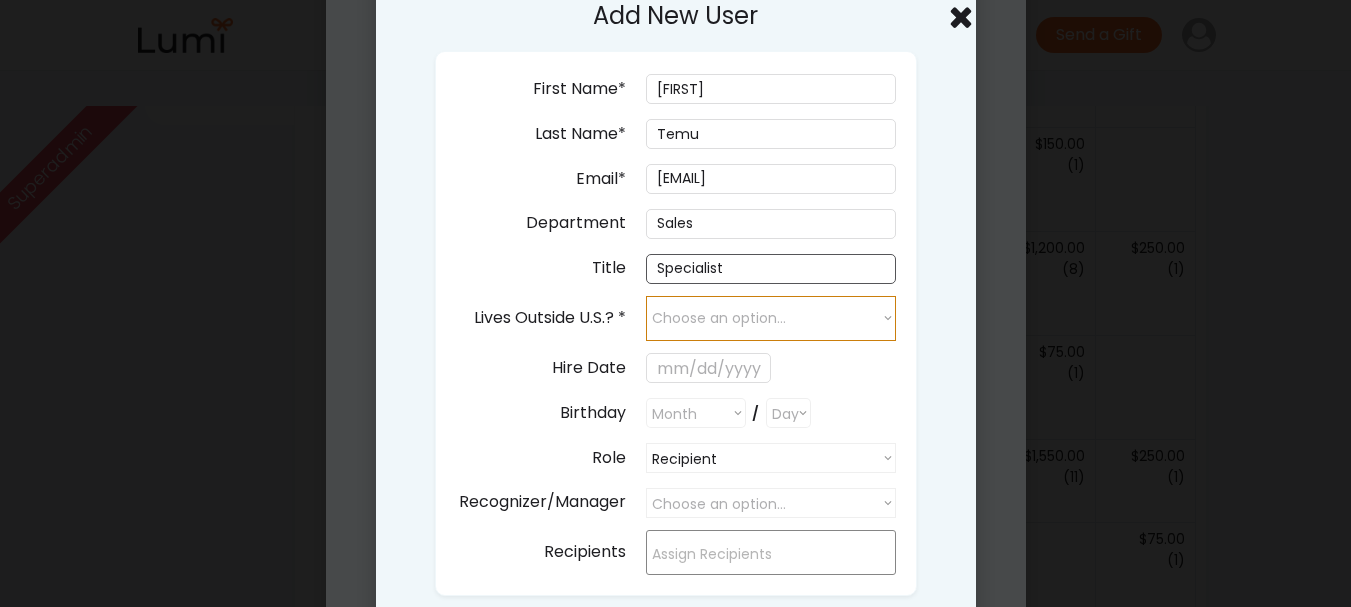 type on "Specialist" 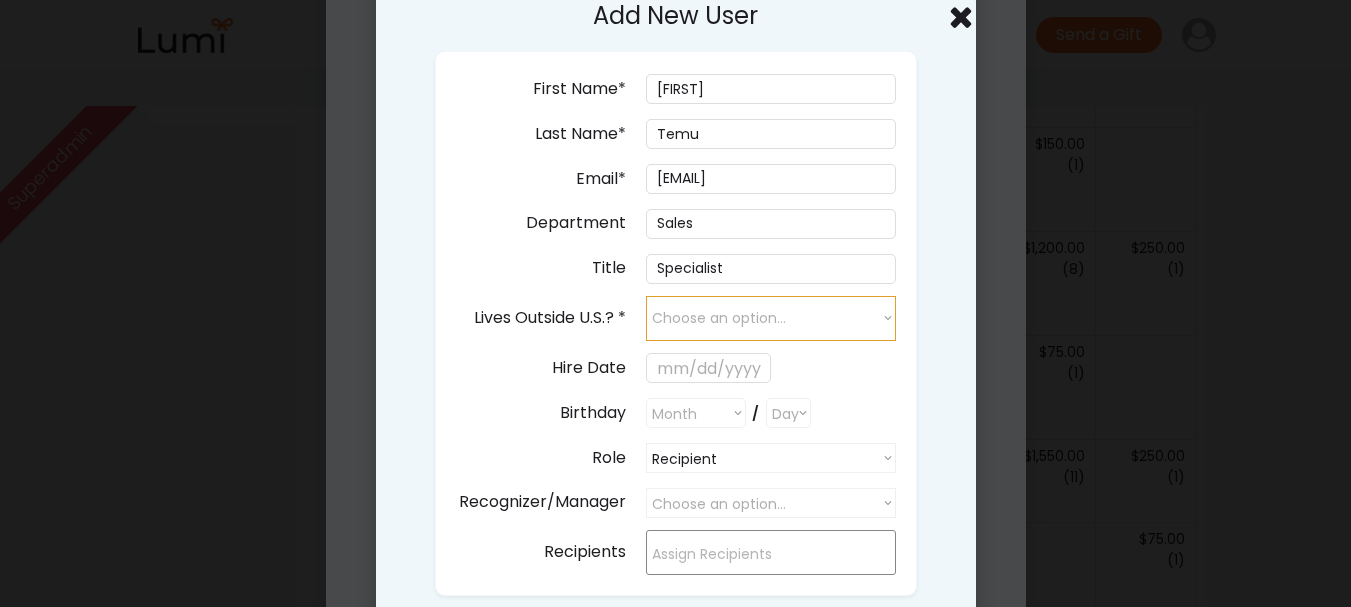 click on "Choose an option... yes no" at bounding box center [771, 318] 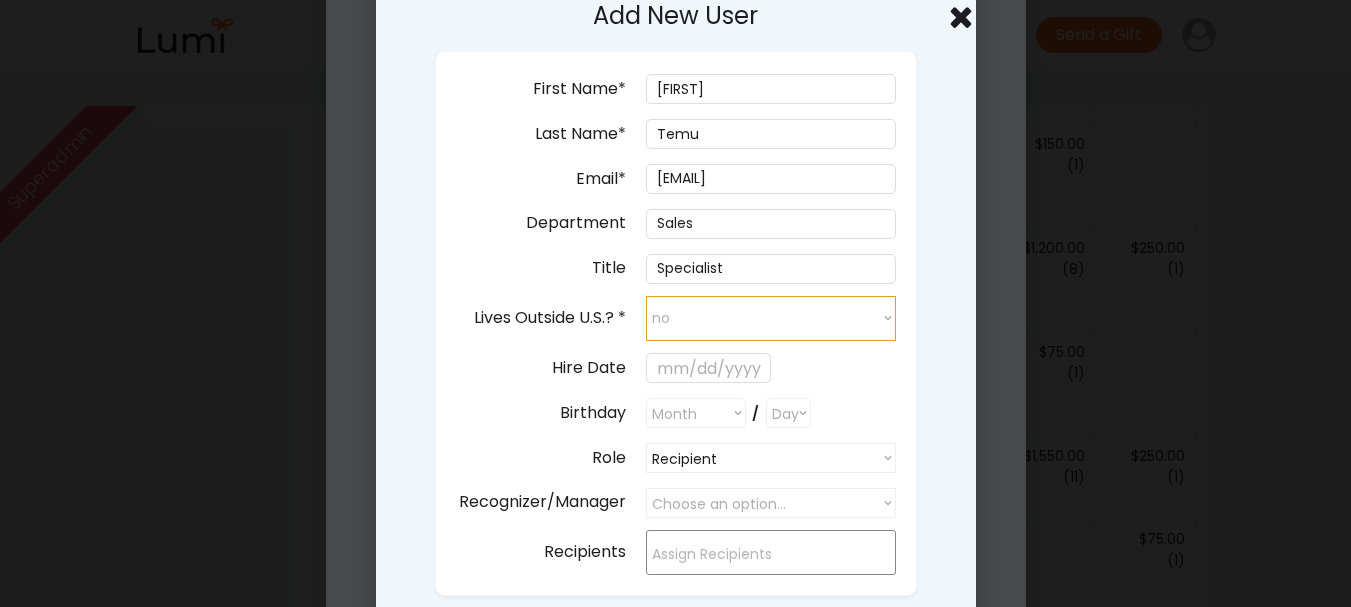 click on "Choose an option... yes no" at bounding box center (771, 318) 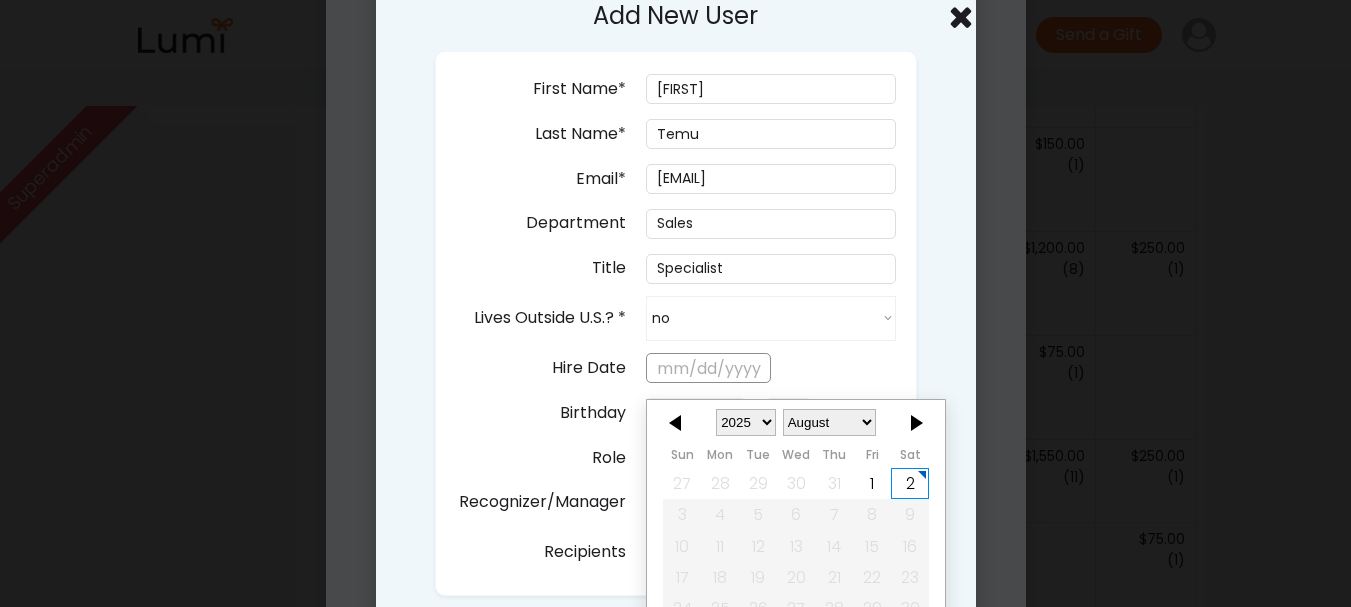 click at bounding box center (708, 368) 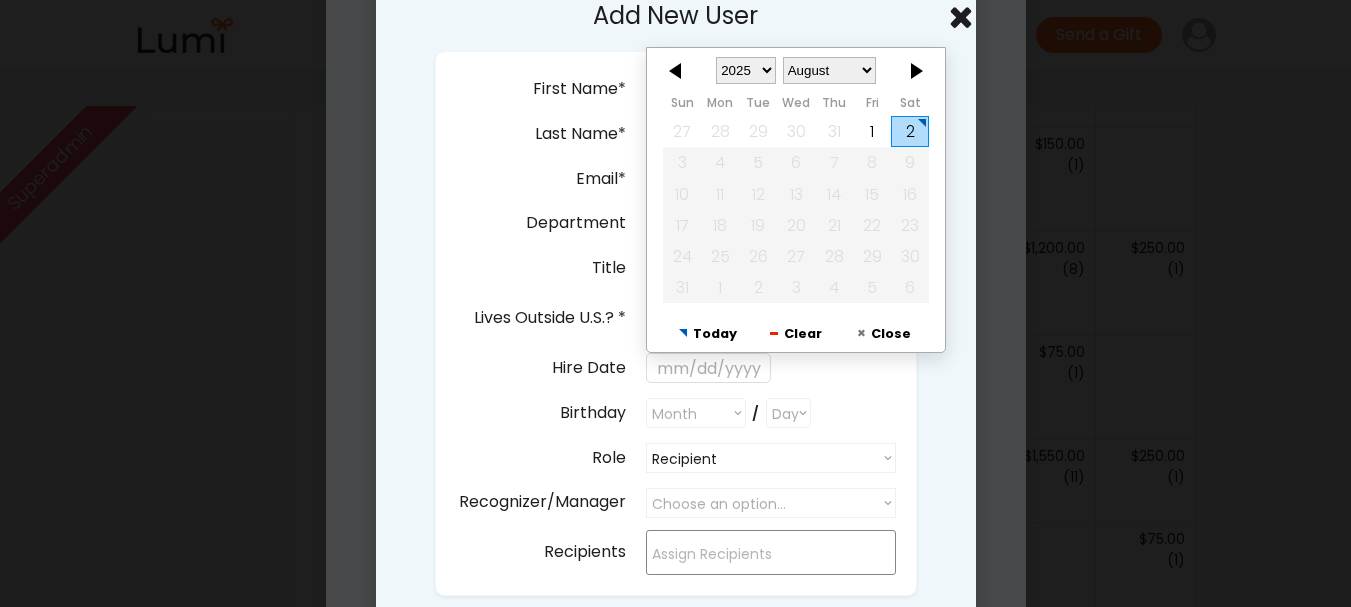 click on "First Name* Last Name* Email* jackson+795@givelumi.com Department Title Lives Outside U.S.? * Choose an option... yes no Hire Date Birthday Month January February March April May June July August September October November December / Day Role Recipient Recipient Buyer Admin Recognizer/Manager Choose an option... Recipients" at bounding box center (676, 323) 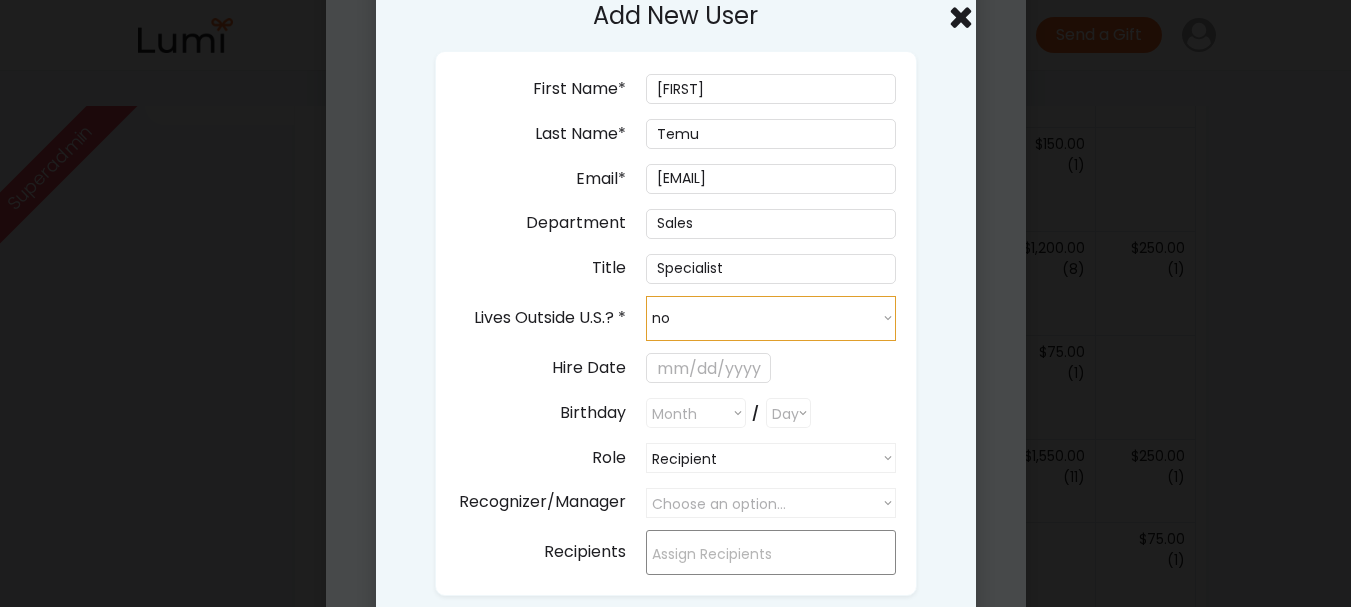 click on "Choose an option... yes no" at bounding box center [771, 318] 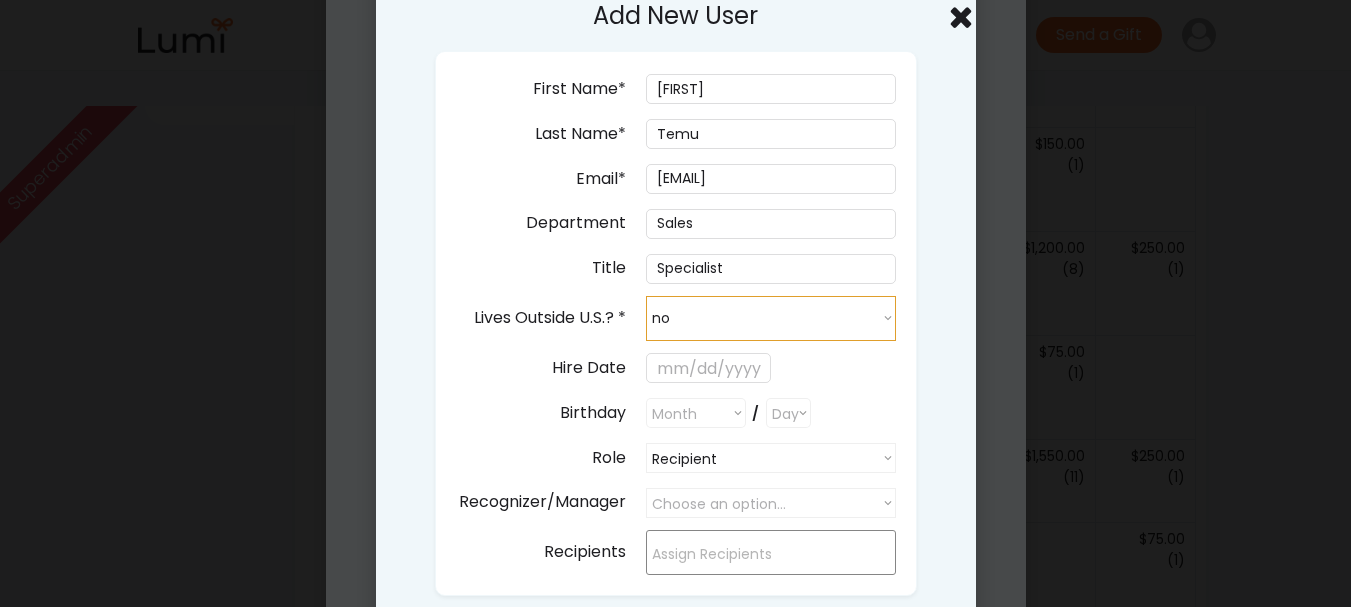 select on "true" 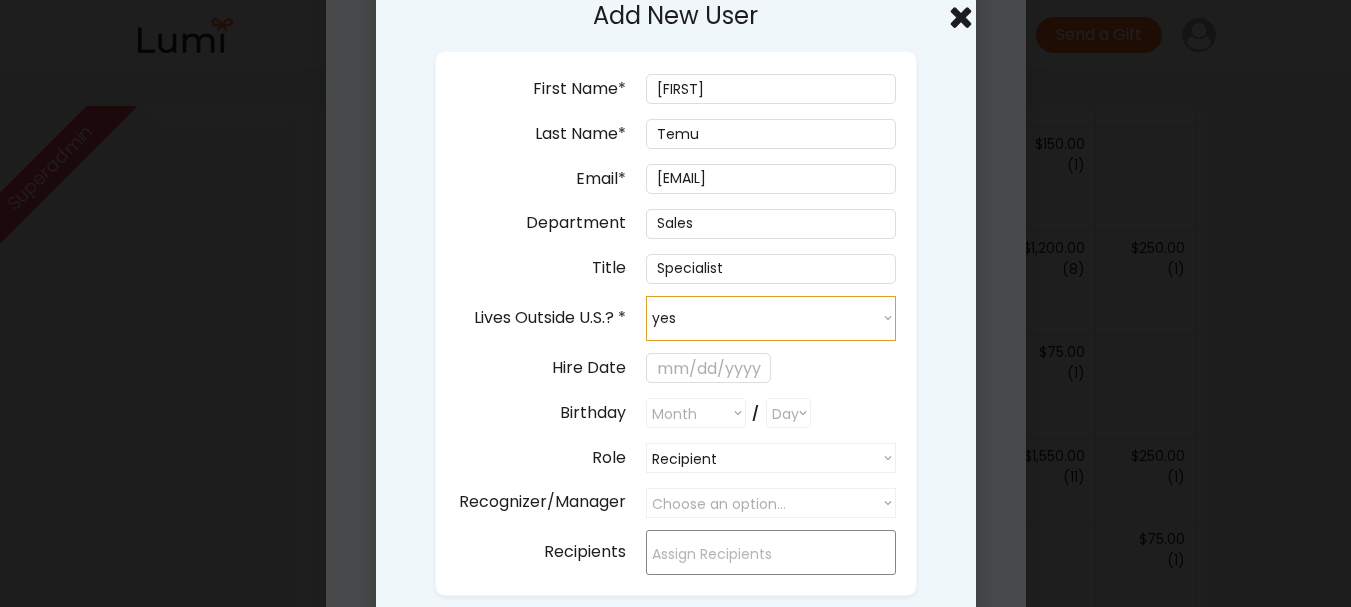 click on "Choose an option... yes no" at bounding box center (771, 318) 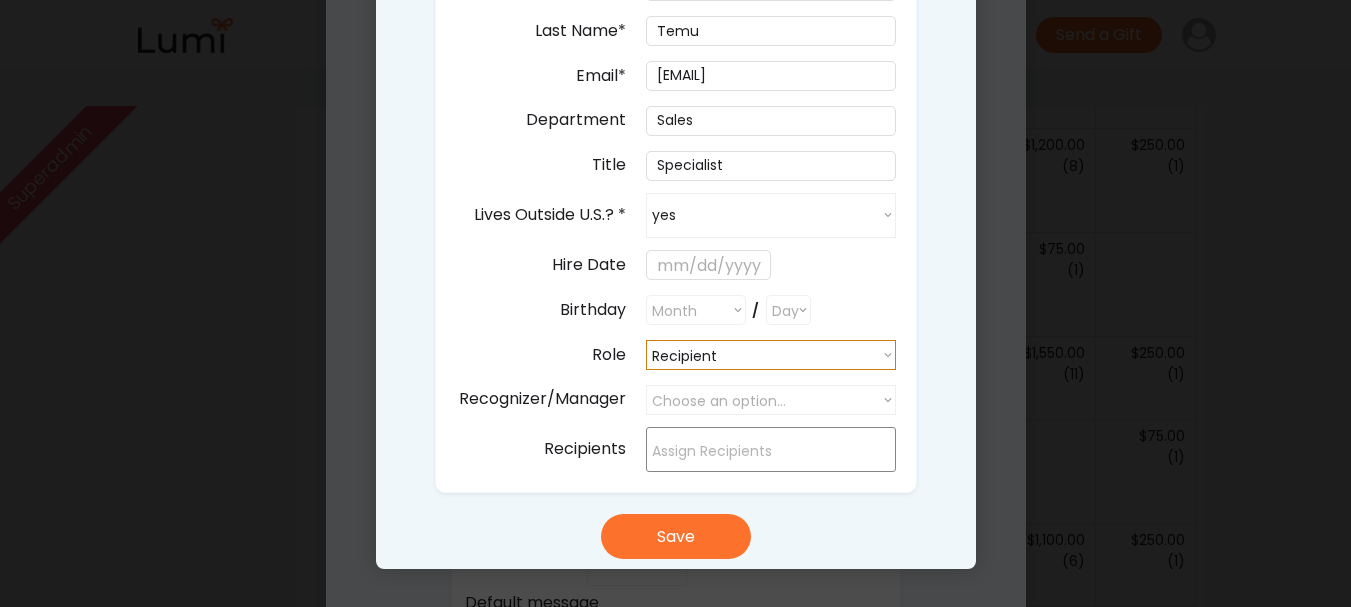 scroll, scrollTop: 890, scrollLeft: 0, axis: vertical 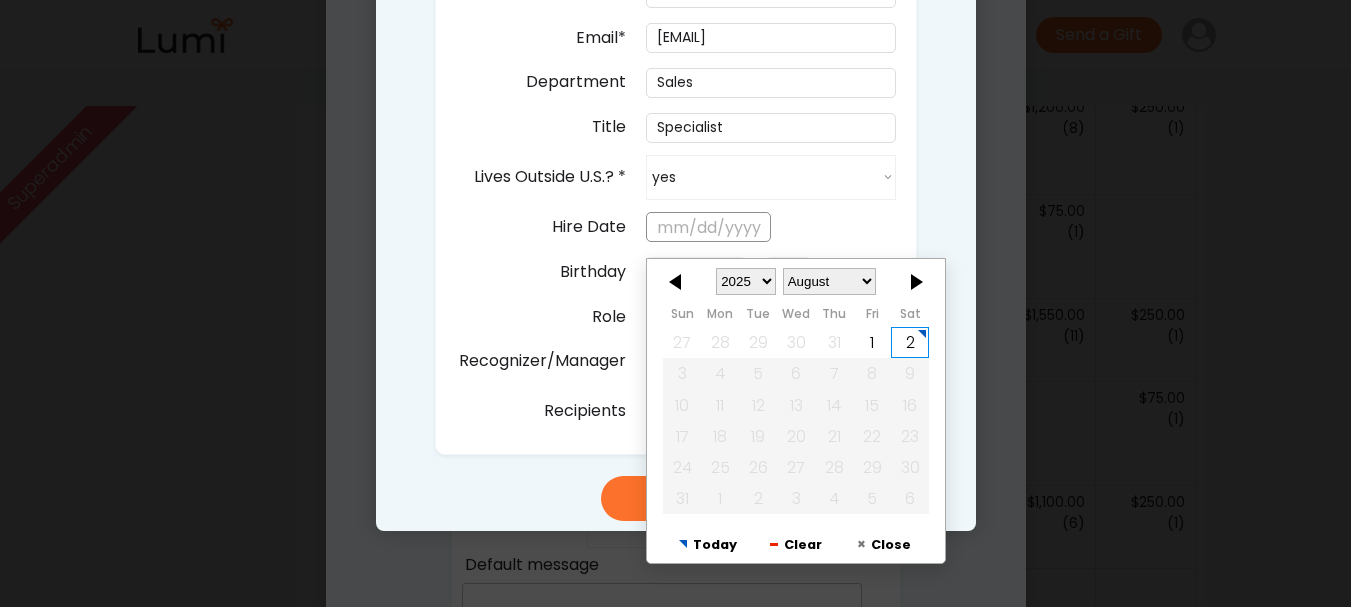 click at bounding box center [708, 227] 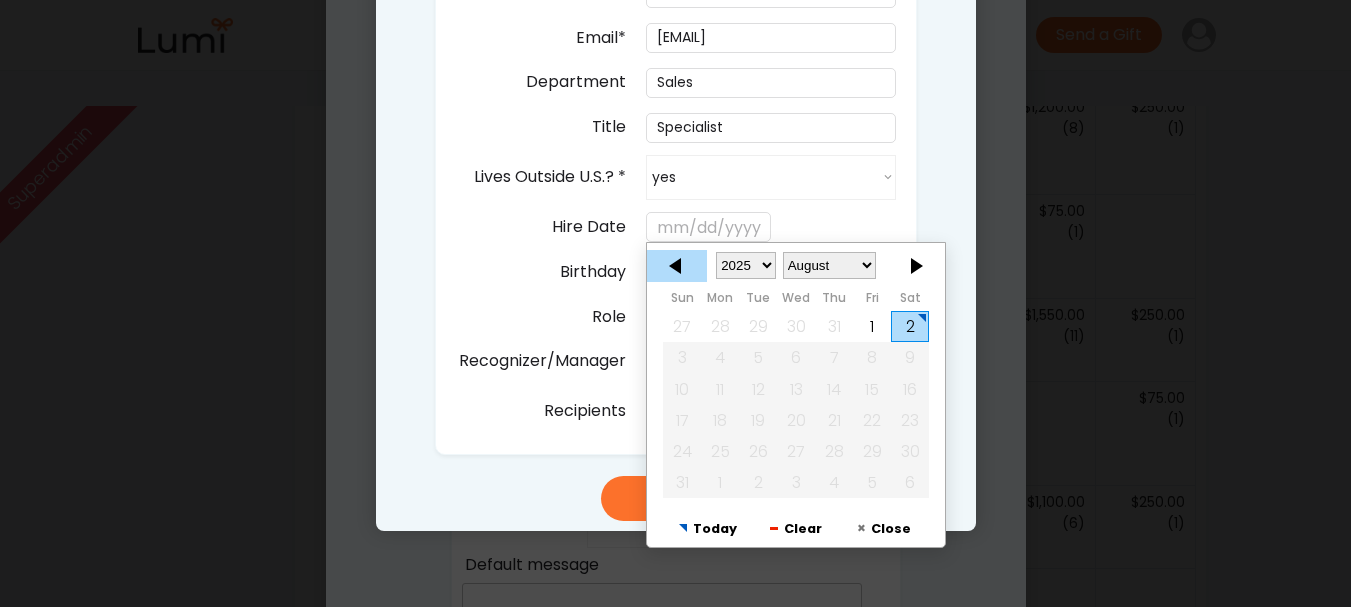 click at bounding box center (677, 266) 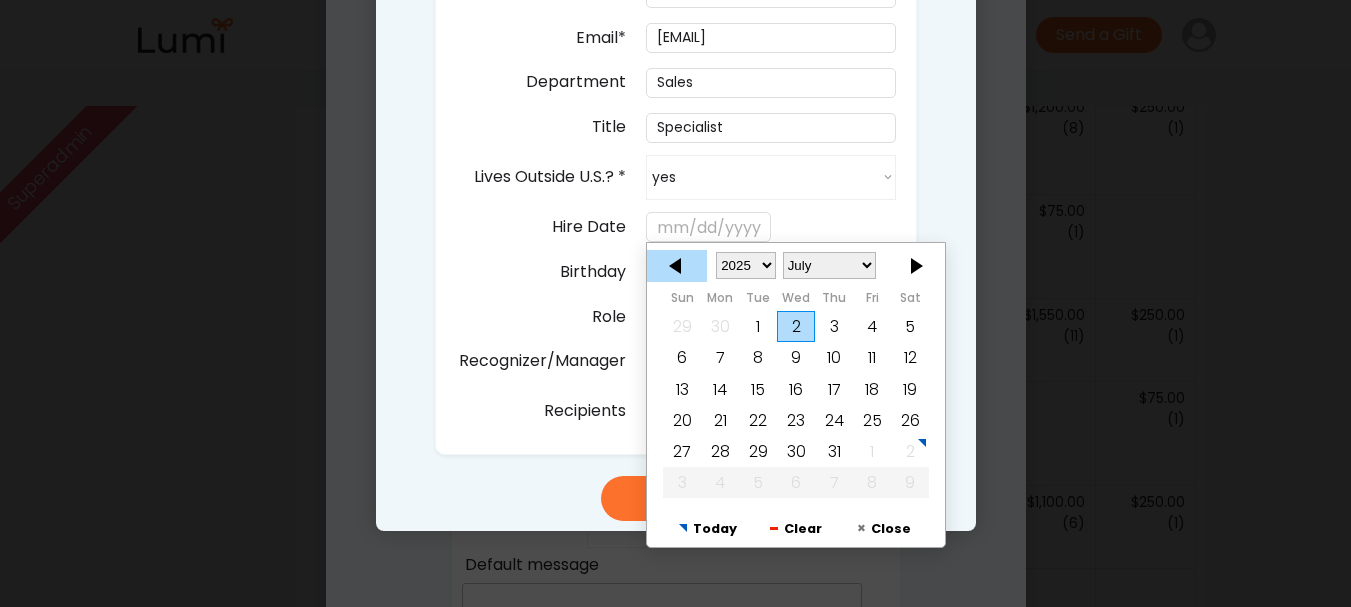 click at bounding box center (677, 266) 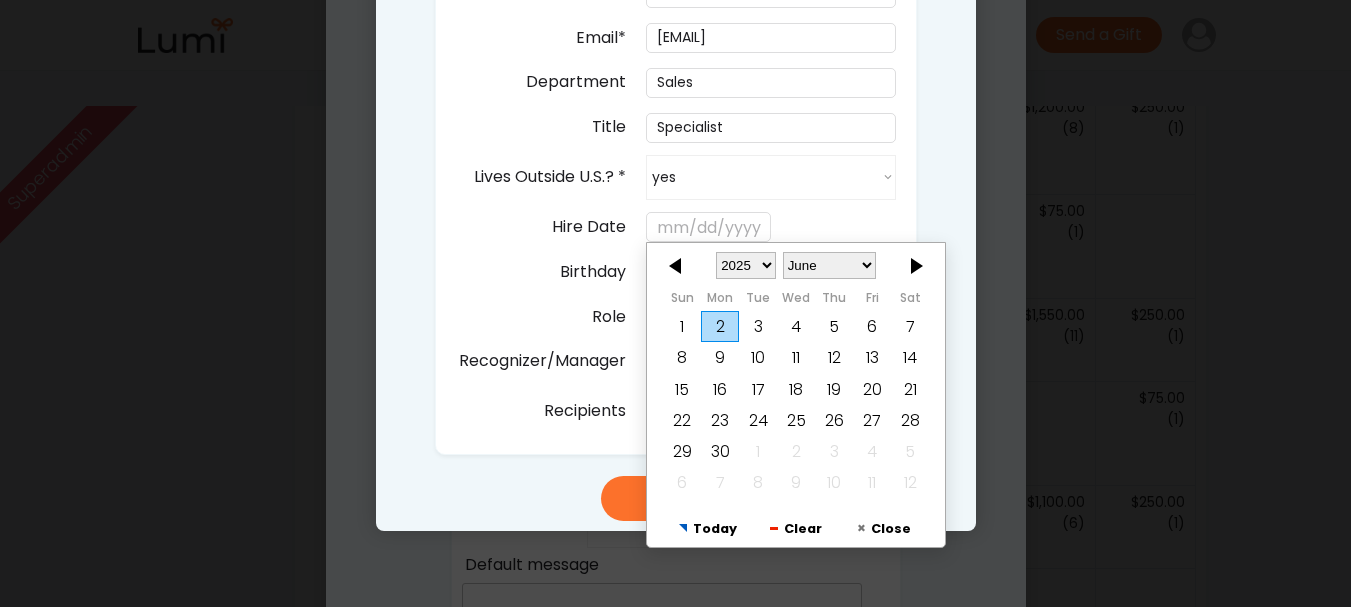 click on "2" at bounding box center [720, 327] 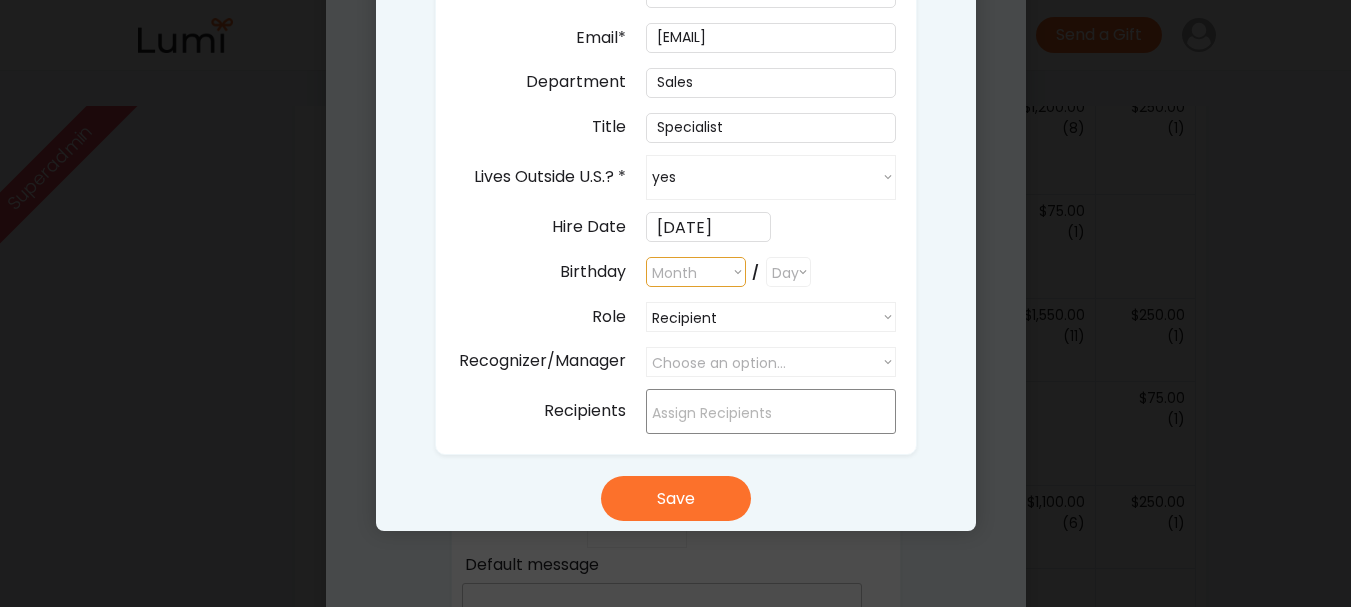 click on "Month January February March April May June July August September October November December" at bounding box center (696, 272) 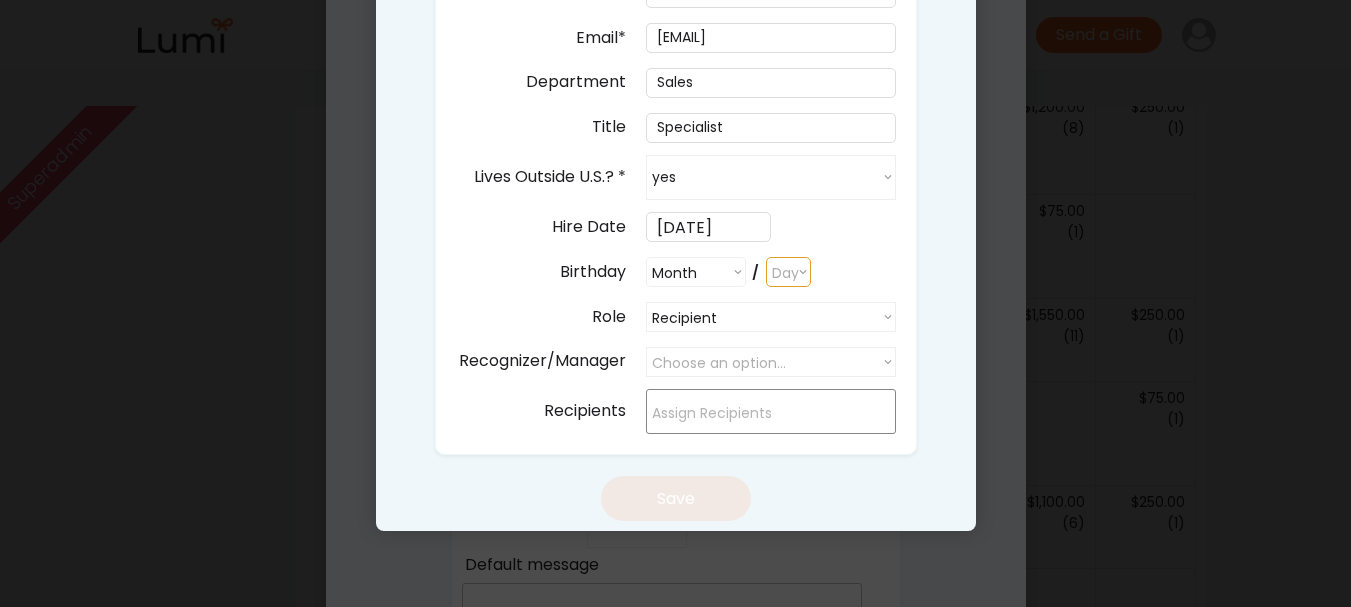 click on "Day 1 2 3 4 5 6 7 8 9 10 11 12 13 14 15 16 17 18 19 20 21 22 23 24 25 26 27 28 29 30" at bounding box center (788, 272) 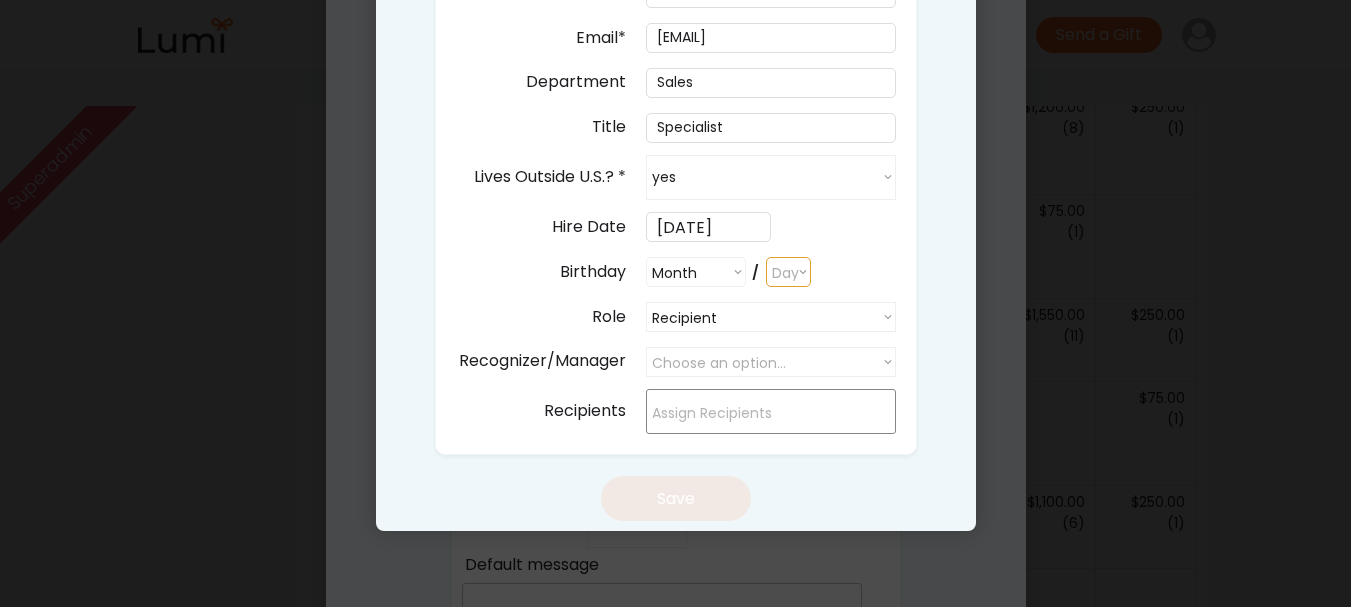 select on "28" 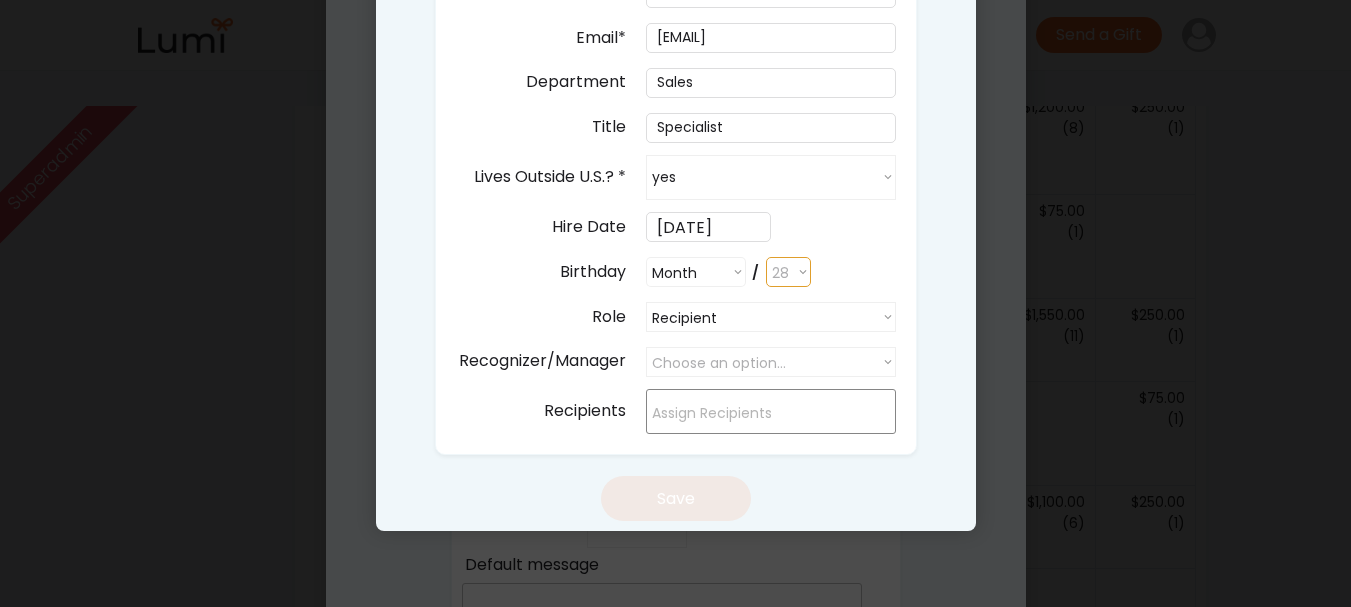 click on "Day 1 2 3 4 5 6 7 8 9 10 11 12 13 14 15 16 17 18 19 20 21 22 23 24 25 26 27 28 29 30" at bounding box center [788, 272] 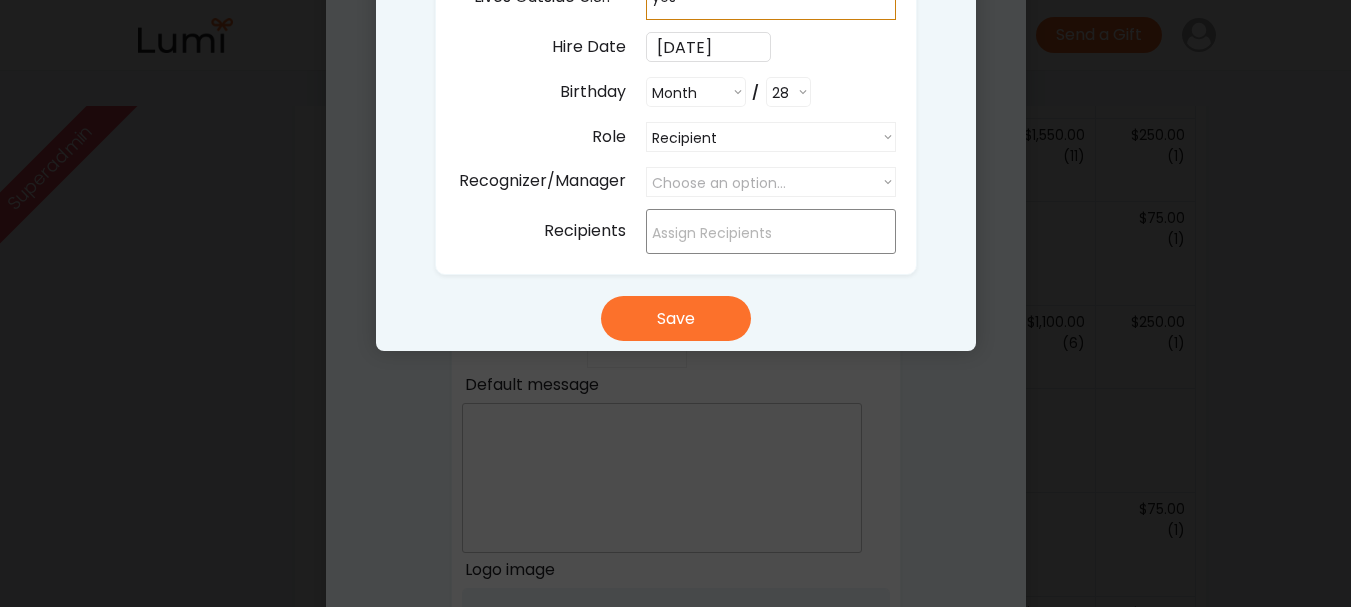 scroll, scrollTop: 1071, scrollLeft: 0, axis: vertical 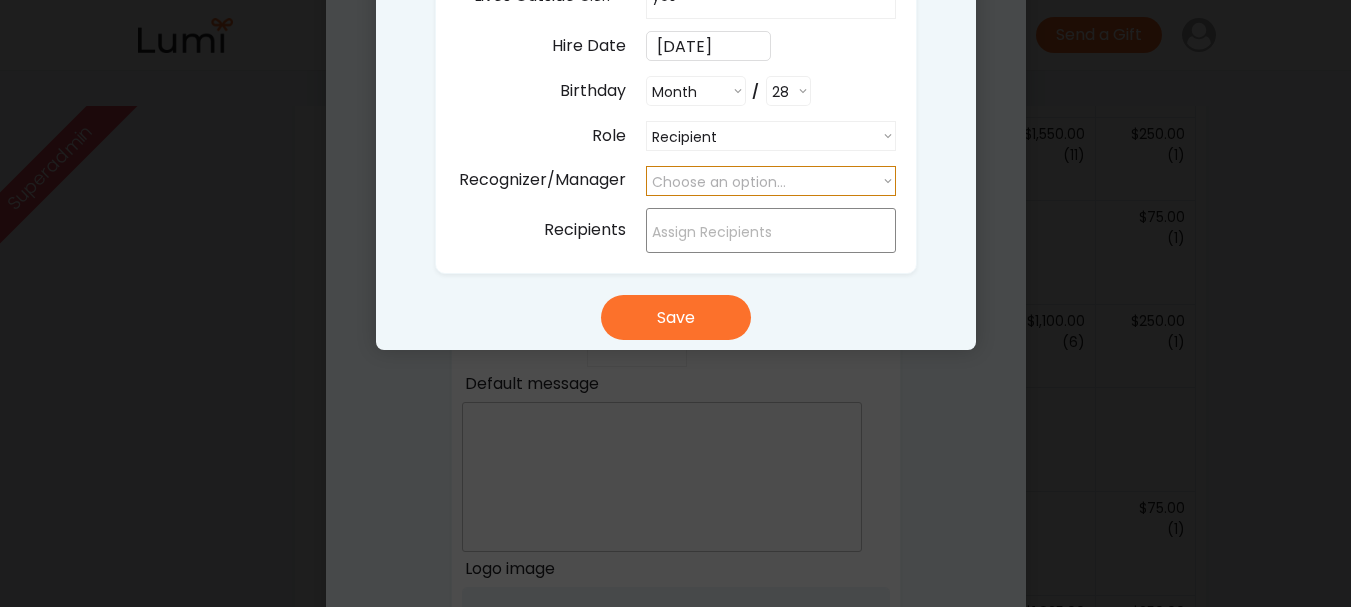 click on "Choose an option..." at bounding box center [771, 181] 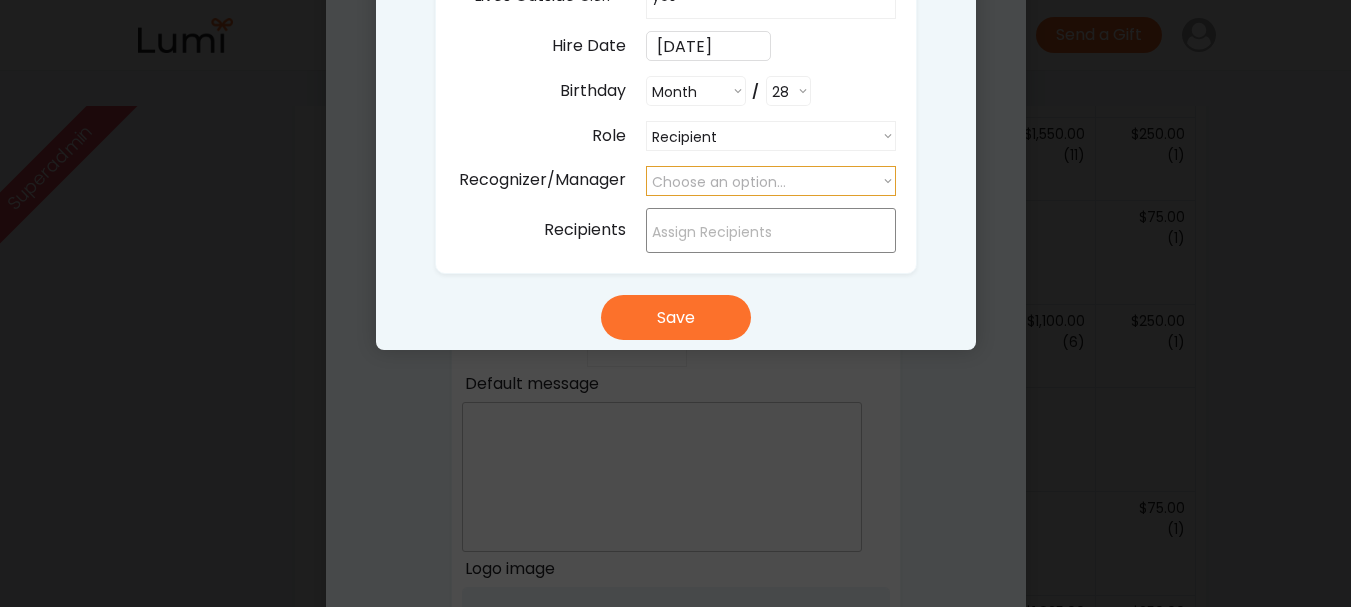 click on "Choose an option..." at bounding box center [771, 181] 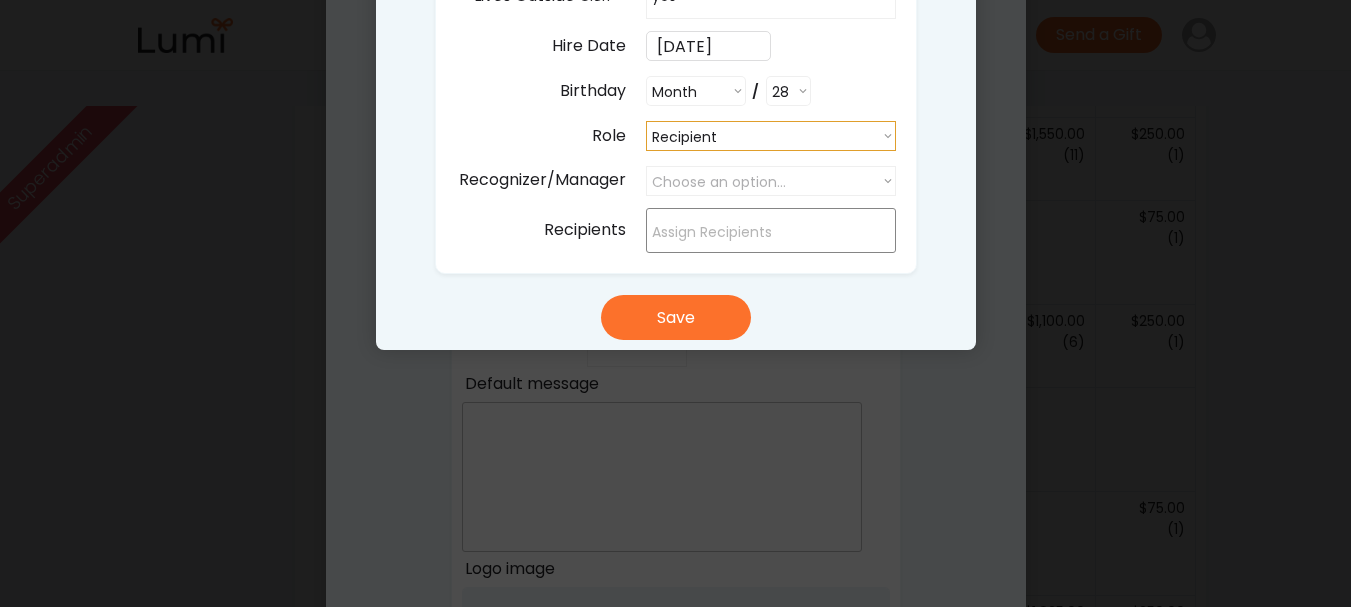 click on "Recipient Recipient Buyer Admin" at bounding box center (771, 136) 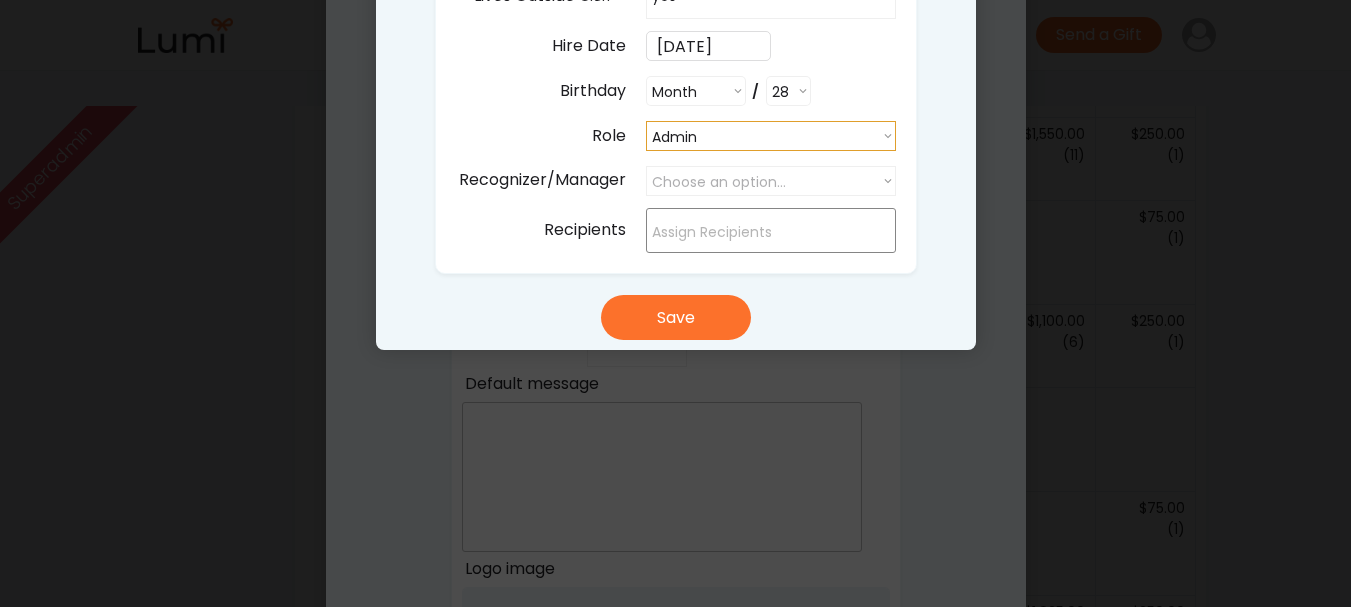 click on "Recipient Recipient Buyer Admin" at bounding box center (771, 136) 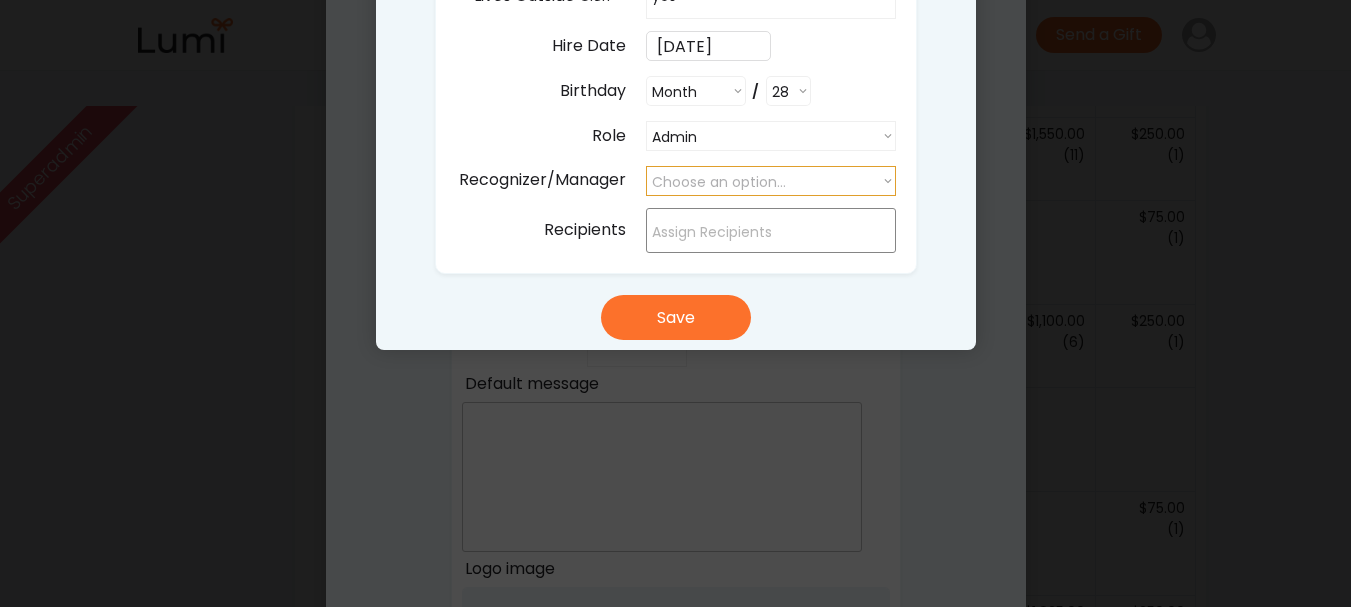 click on "Choose an option..." at bounding box center (771, 181) 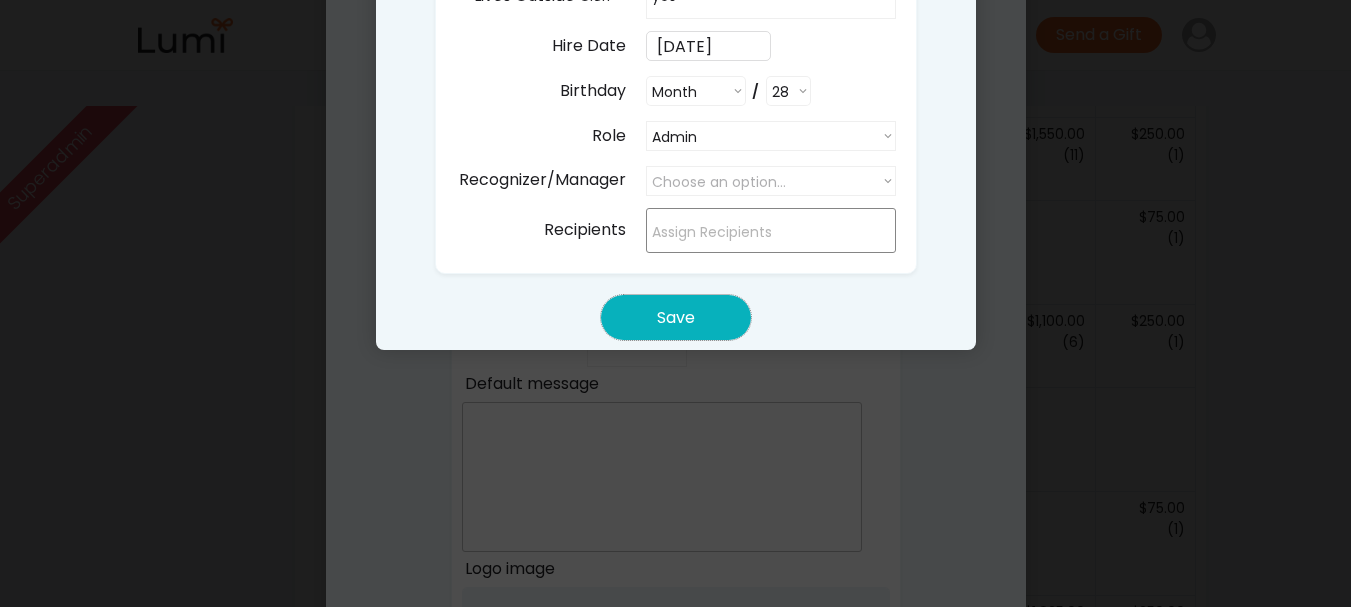 click on "Save" at bounding box center [676, 317] 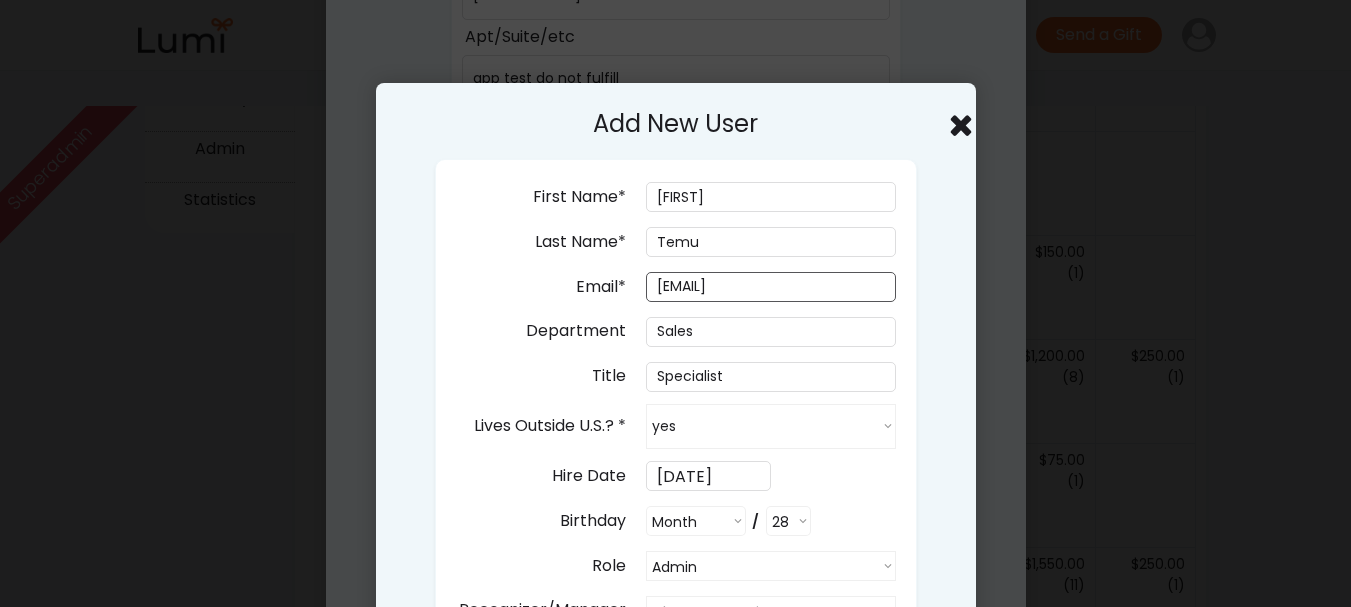 scroll, scrollTop: 640, scrollLeft: 0, axis: vertical 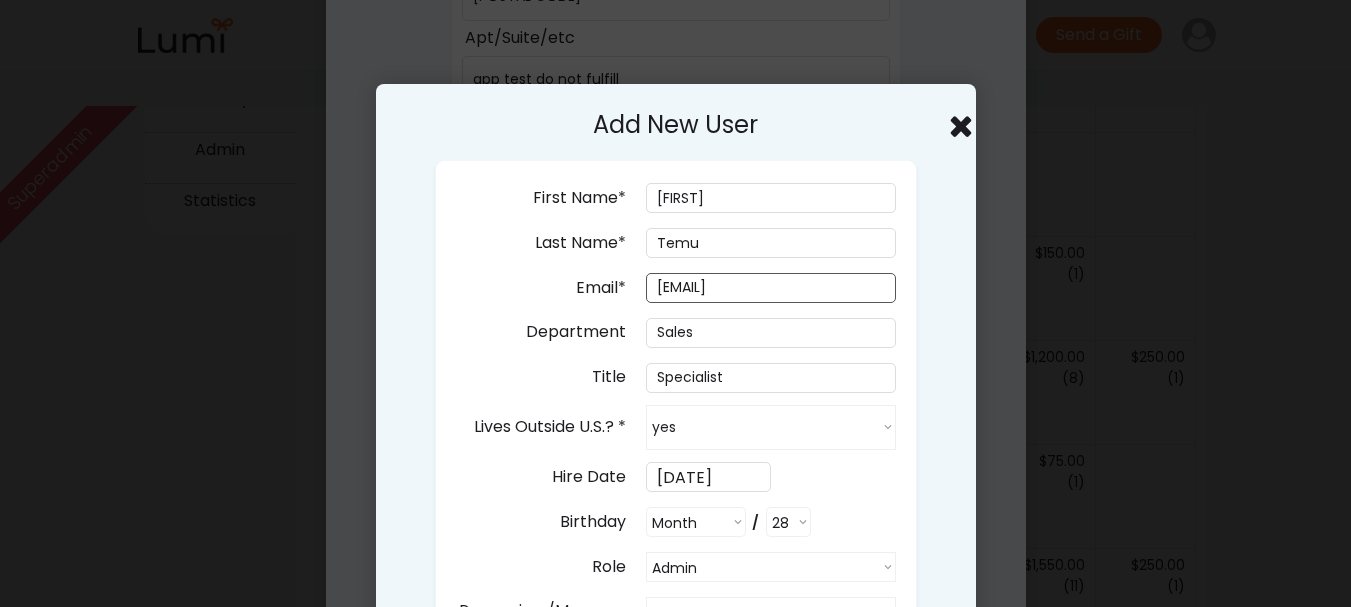 click on "jackson+795@givelumi.com" at bounding box center (771, 288) 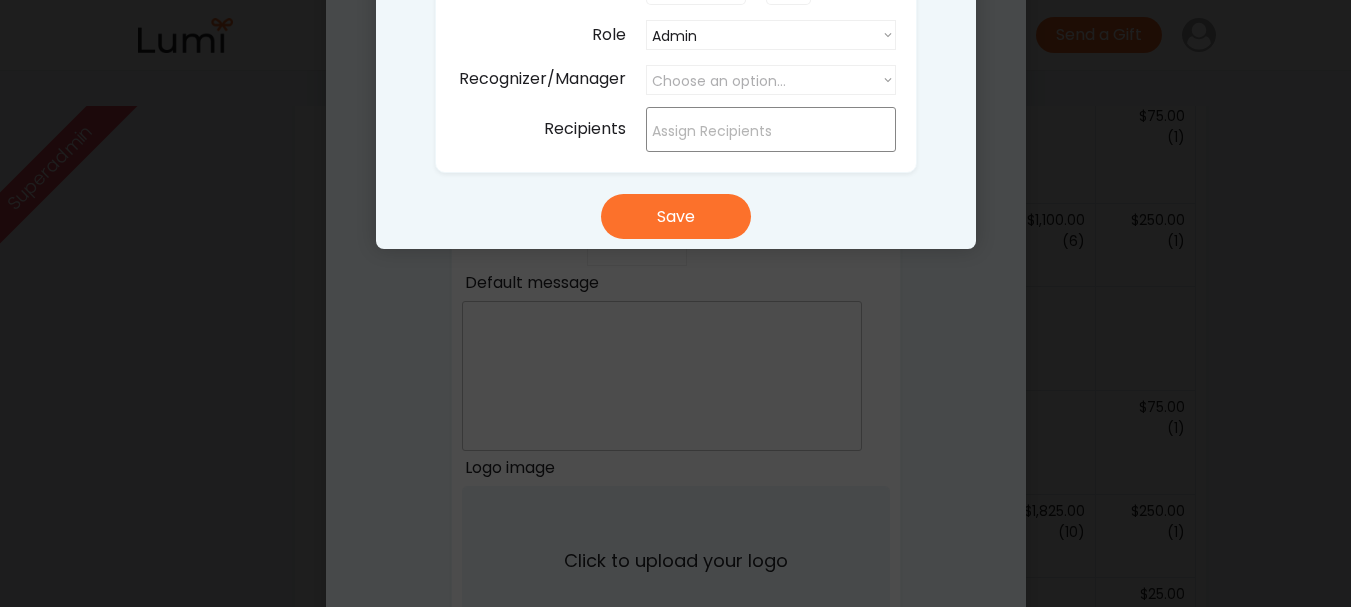 scroll, scrollTop: 1165, scrollLeft: 0, axis: vertical 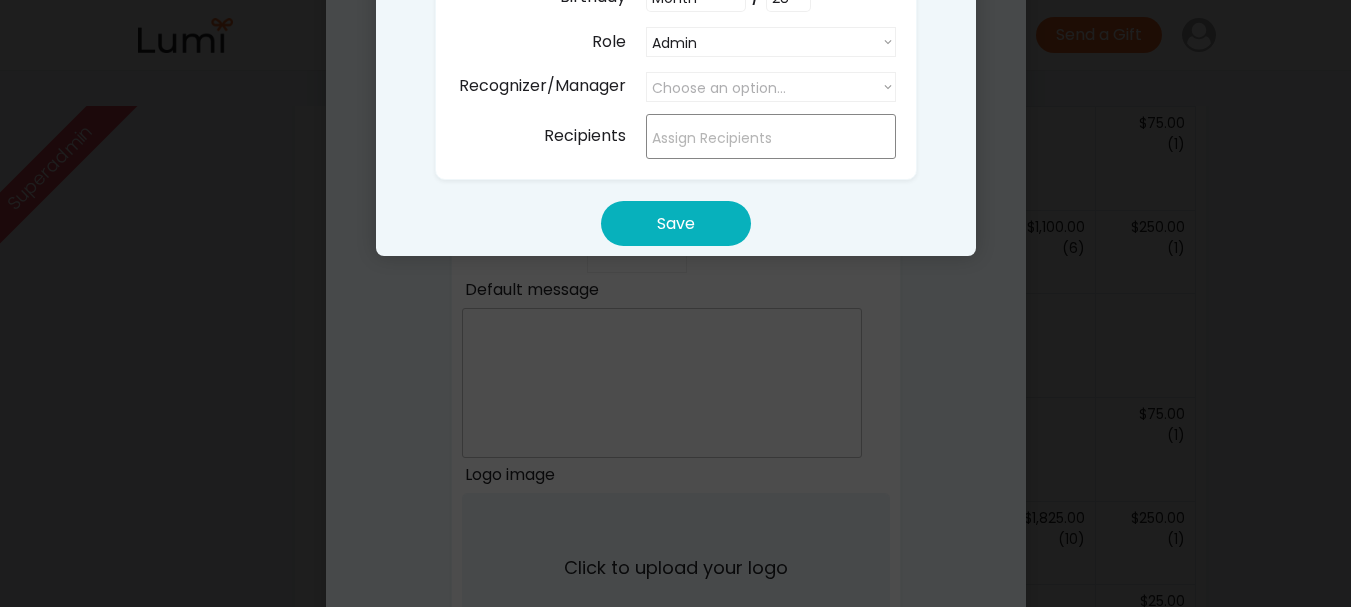 type on "[FIRST]+7950@example.com" 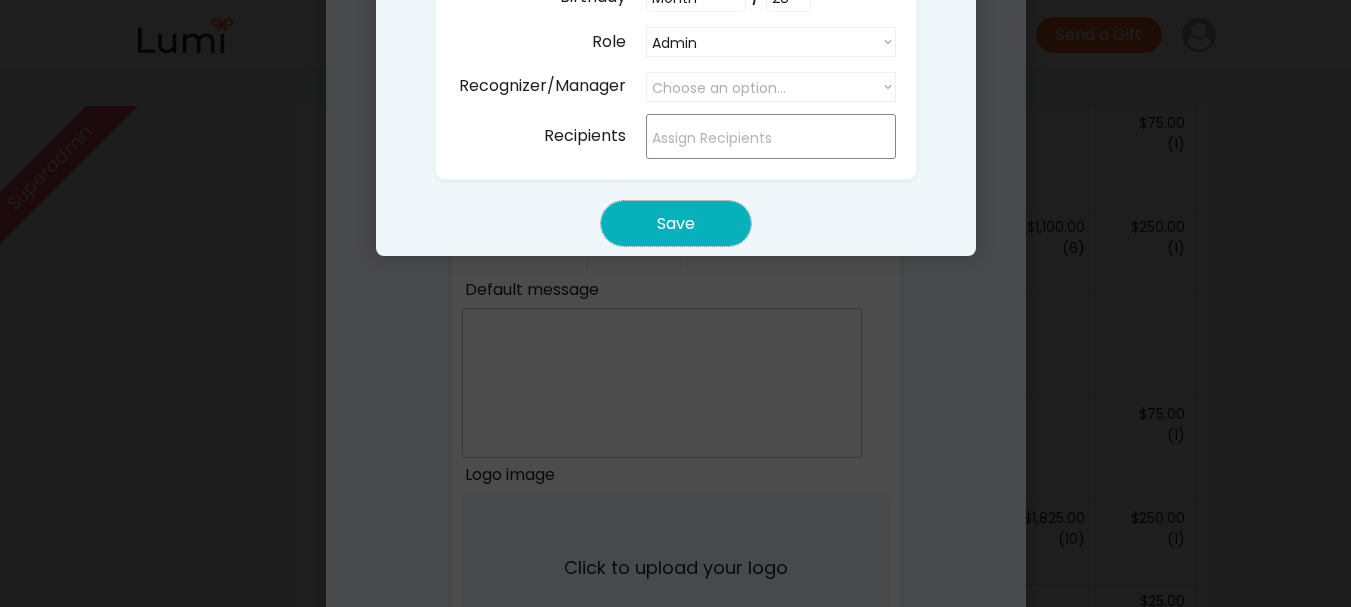 click on "Save" at bounding box center (676, 223) 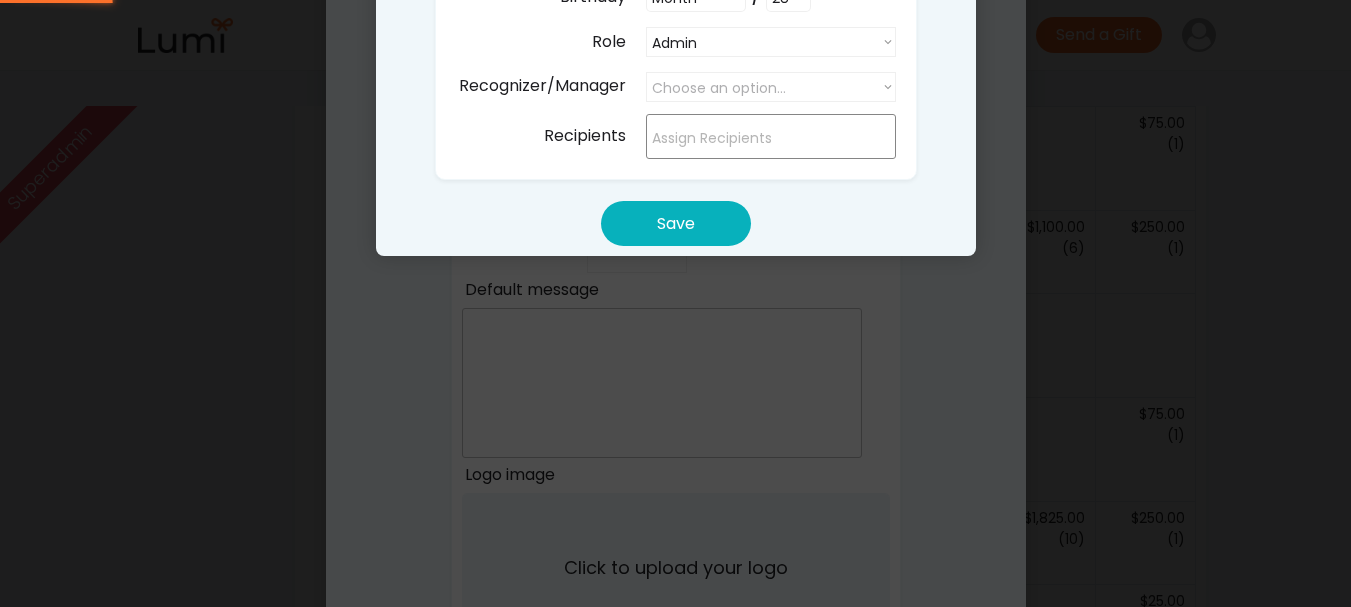 type 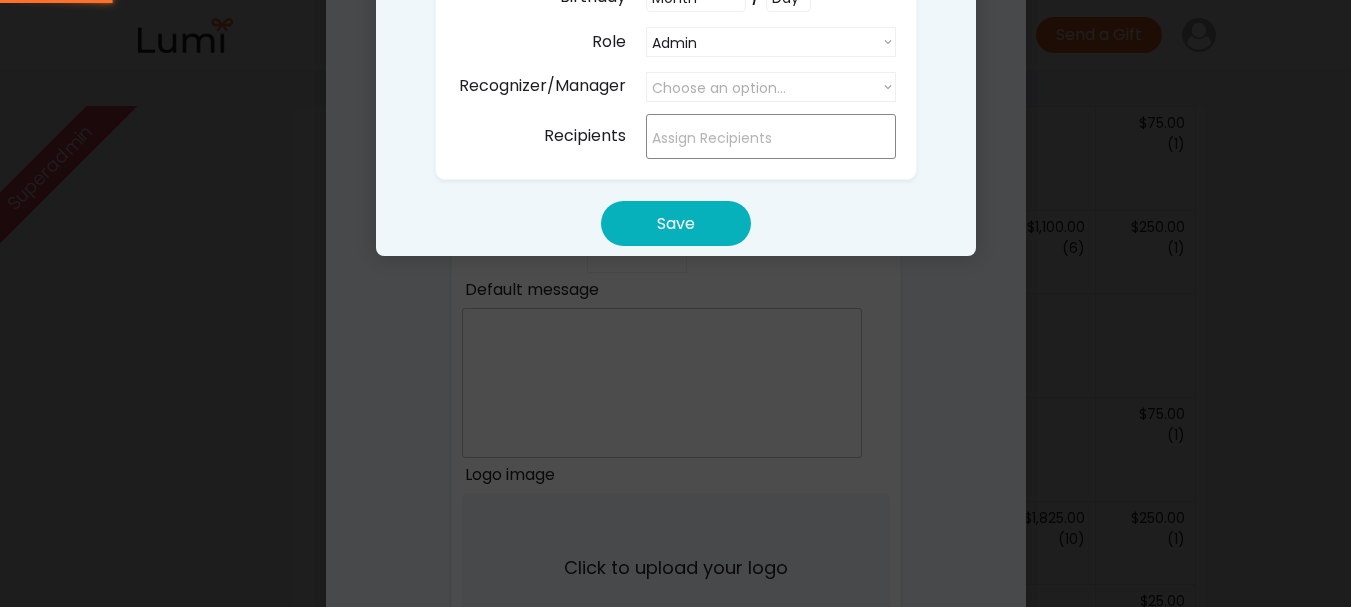 select on ""recipient"" 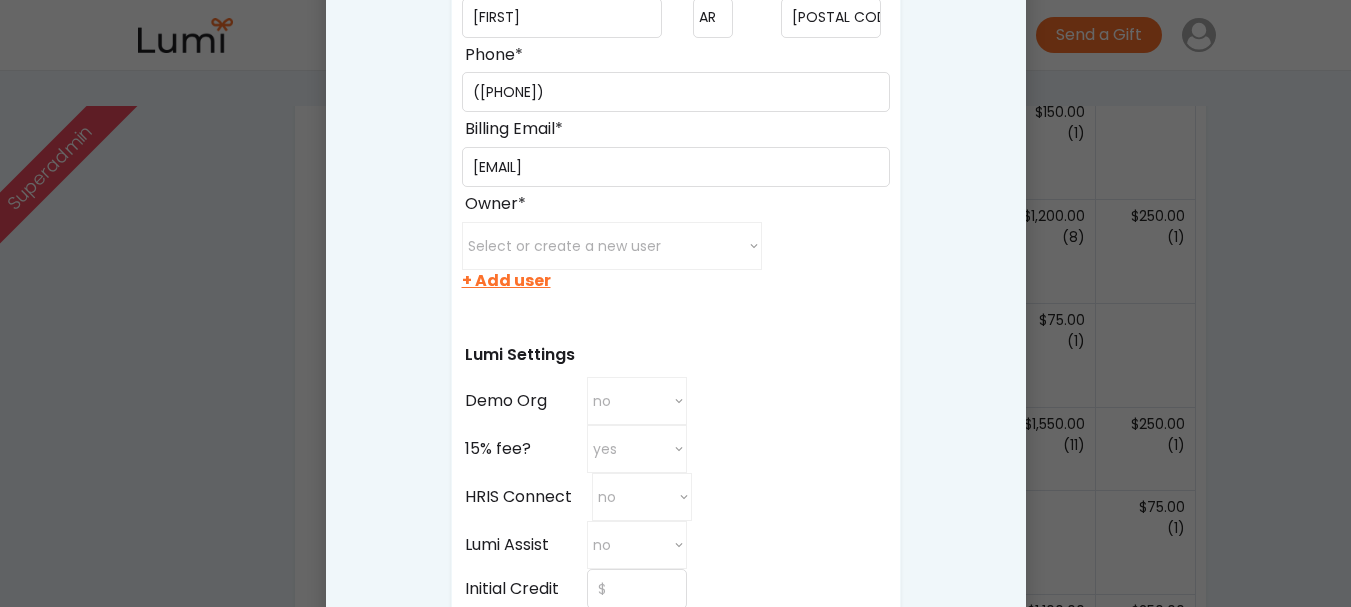 scroll, scrollTop: 780, scrollLeft: 0, axis: vertical 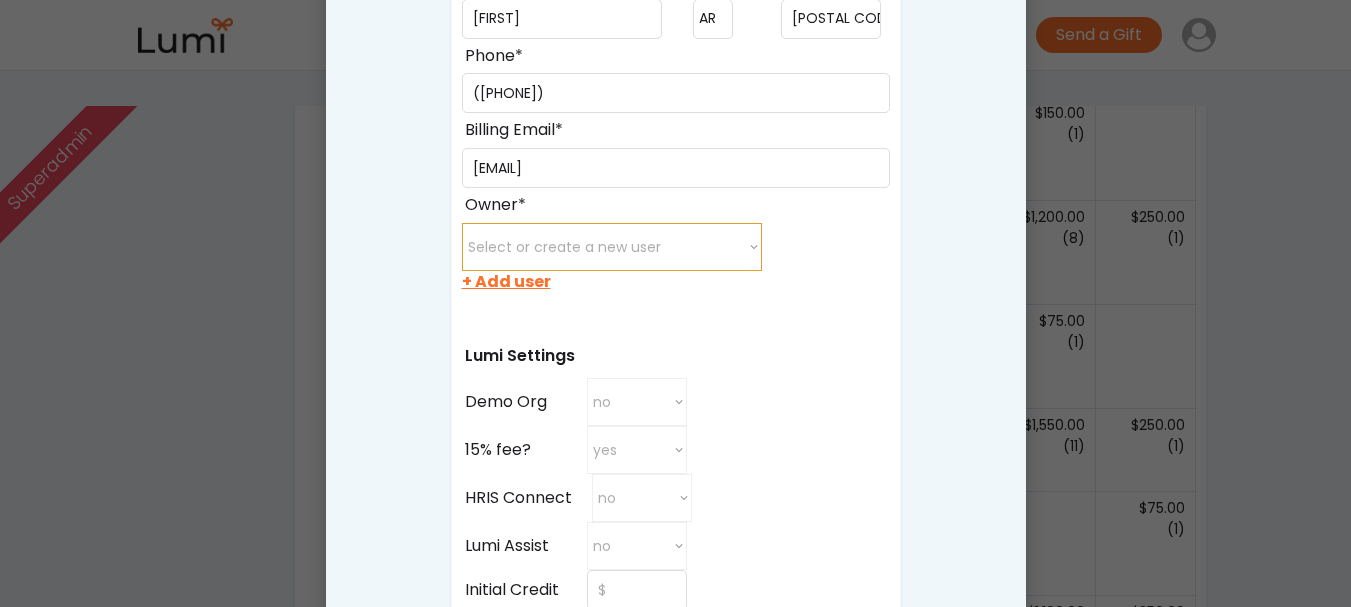 click on "Select or create a new user minette@post.harvard.edu juanxu0529@gmail.com xichunyu@gmail.com nick@revitrage.com juliawarrenyoga@gmail.com rickey45@cisticola-worldwide.llc baylee27@cisticola-worldwide.llc testjanae65@cisticola-worldwide.llc testpamela40@cisticola-worldwide.llc testomari9@cisticola-worldwide.llc testnoble40@cisticola-worldwide.llc lloyd@twothink.co kathryn.clamar@us.dlapiper.com temi.akinmade@vitesse.io alicia@cocofloss.com t.collier@celonis.com jackson+7950@givelumi.com" at bounding box center (612, 247) 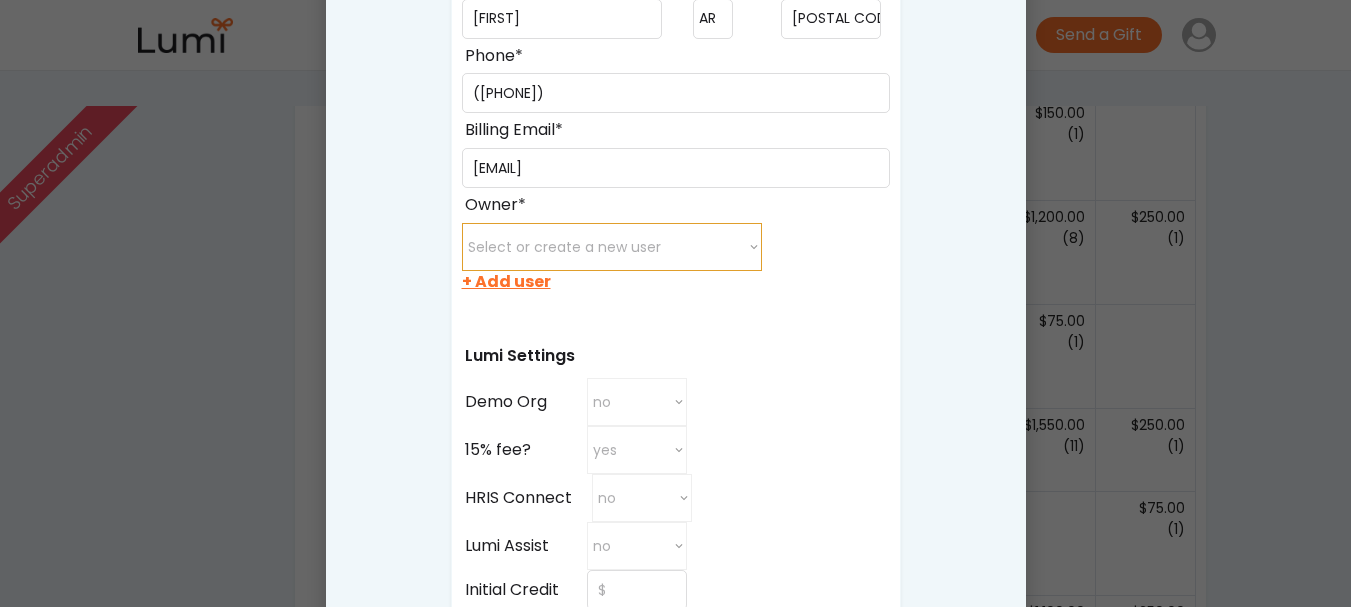 select on ""1348695171700984260__LOOKUP__1754176696907x874839323725023600"" 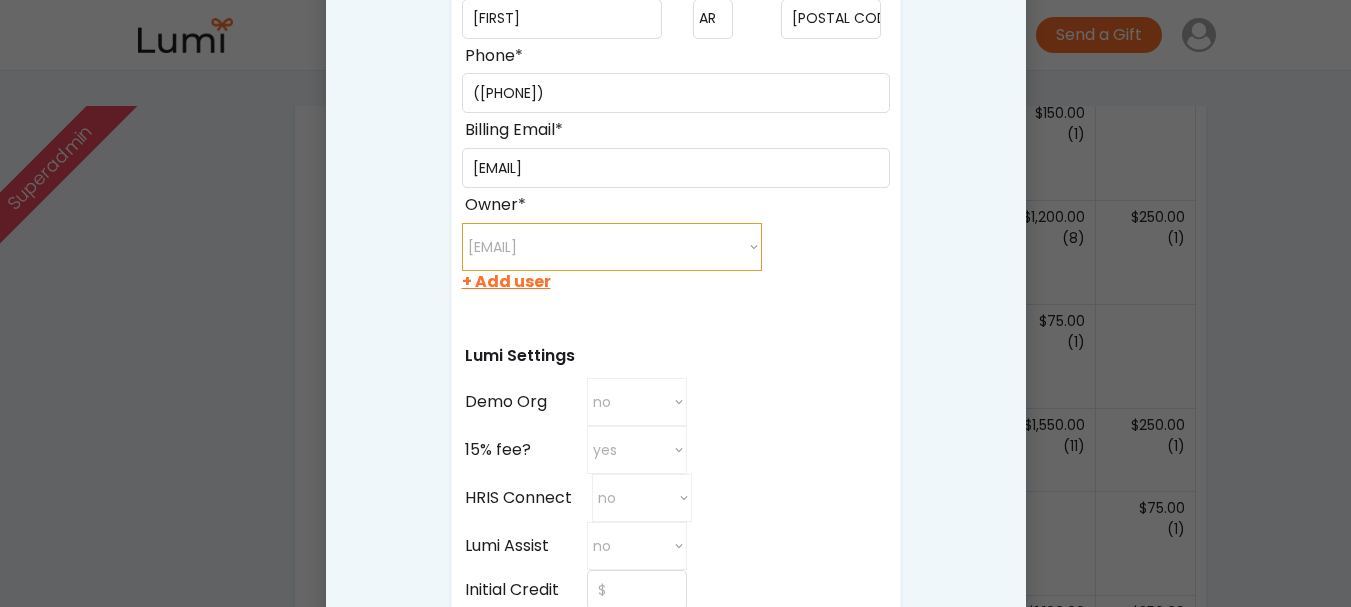 click on "Select or create a new user minette@post.harvard.edu juanxu0529@gmail.com xichunyu@gmail.com nick@revitrage.com juliawarrenyoga@gmail.com rickey45@cisticola-worldwide.llc baylee27@cisticola-worldwide.llc testjanae65@cisticola-worldwide.llc testpamela40@cisticola-worldwide.llc testomari9@cisticola-worldwide.llc testnoble40@cisticola-worldwide.llc lloyd@twothink.co kathryn.clamar@us.dlapiper.com temi.akinmade@vitesse.io alicia@cocofloss.com t.collier@celonis.com jackson+7950@givelumi.com" at bounding box center [612, 247] 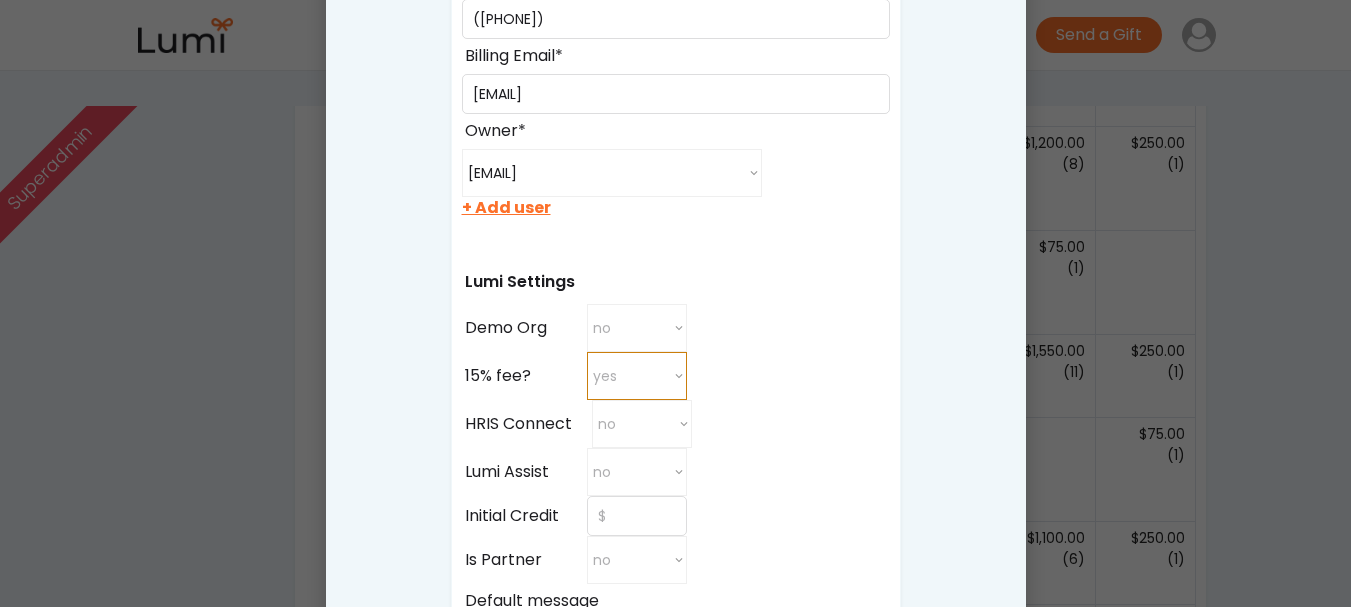 scroll, scrollTop: 855, scrollLeft: 0, axis: vertical 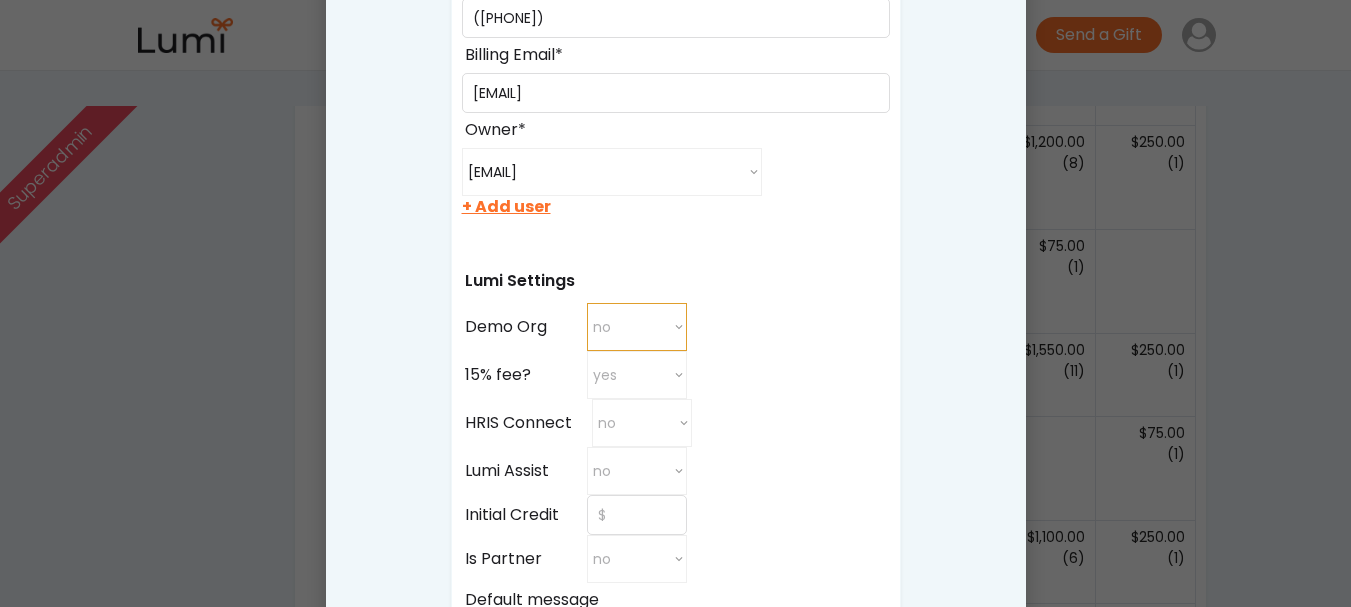 click on "no yes no" at bounding box center [637, 327] 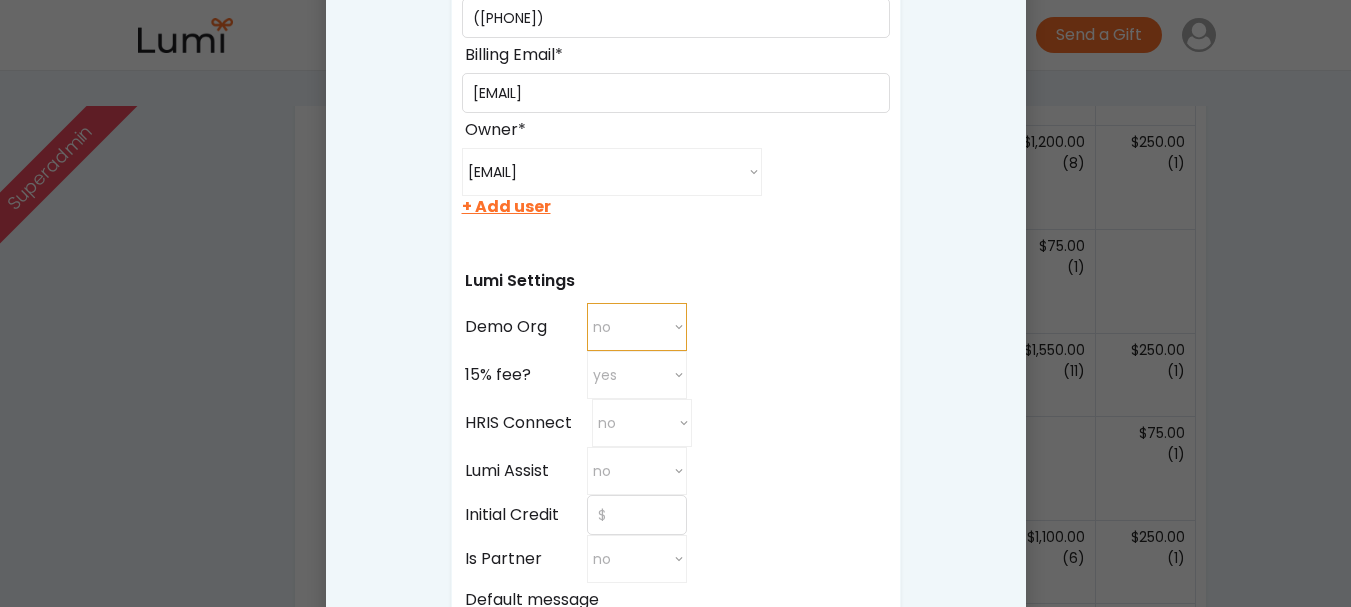 select on "true" 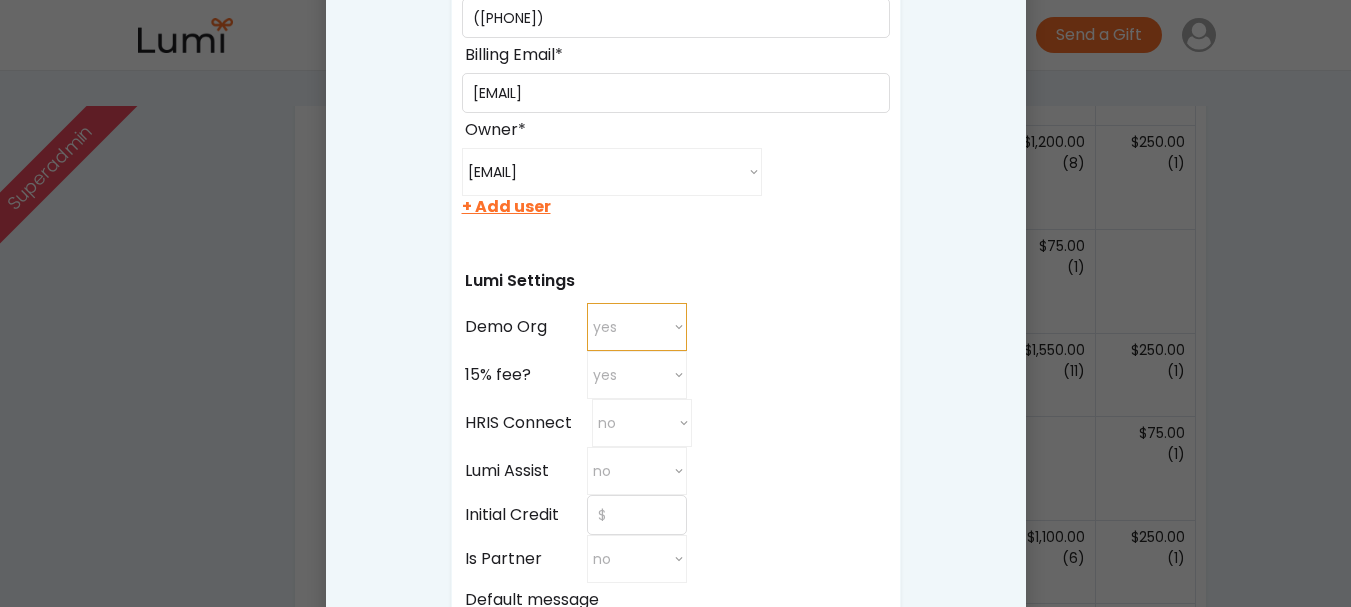 click on "no yes no" at bounding box center (637, 327) 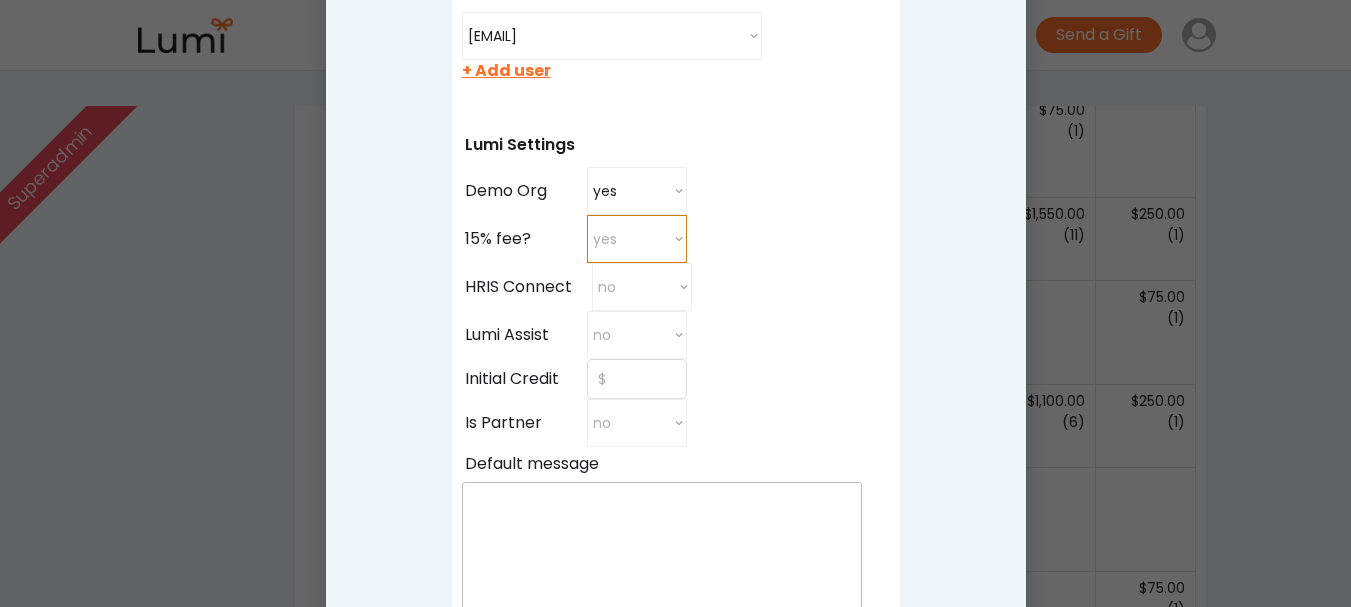 scroll, scrollTop: 992, scrollLeft: 0, axis: vertical 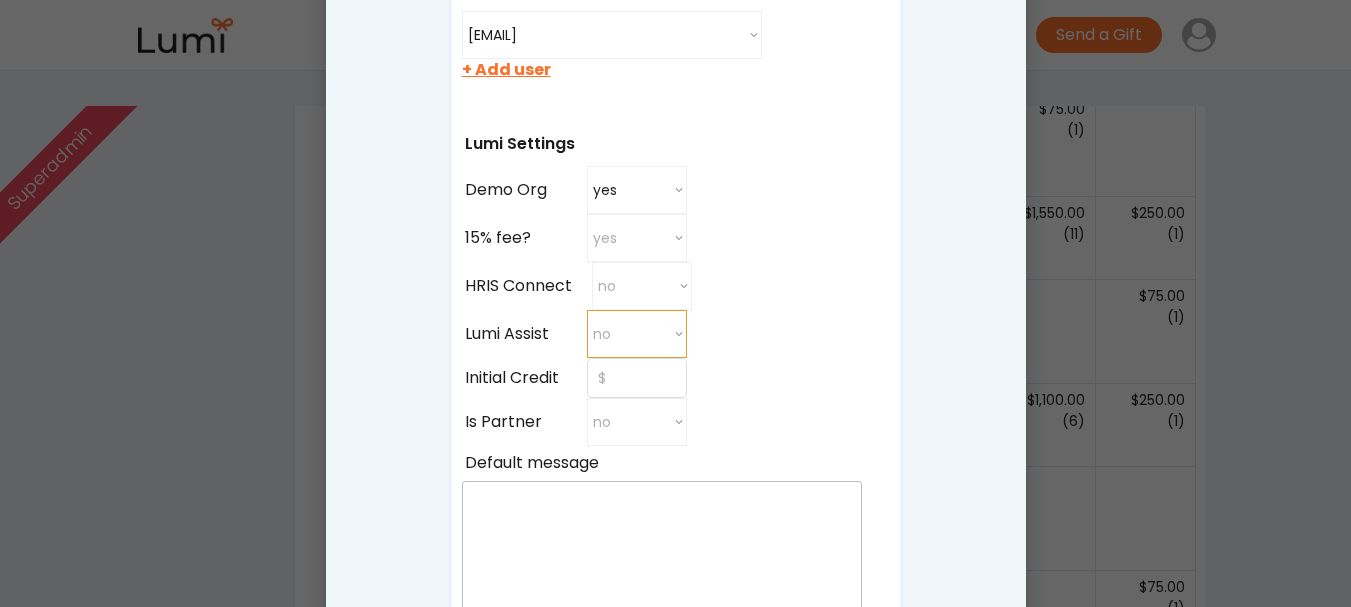 click on "no yes no" at bounding box center (637, 334) 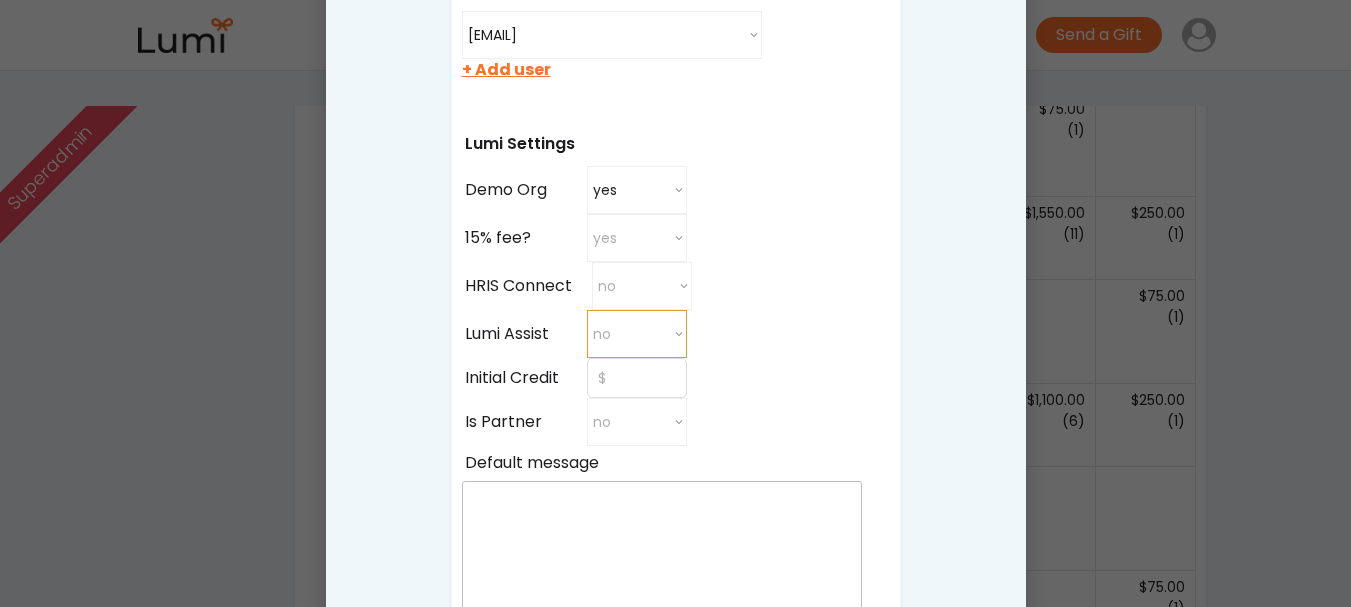 select on "true" 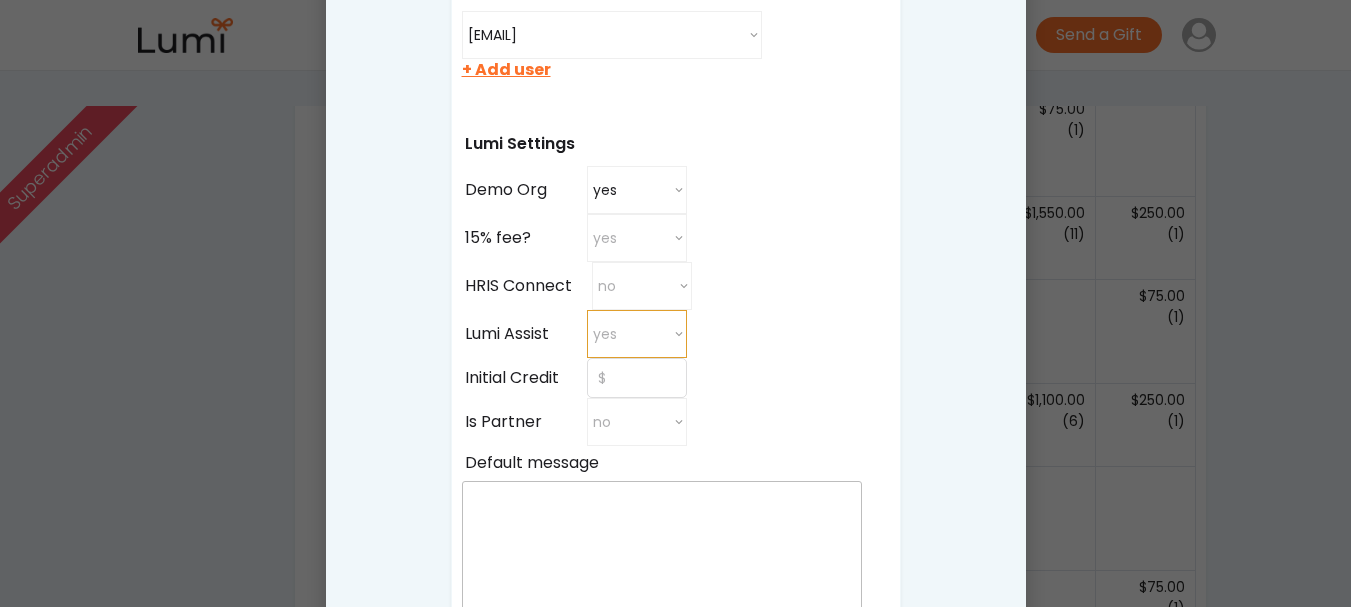 click on "no yes no" at bounding box center [637, 334] 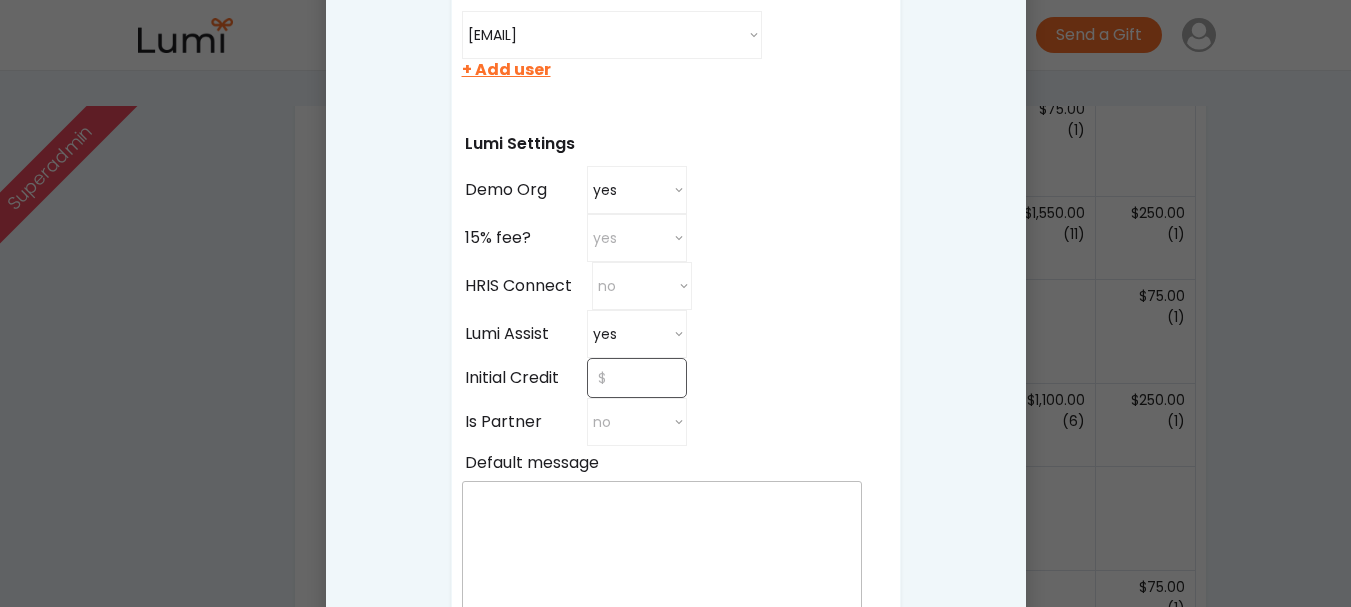scroll, scrollTop: 1017, scrollLeft: 0, axis: vertical 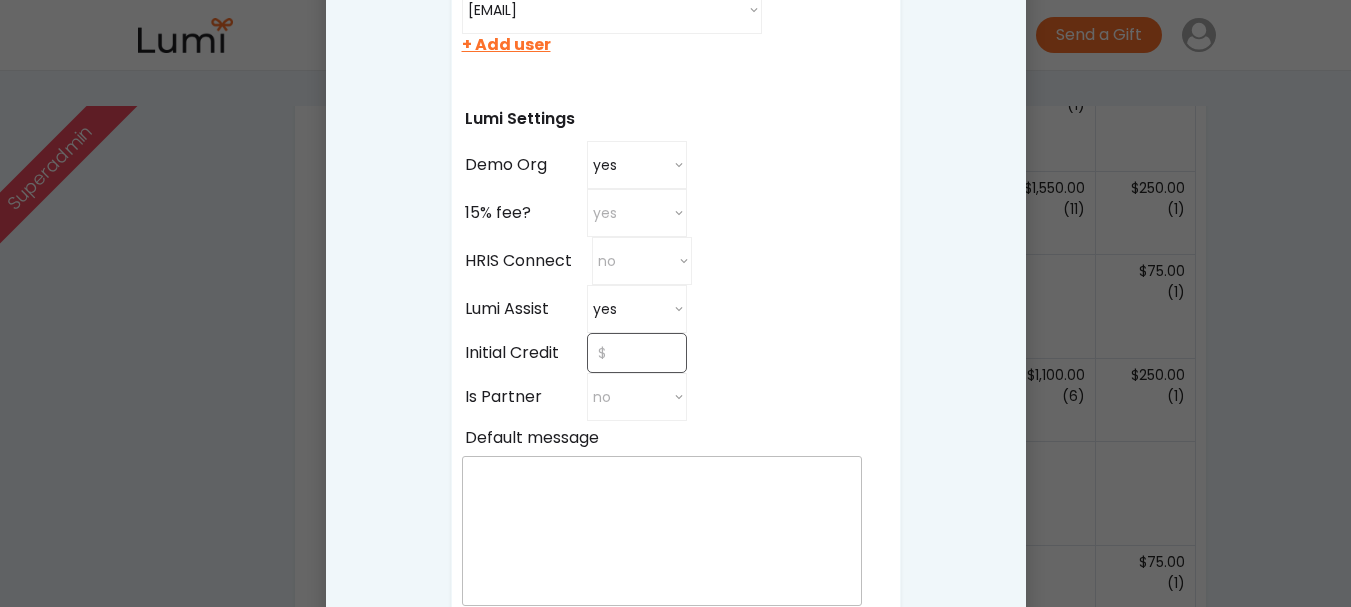 click at bounding box center [637, 353] 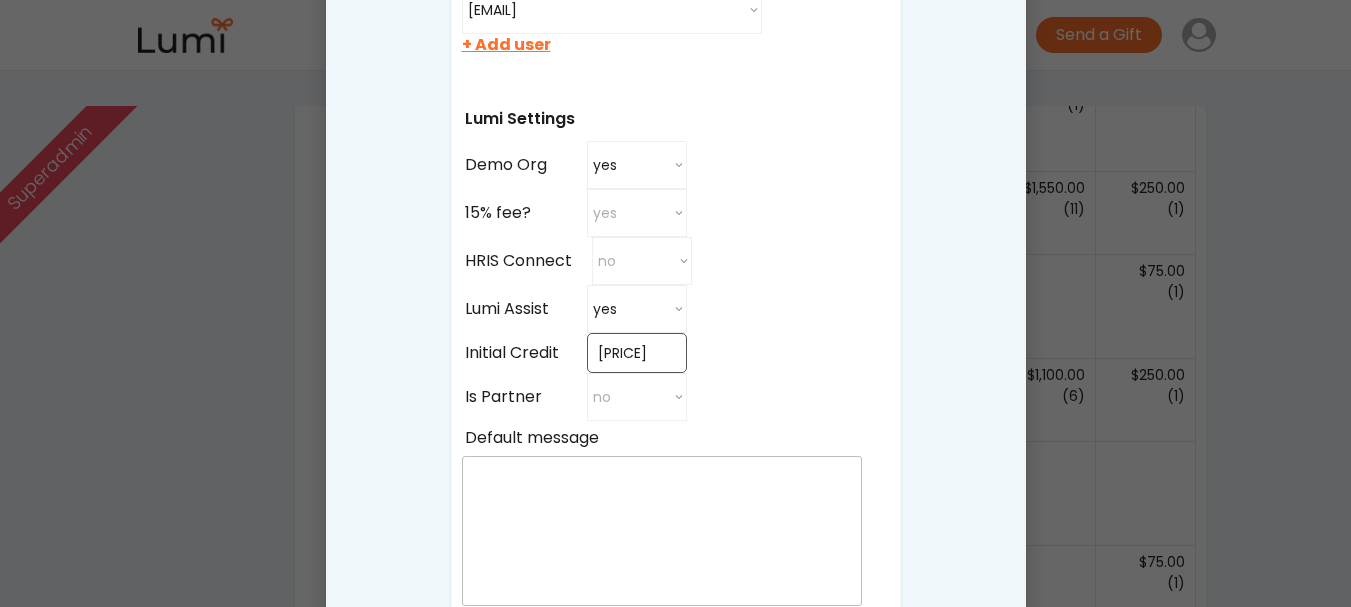 type on "$10,000" 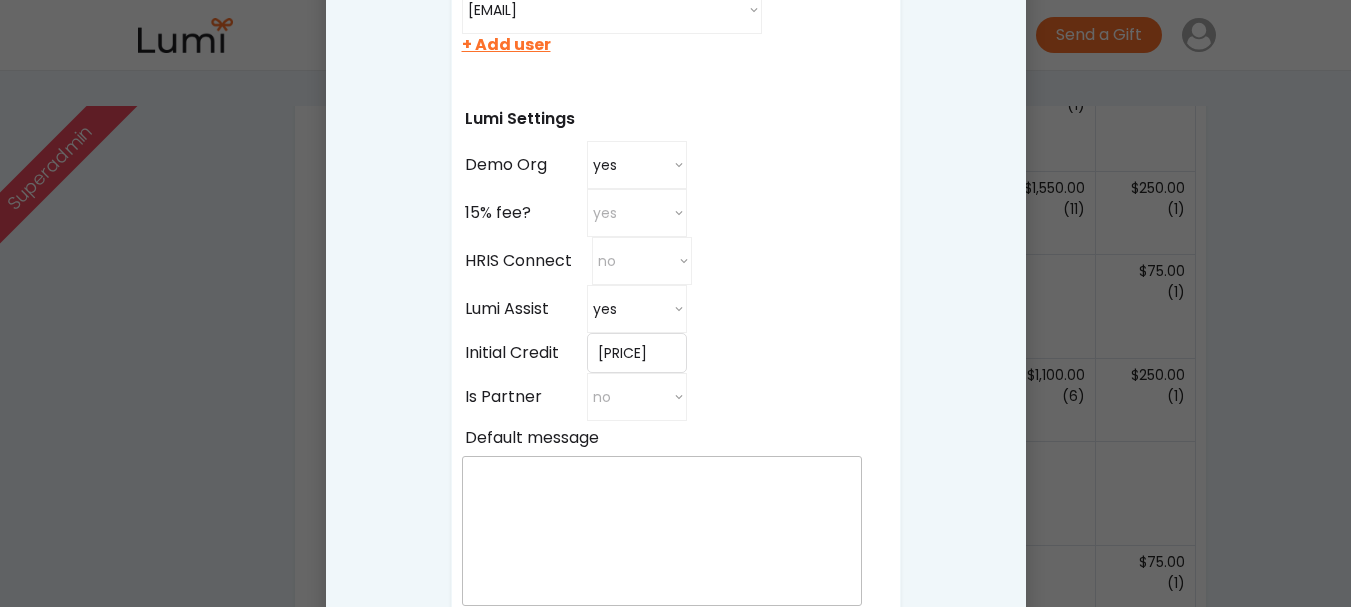 click on "Name* Billing Information Street Address* Apt/Suite/etc City* State* Postal Code* Phone* Billing Email* Owner* Select or create a new user minette@post.harvard.edu juanxu0529@gmail.com xichunyu@gmail.com nick@revitrage.com juliawarrenyoga@gmail.com rickey45@cisticola-worldwide.llc baylee27@cisticola-worldwide.llc testjanae65@cisticola-worldwide.llc testpamela40@cisticola-worldwide.llc testomari9@cisticola-worldwide.llc testnoble40@cisticola-worldwide.llc lloyd@twothink.co kathryn.clamar@us.dlapiper.com temi.akinmade@vitesse.io alicia@cocofloss.com t.collier@celonis.com jackson+7950@givelumi.com + Add user Lumi Settings Demo Org no yes no 15% fee? yes yes no HRIS Connect no Yes No Lumi Assist no yes no Initial Credit Is Partner no yes no Default message Logo image Click to upload your logo" at bounding box center (676, 113) 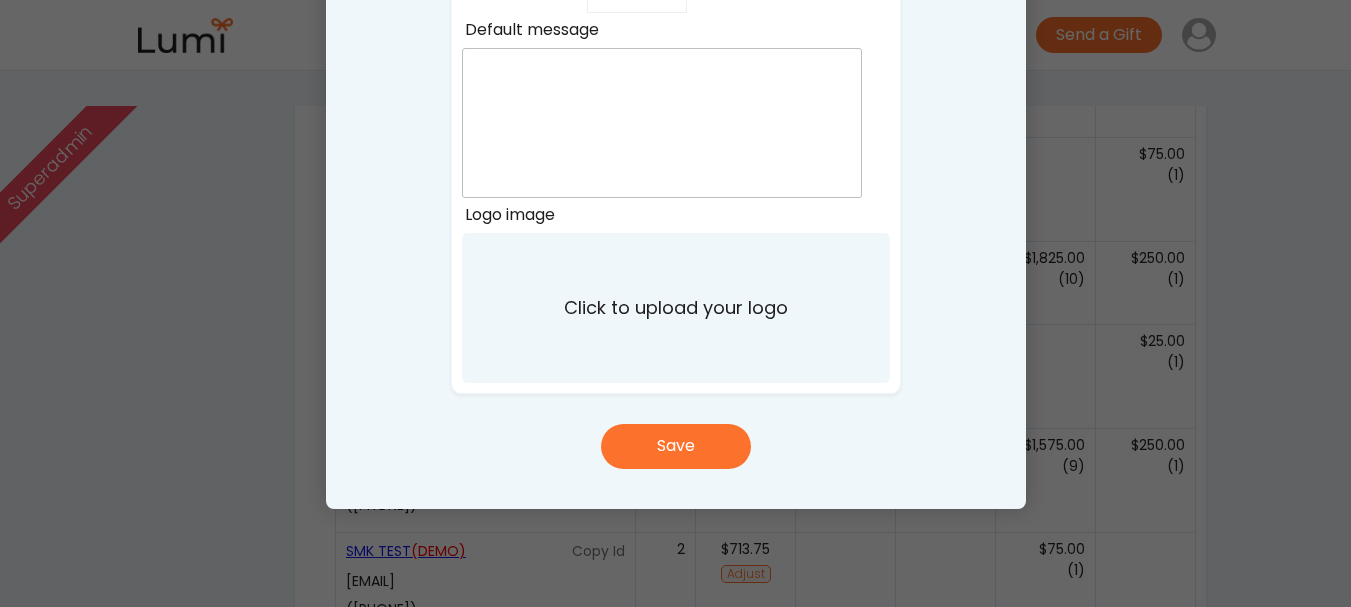 scroll, scrollTop: 1426, scrollLeft: 0, axis: vertical 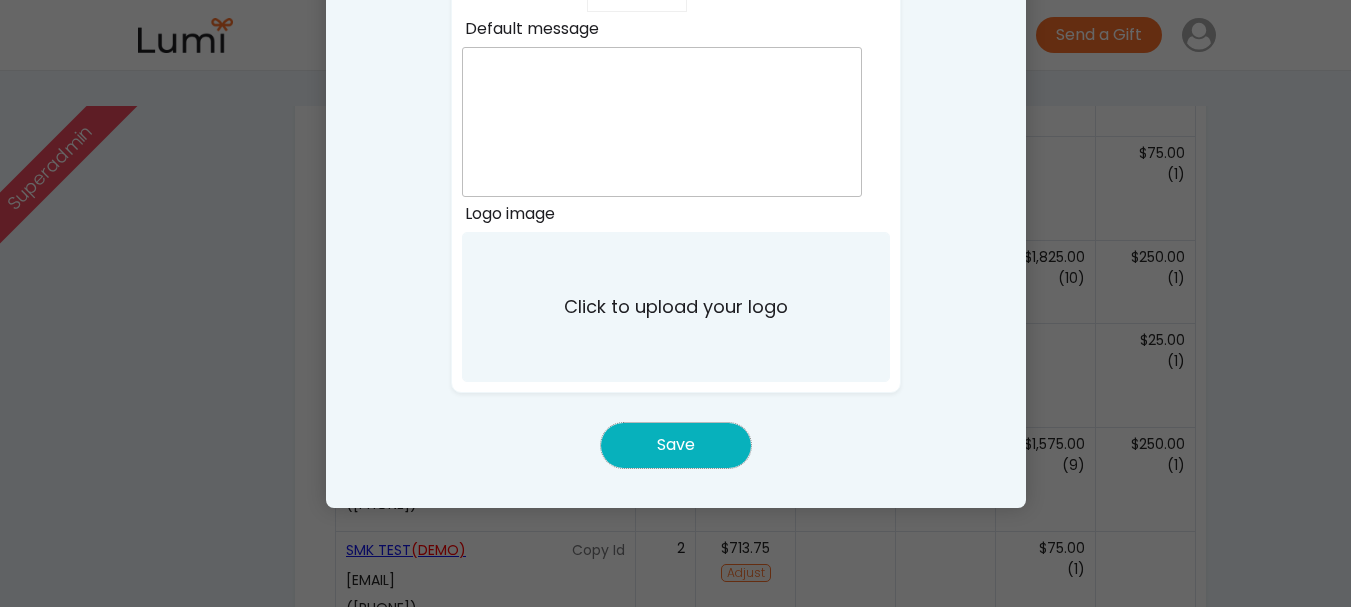 click on "Save" at bounding box center [676, 445] 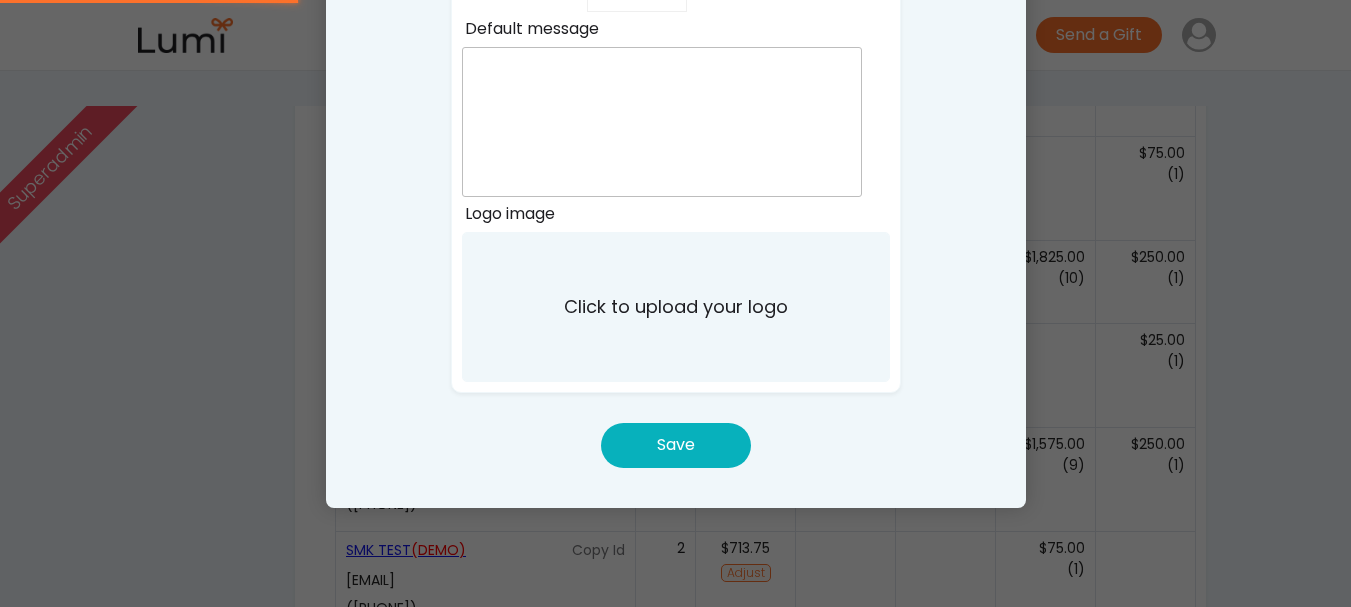 type 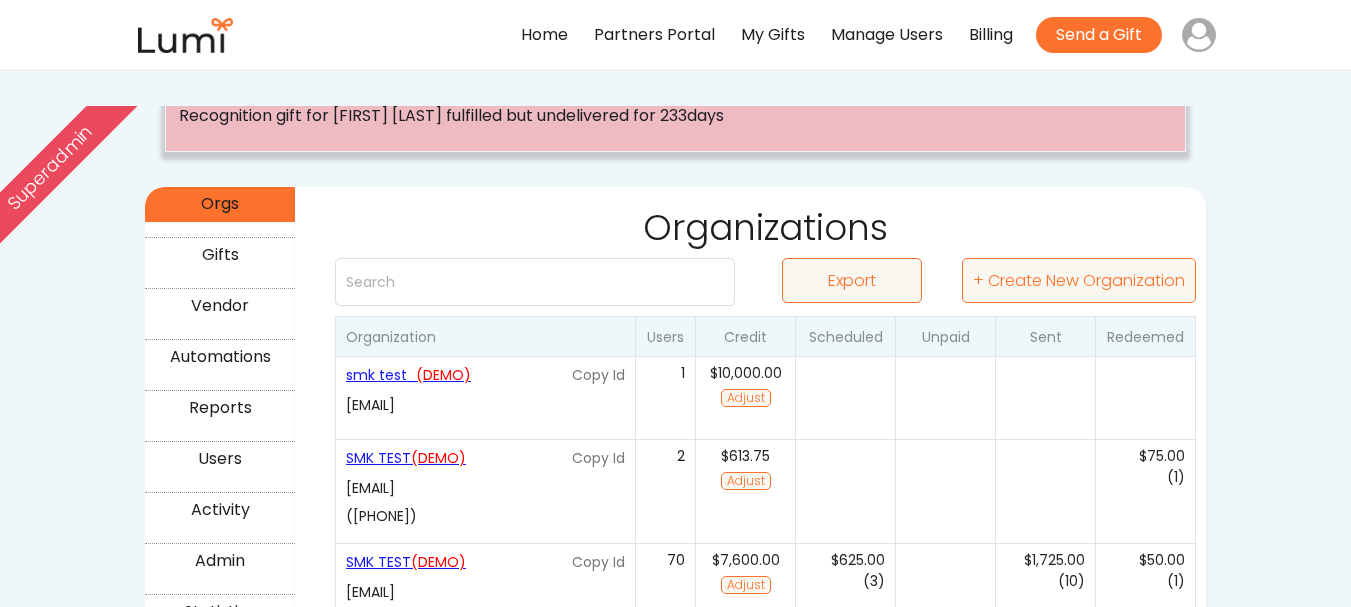 scroll, scrollTop: 227, scrollLeft: 0, axis: vertical 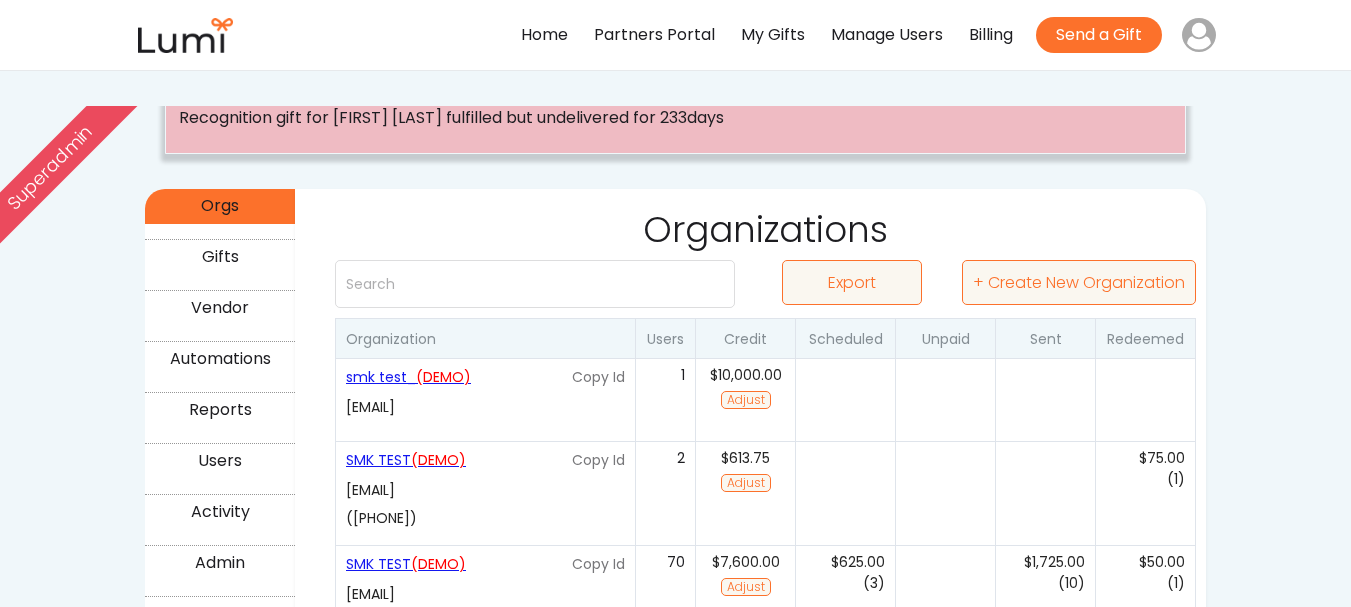 click on "(DEMO)" at bounding box center [443, 377] 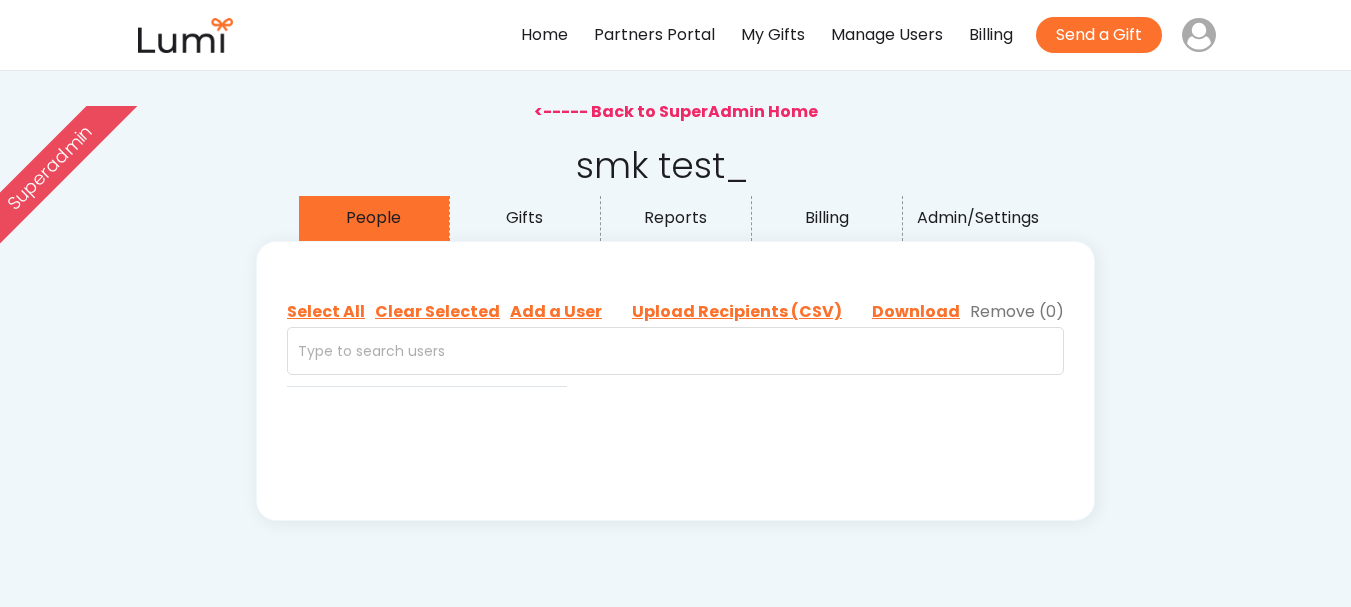 scroll, scrollTop: 0, scrollLeft: 0, axis: both 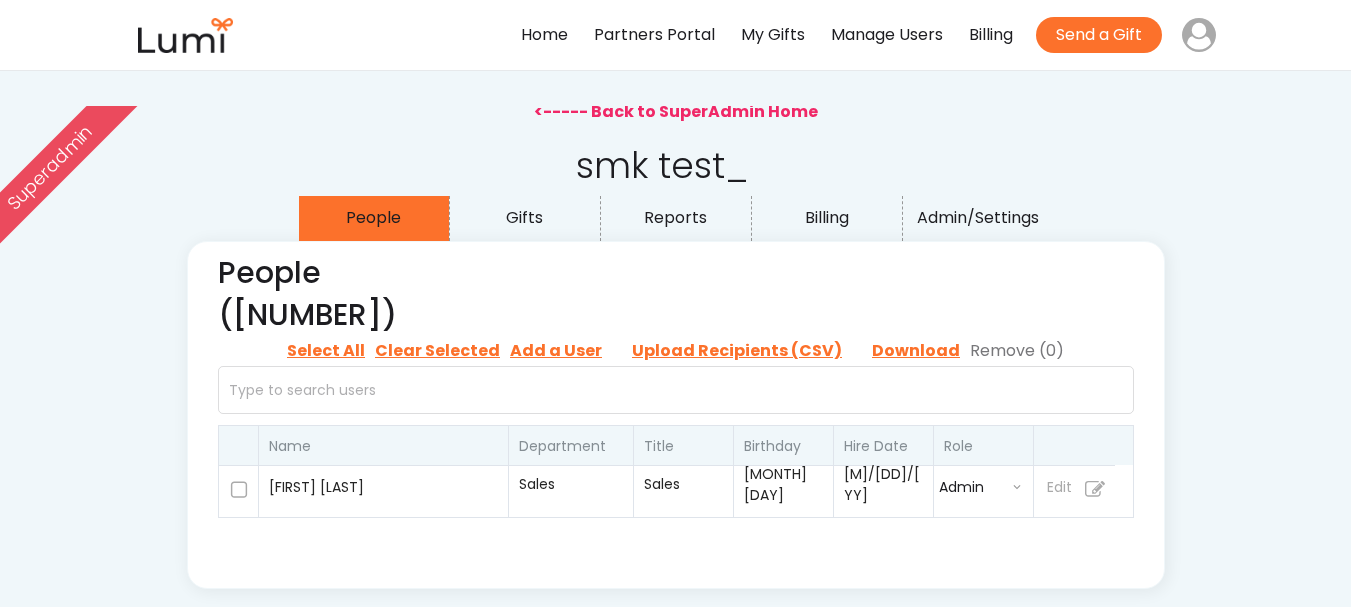 click at bounding box center (737, 351) 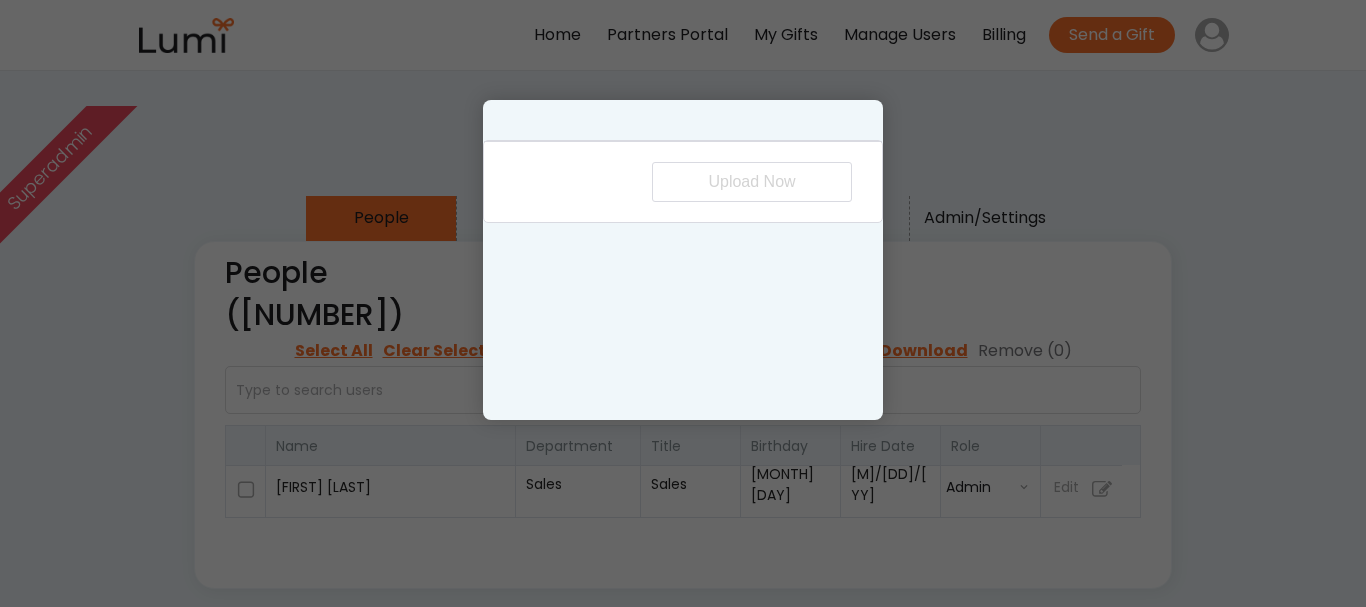 select on "first_name" 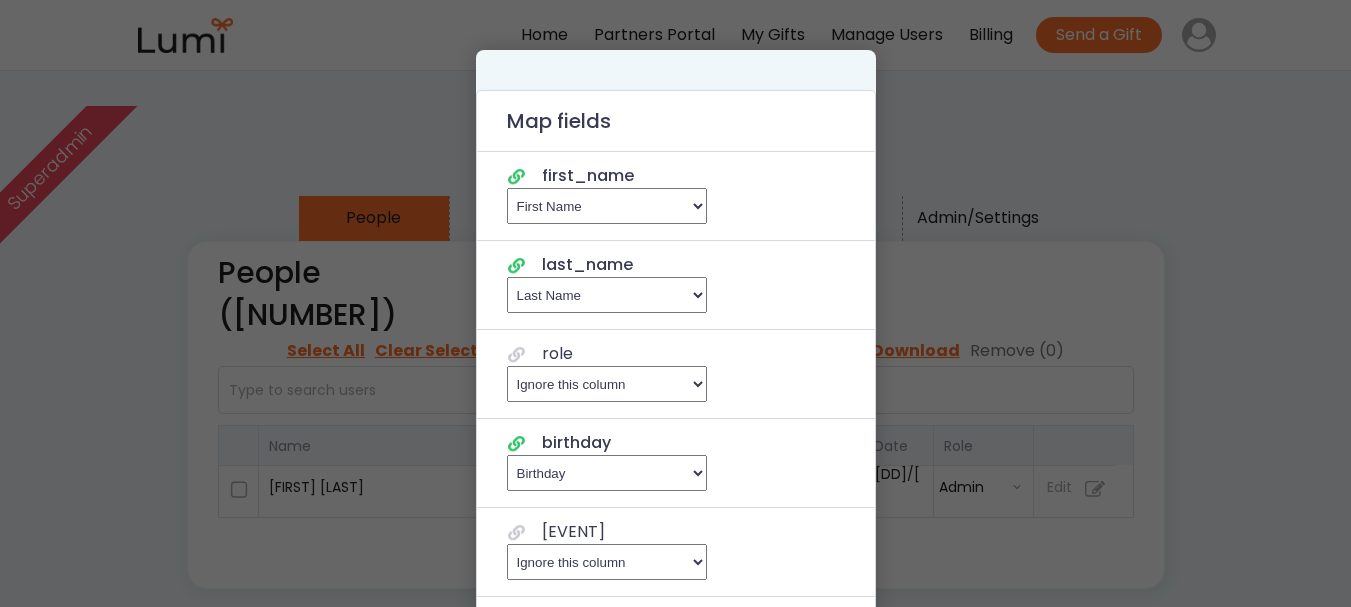 select on "first_name" 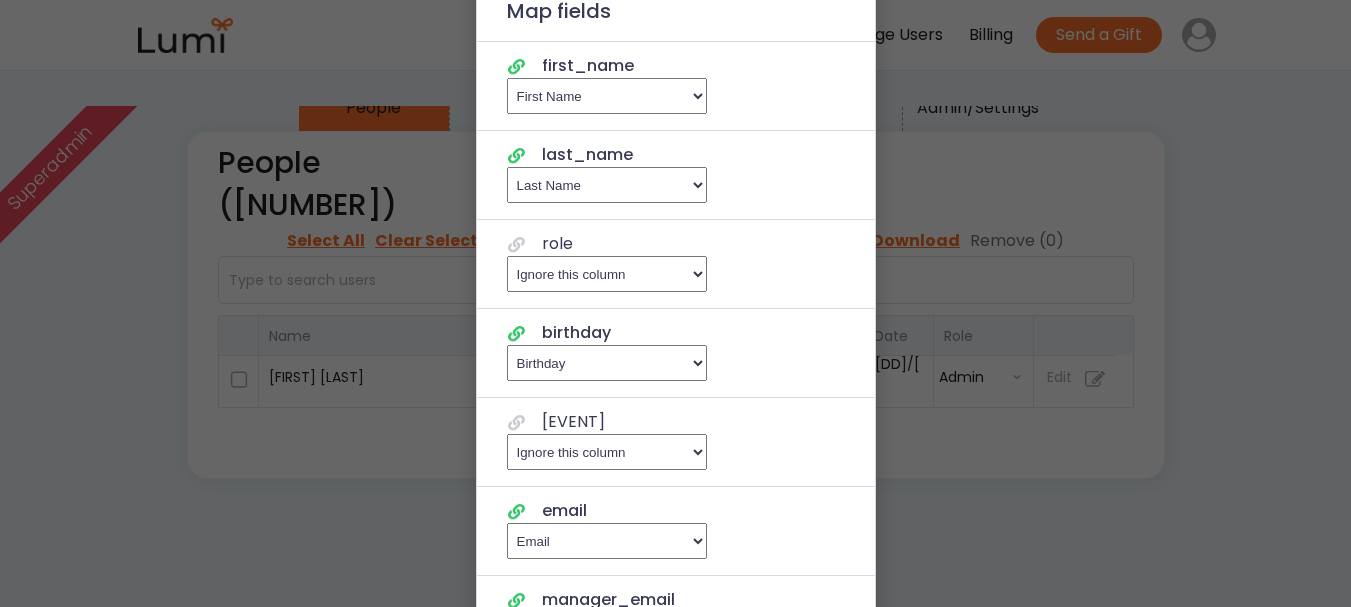 scroll, scrollTop: 112, scrollLeft: 0, axis: vertical 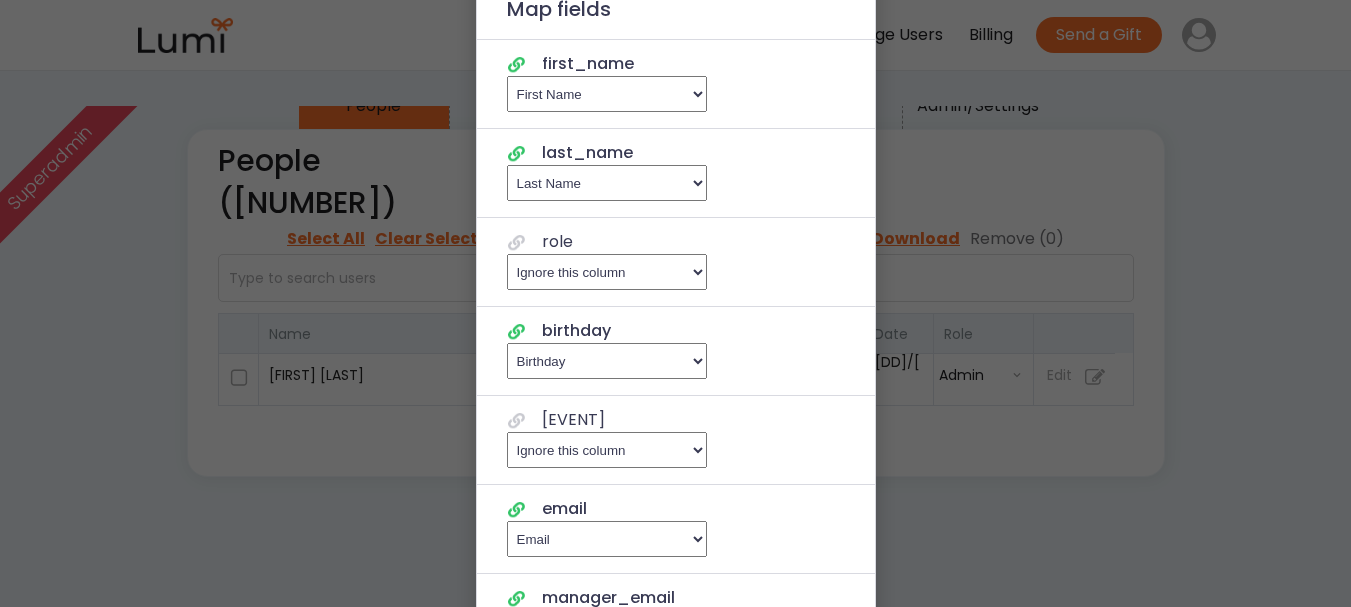 click on "Ignore this column , Email , First Name , Last Name , Title , Department , Start Date , Birthday , Manager Email , Note" at bounding box center (607, 272) 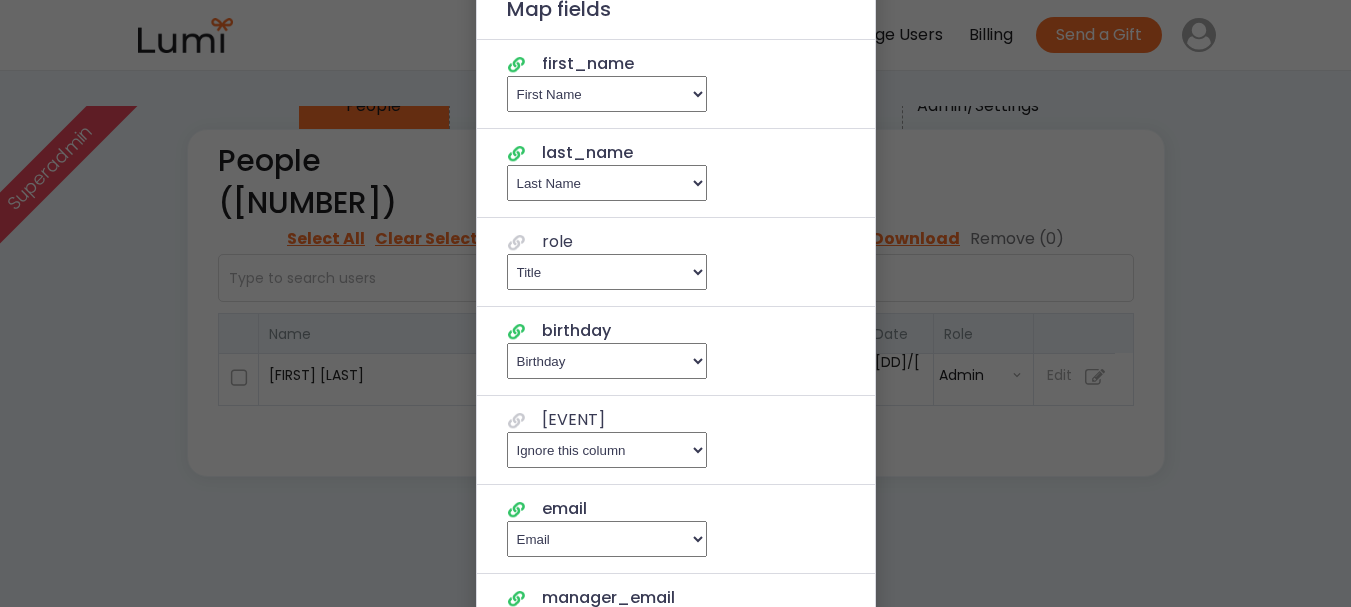 click on "Ignore this column , Email , First Name , Last Name , Title , Department , Start Date , Birthday , Manager Email , Note" at bounding box center (607, 272) 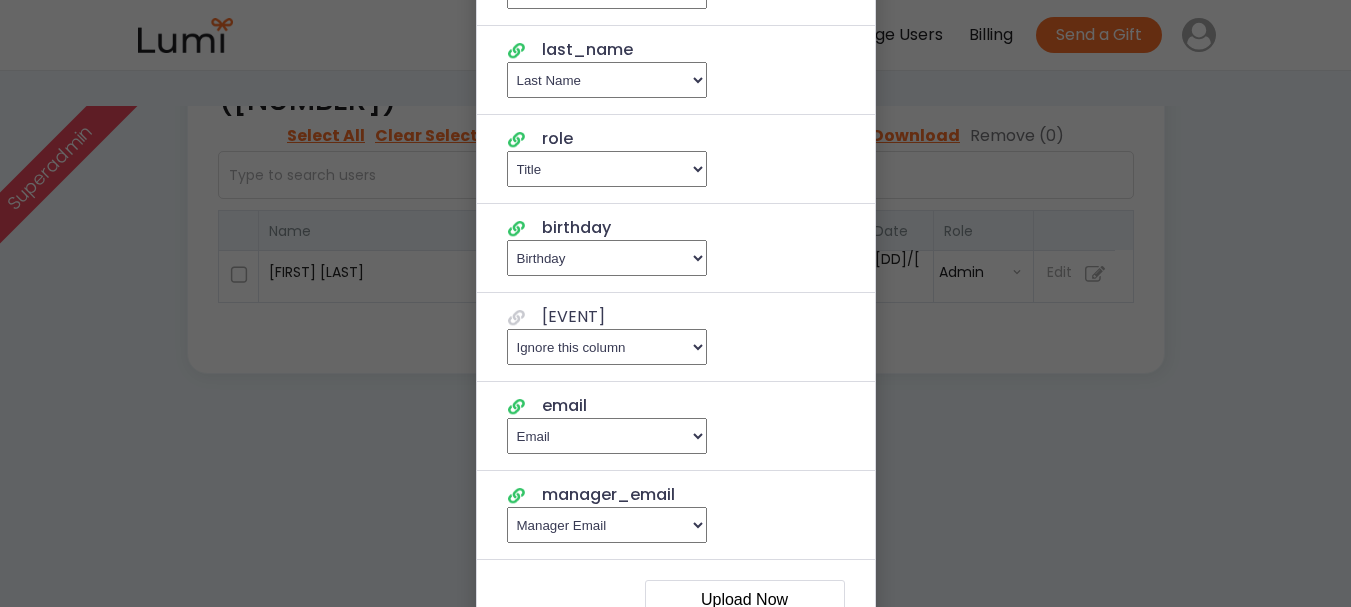 scroll, scrollTop: 216, scrollLeft: 0, axis: vertical 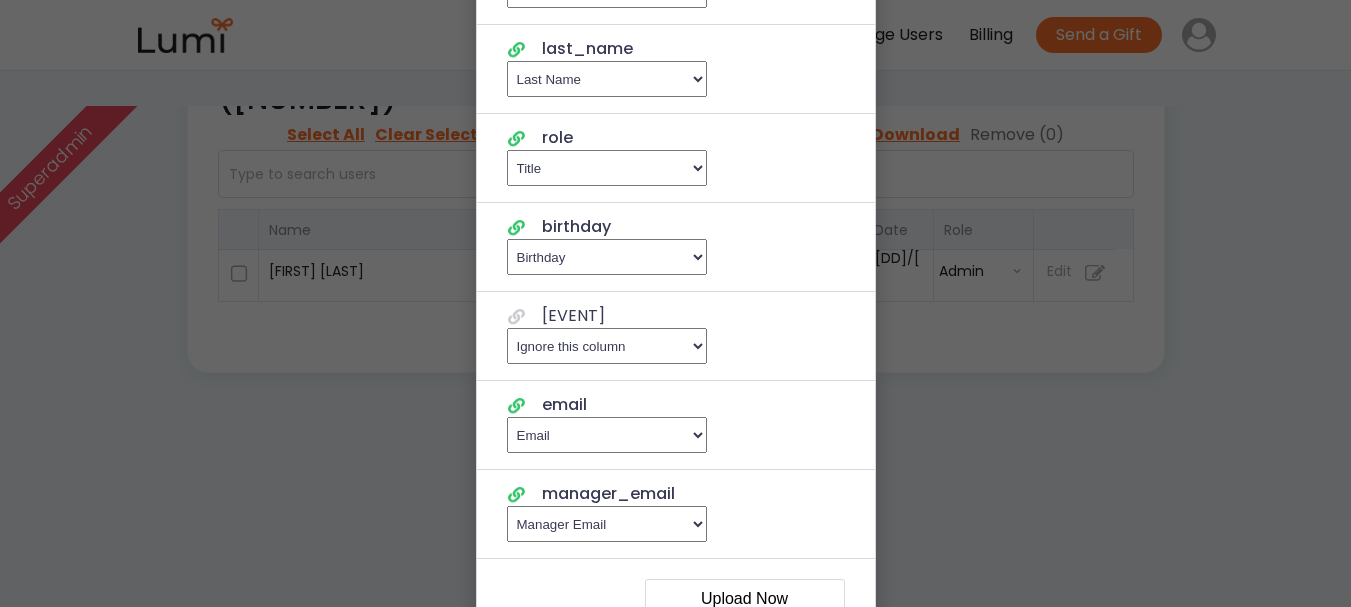 click on "Ignore this column , Email , First Name , Last Name , Title , Department , Start Date , Birthday , Manager Email , Note" at bounding box center [607, 346] 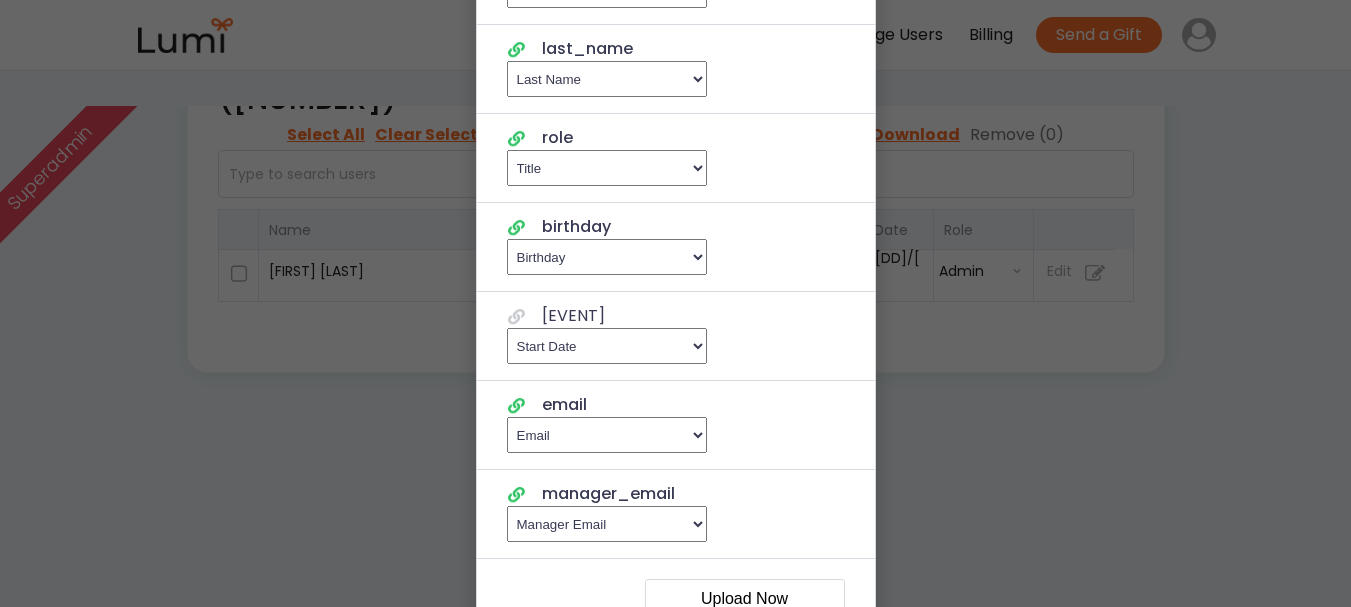 click on "Ignore this column , Email , First Name , Last Name , Title , Department , Start Date , Birthday , Manager Email , Note" at bounding box center [607, 346] 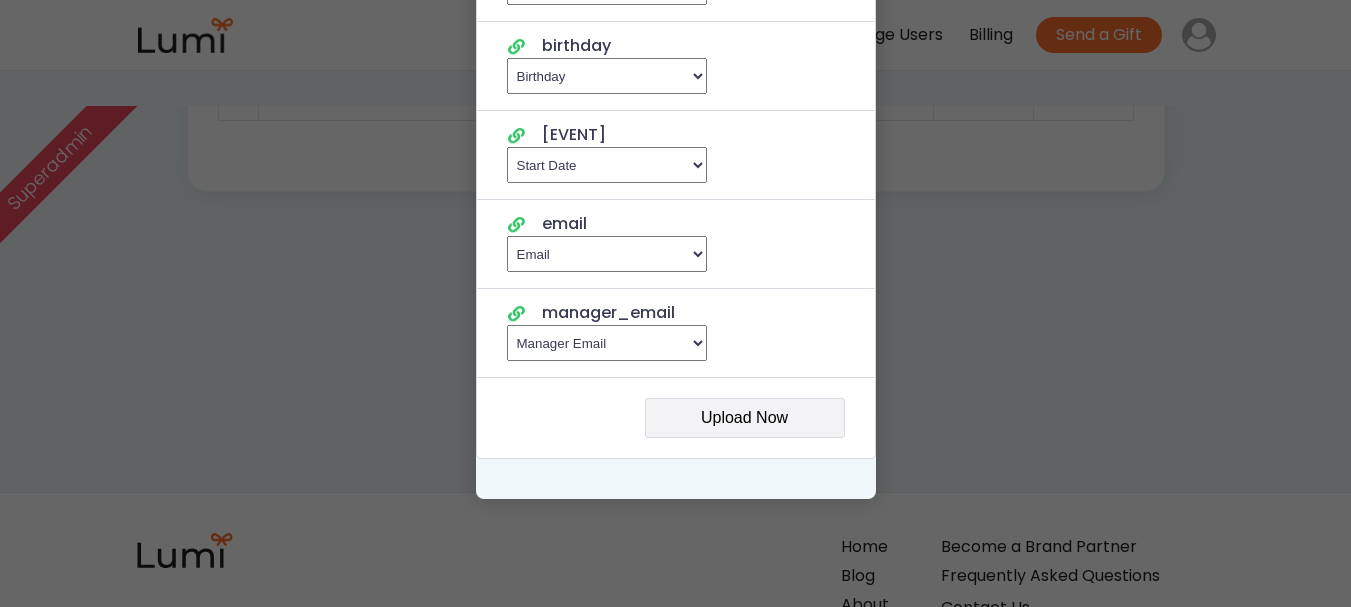 scroll, scrollTop: 398, scrollLeft: 0, axis: vertical 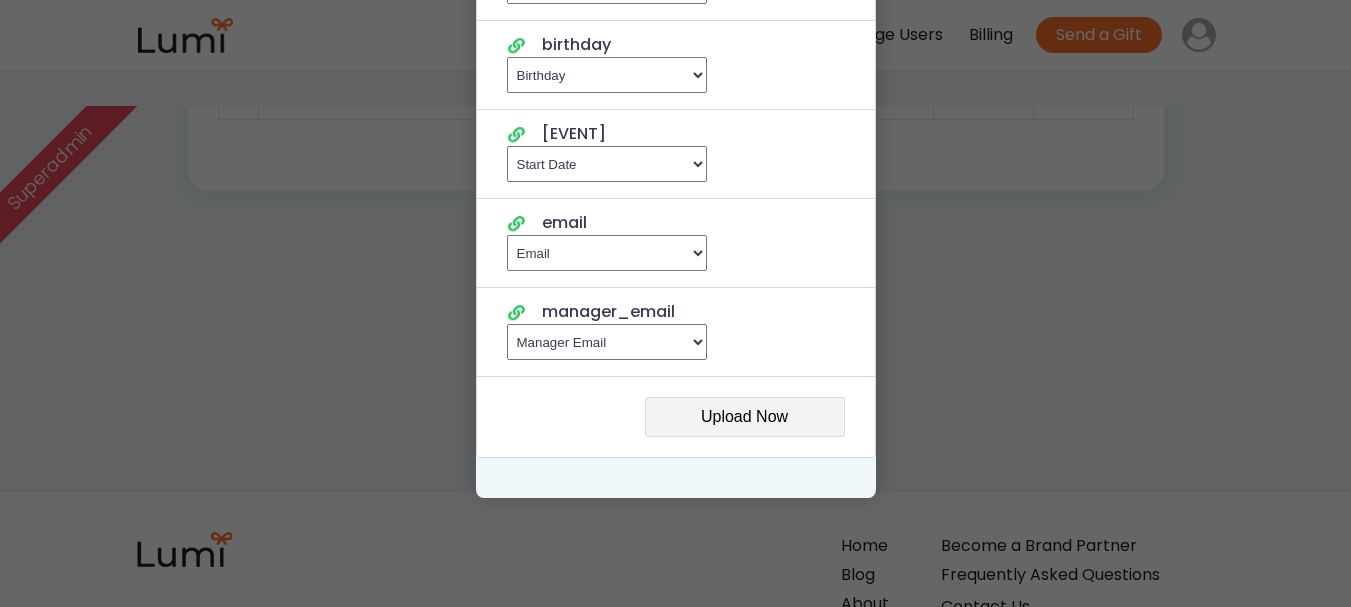 click on "Upload Now" at bounding box center [745, 417] 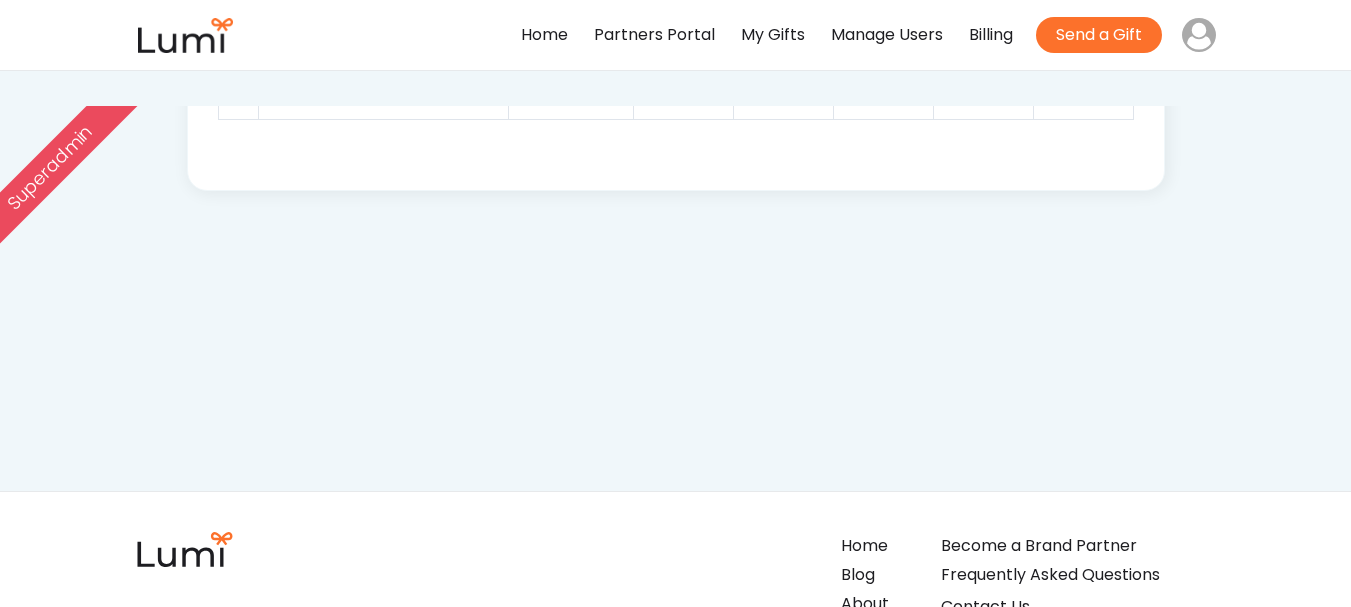 select on ""admin"" 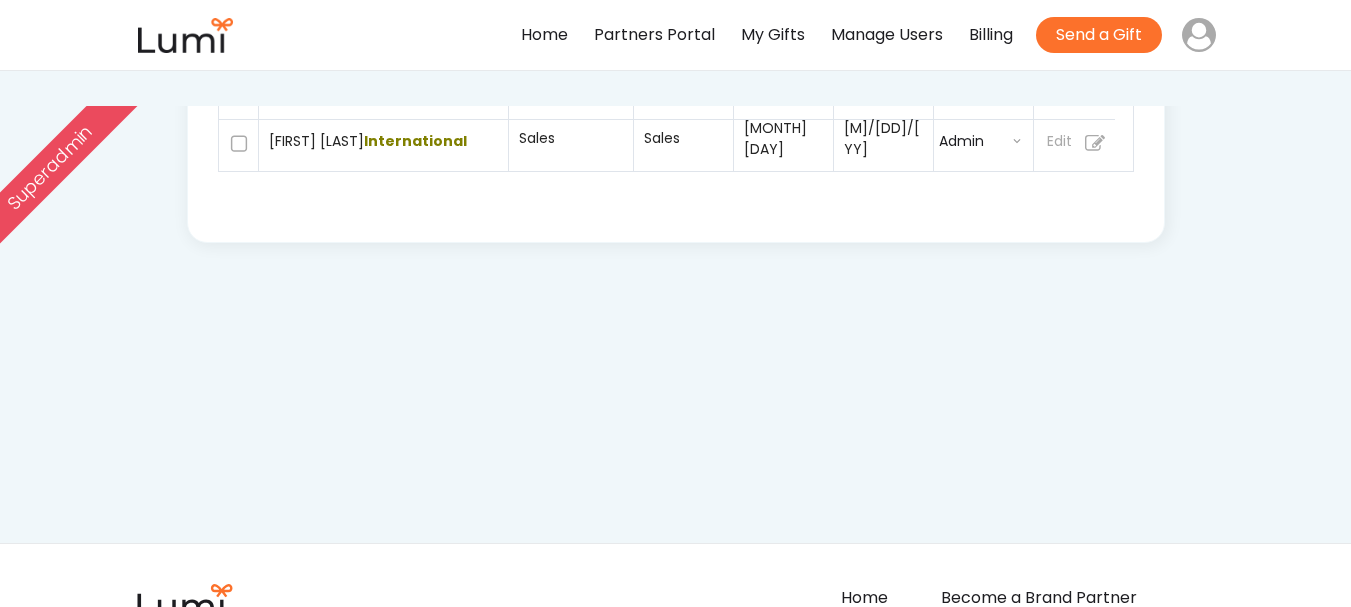 select on ""recipient"" 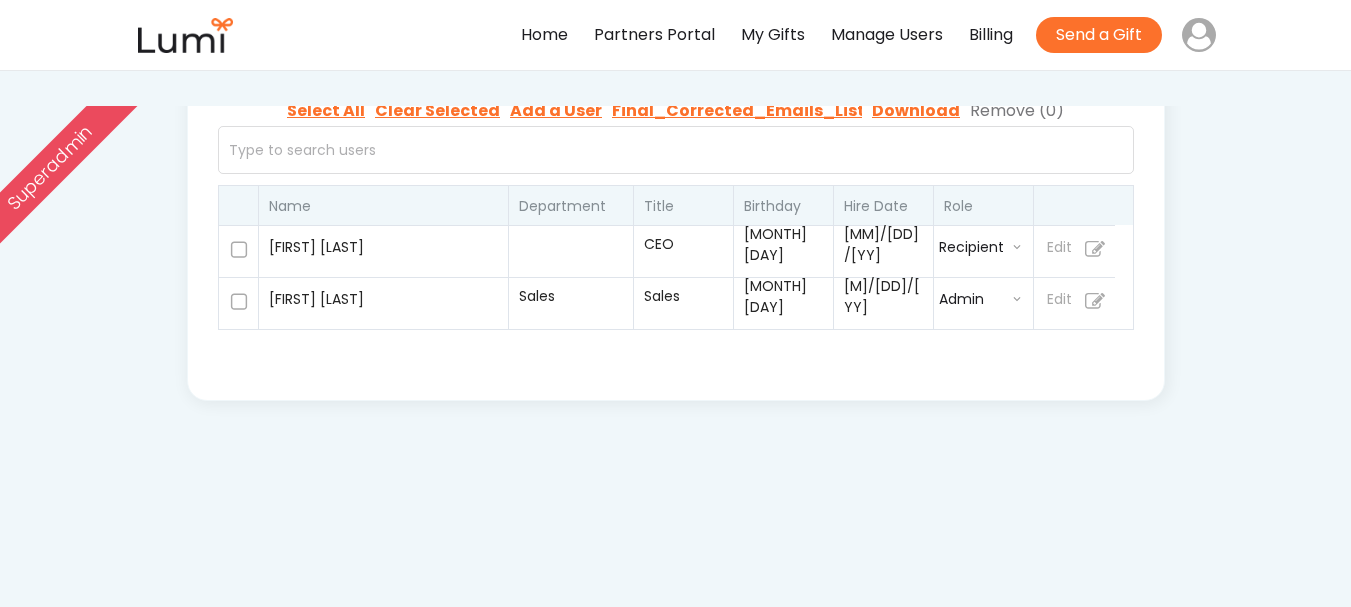select on ""recipient"" 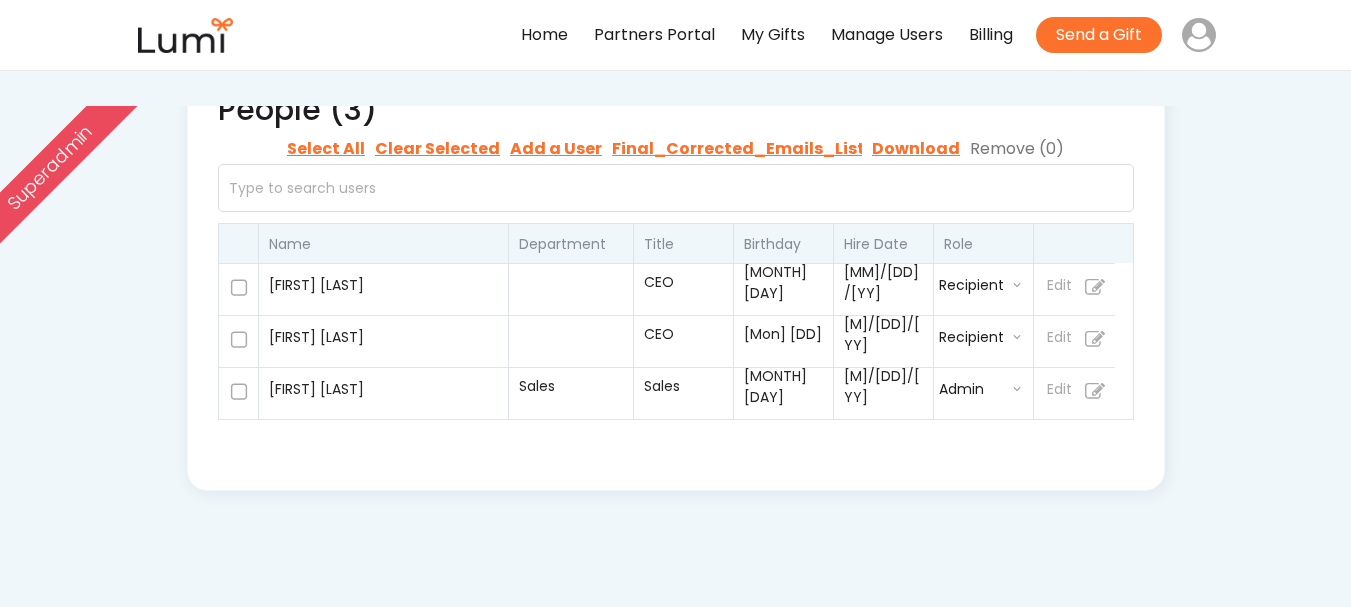 scroll, scrollTop: 162, scrollLeft: 0, axis: vertical 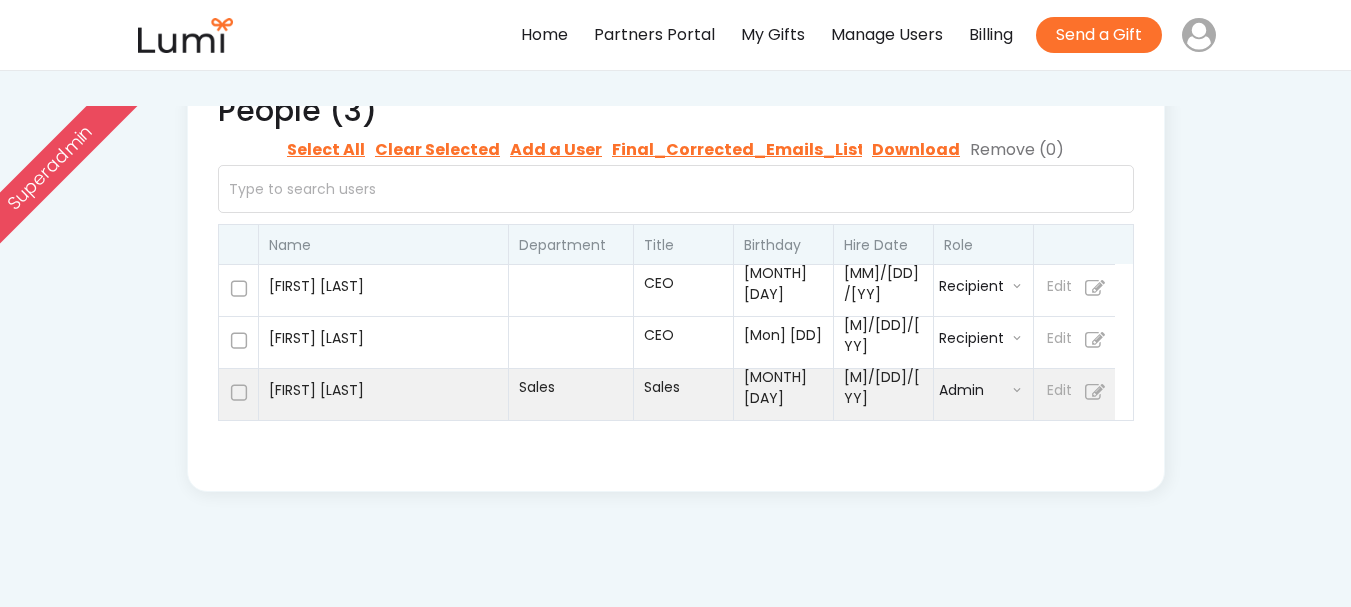 select on ""recipient"" 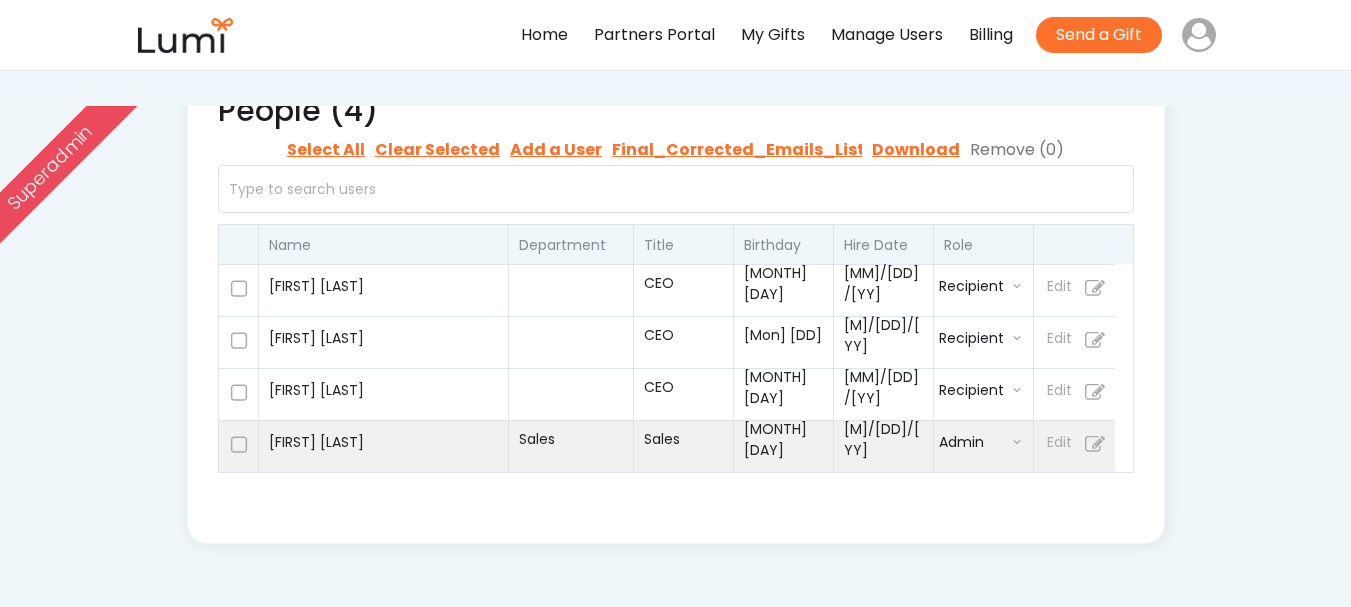 select on ""recipient"" 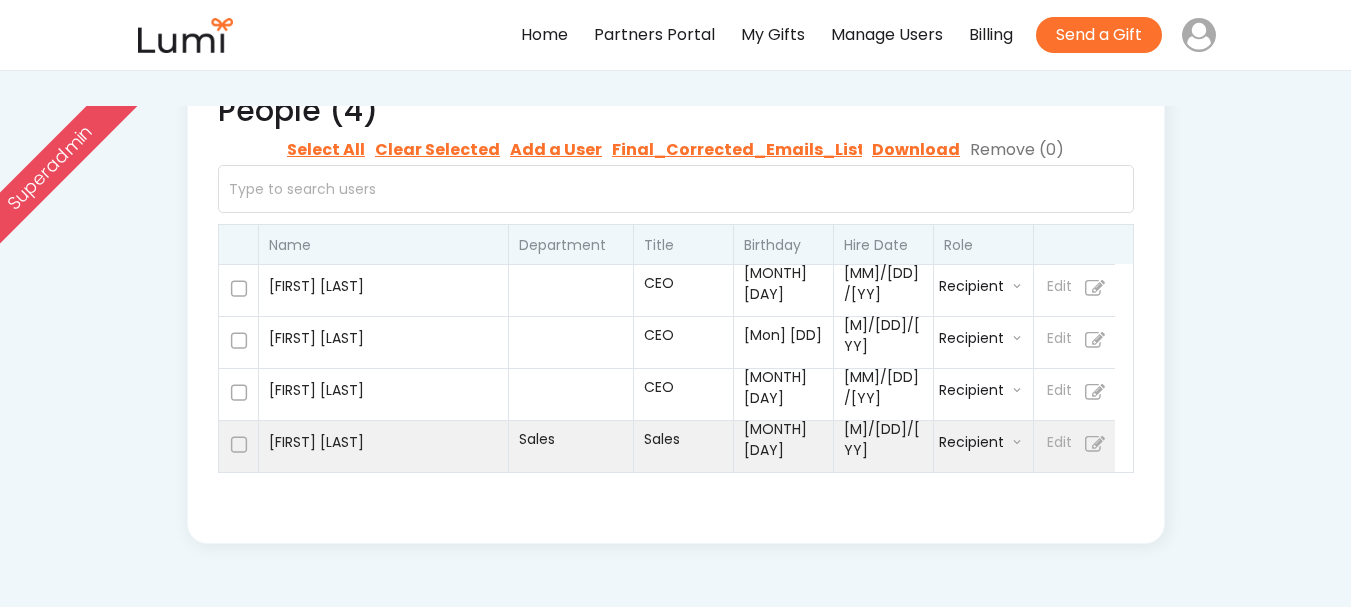 select on ""recipient"" 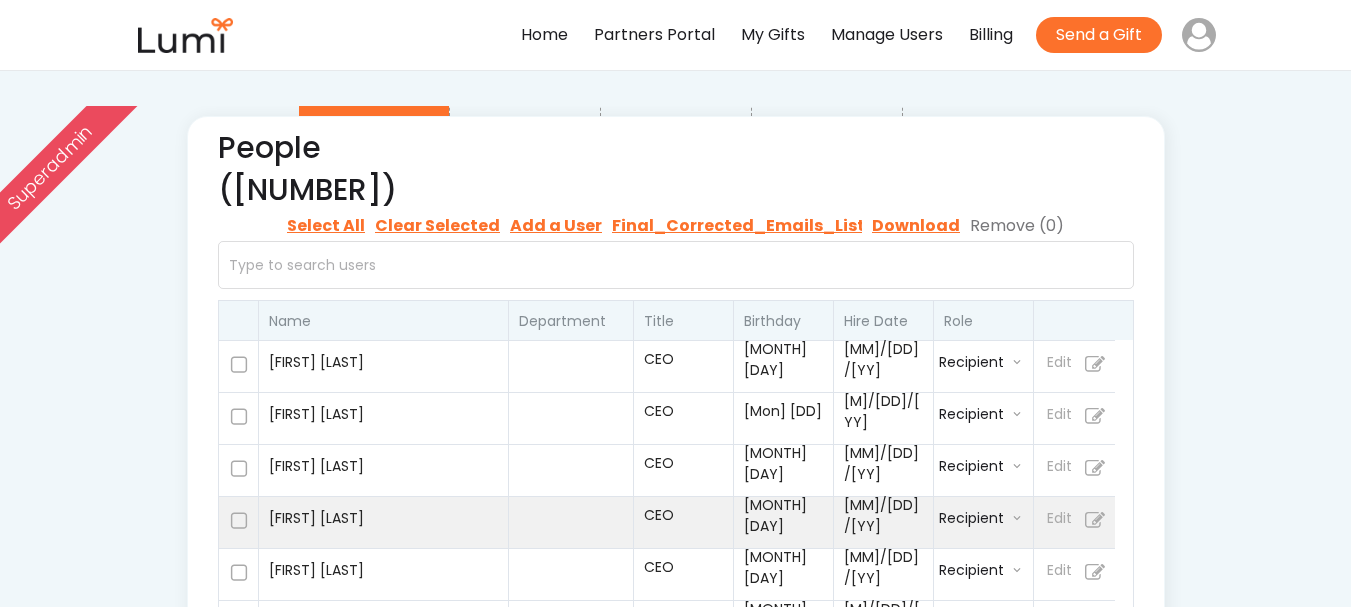 scroll, scrollTop: 124, scrollLeft: 0, axis: vertical 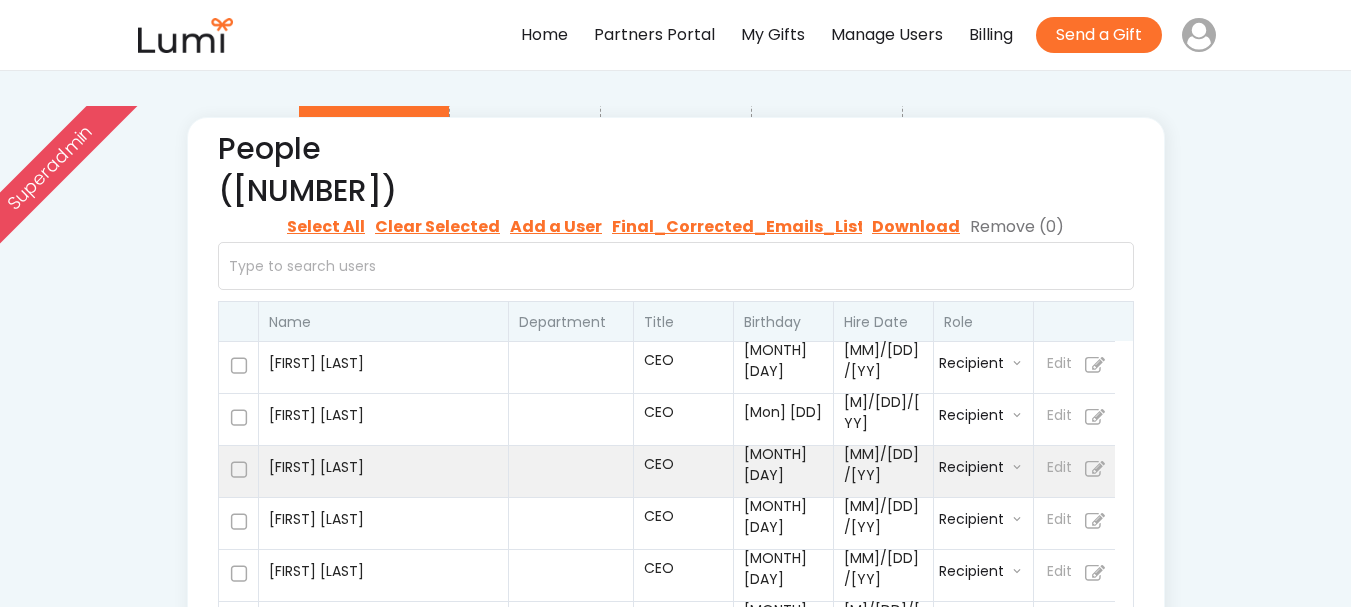 select on ""recipient"" 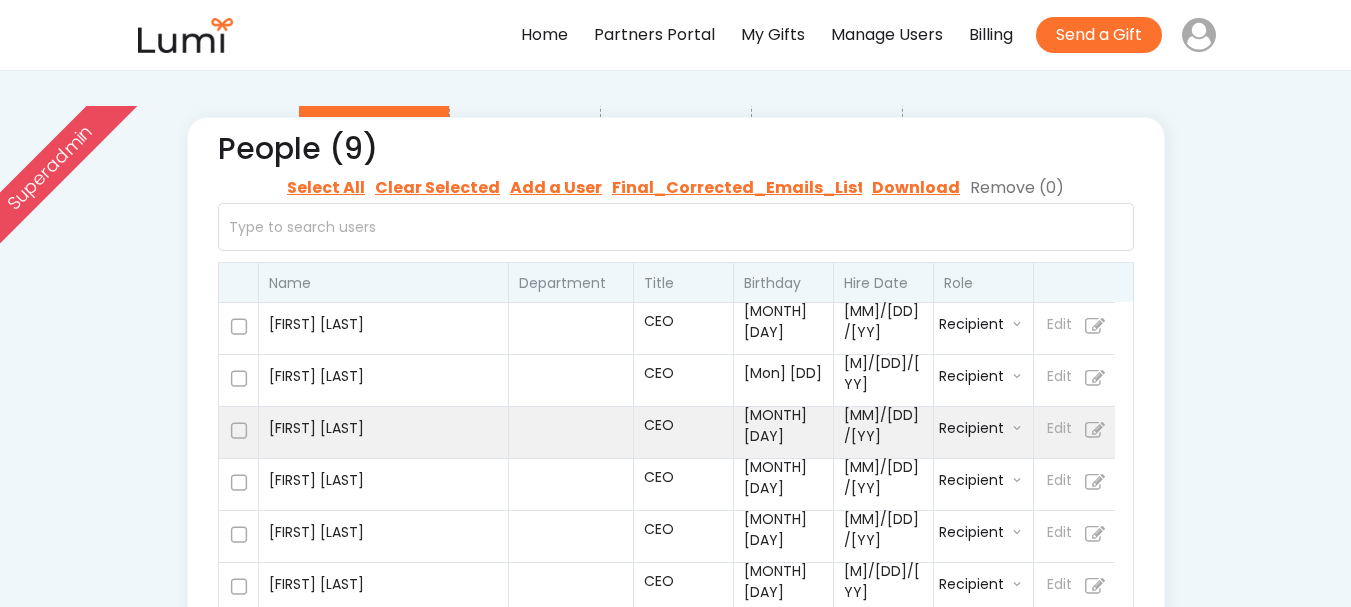 select on ""recipient"" 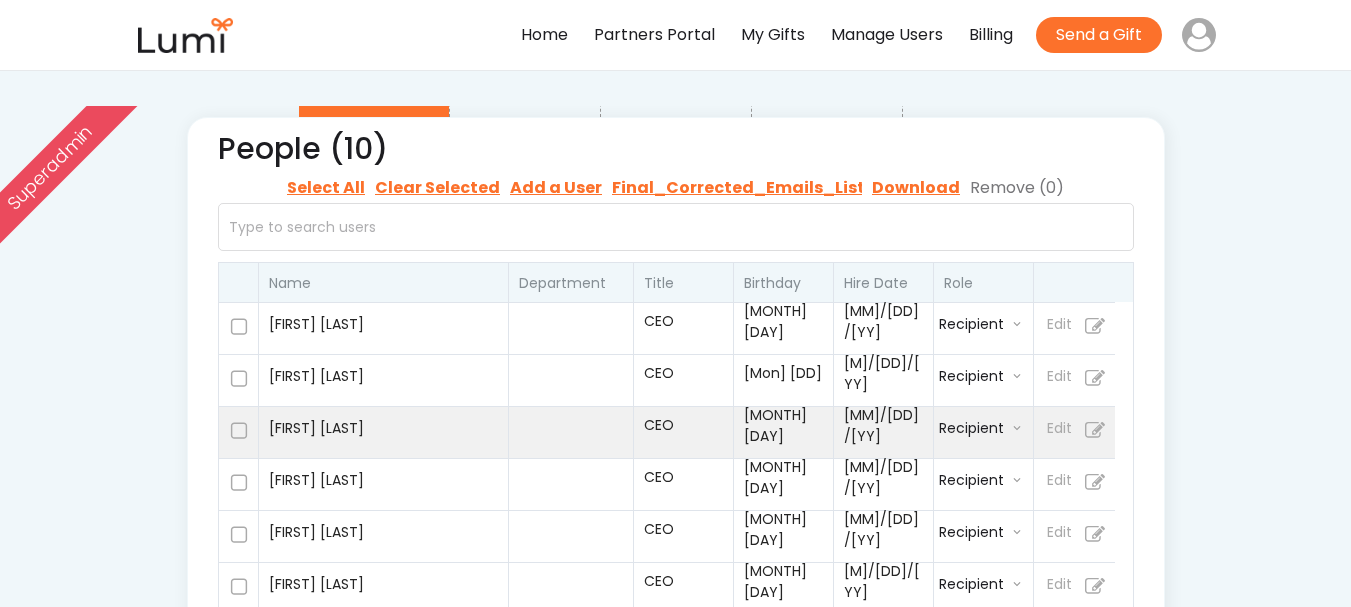 select on ""buyer"" 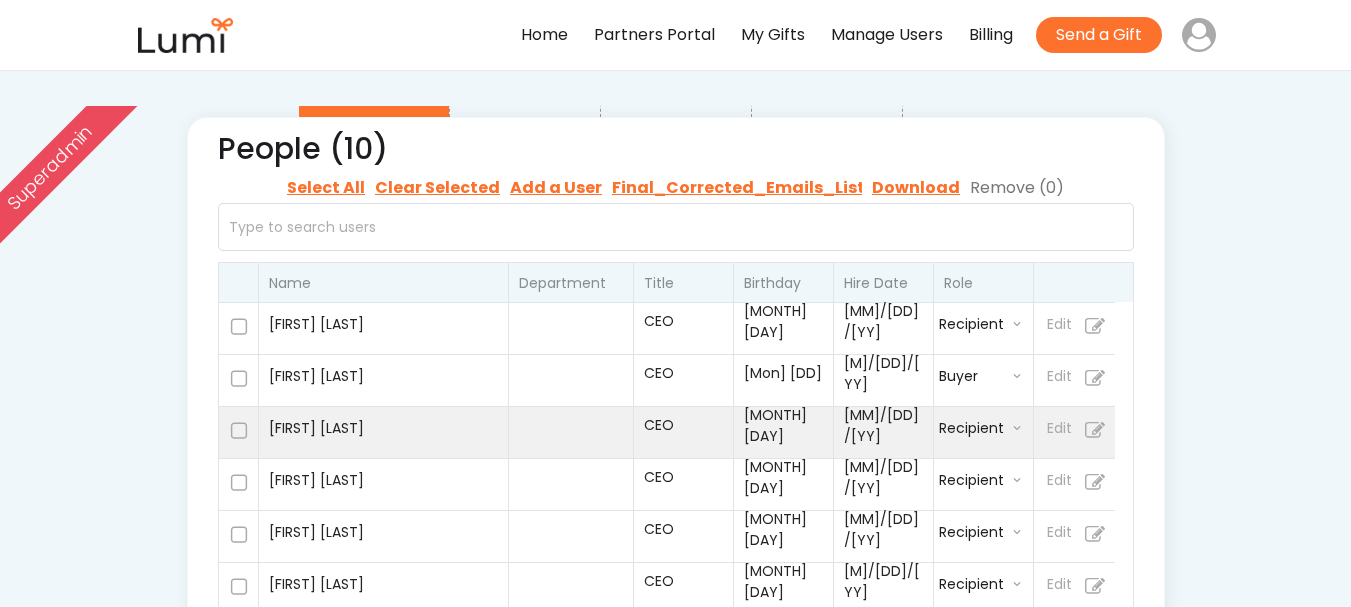 select on ""admin"" 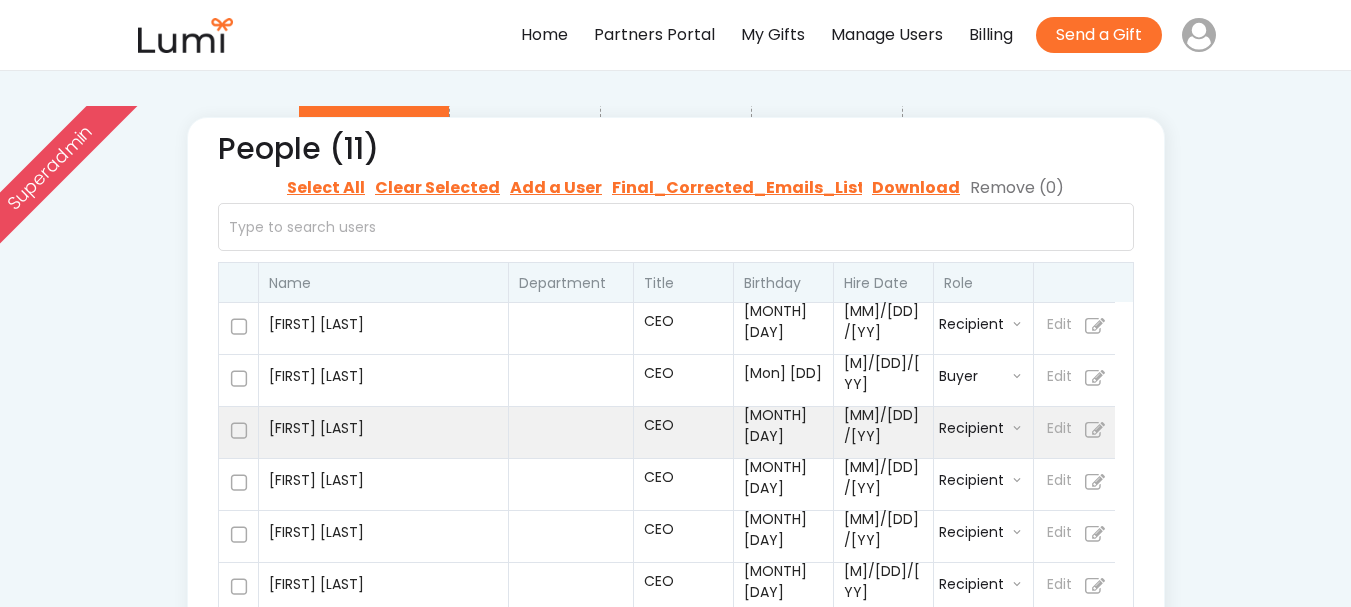 select on ""buyer"" 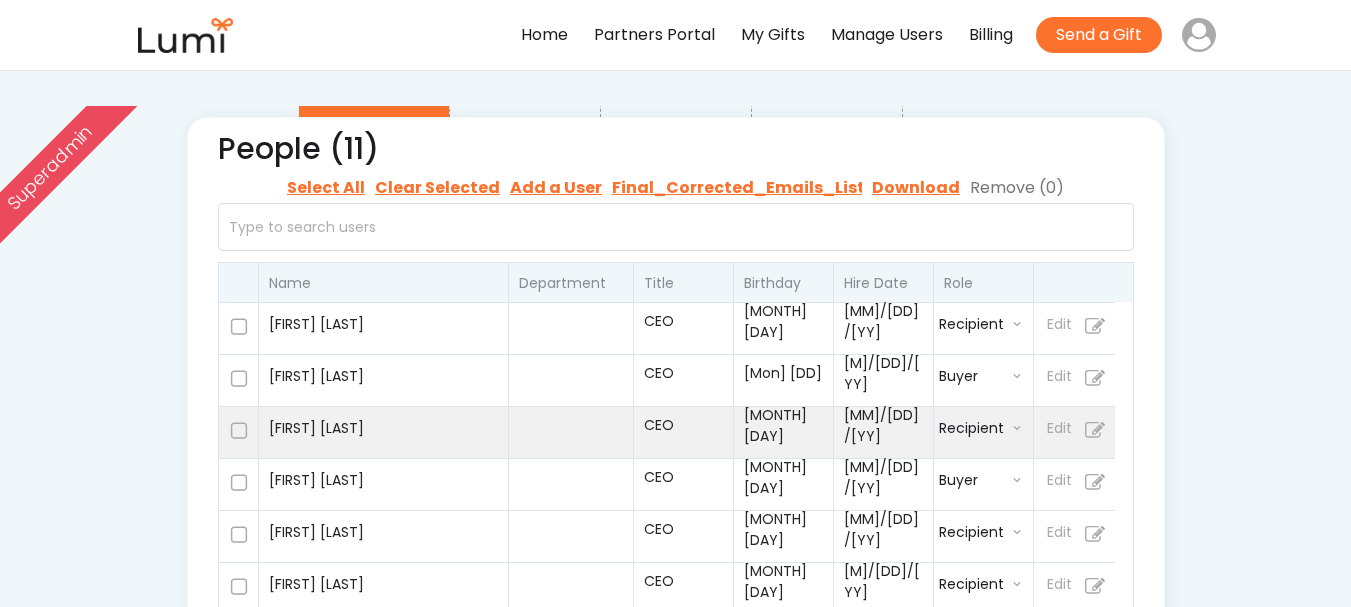 select on ""recipient"" 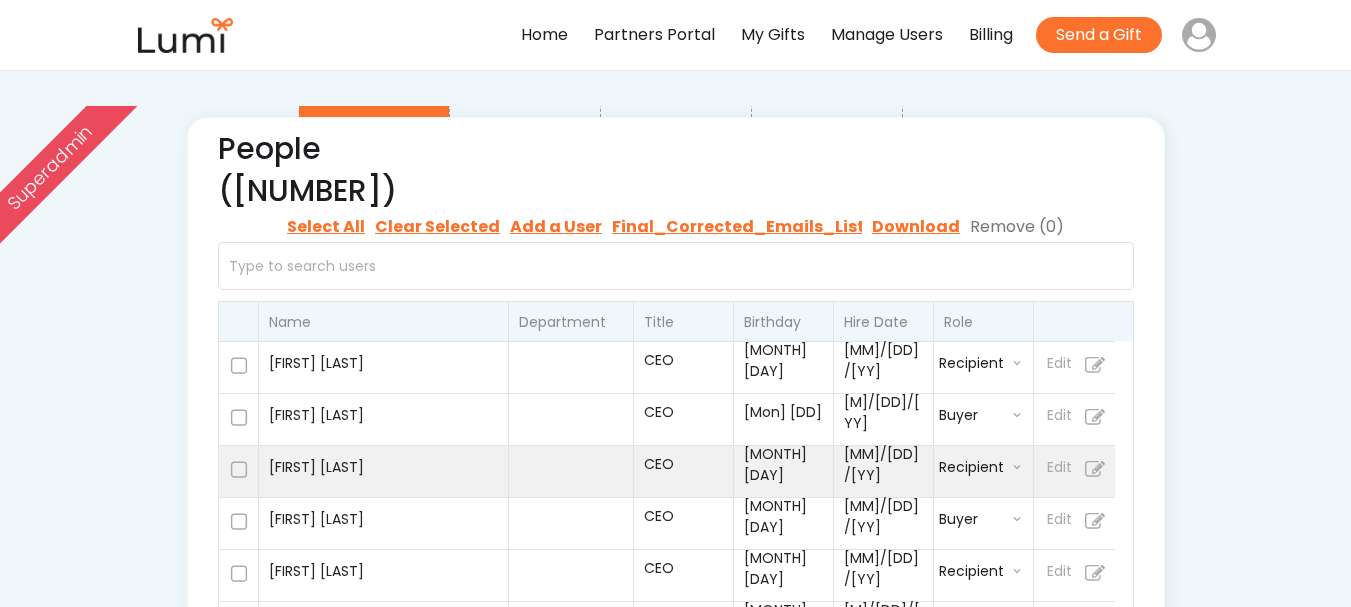 select on ""buyer"" 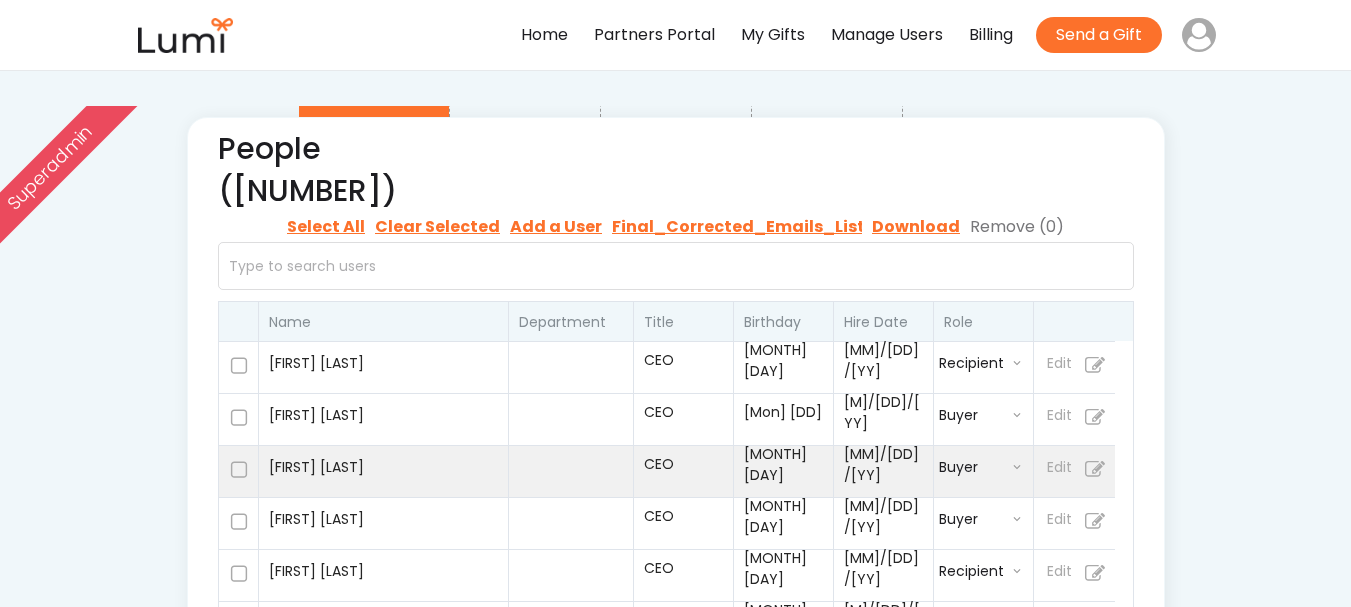 select on ""recipient"" 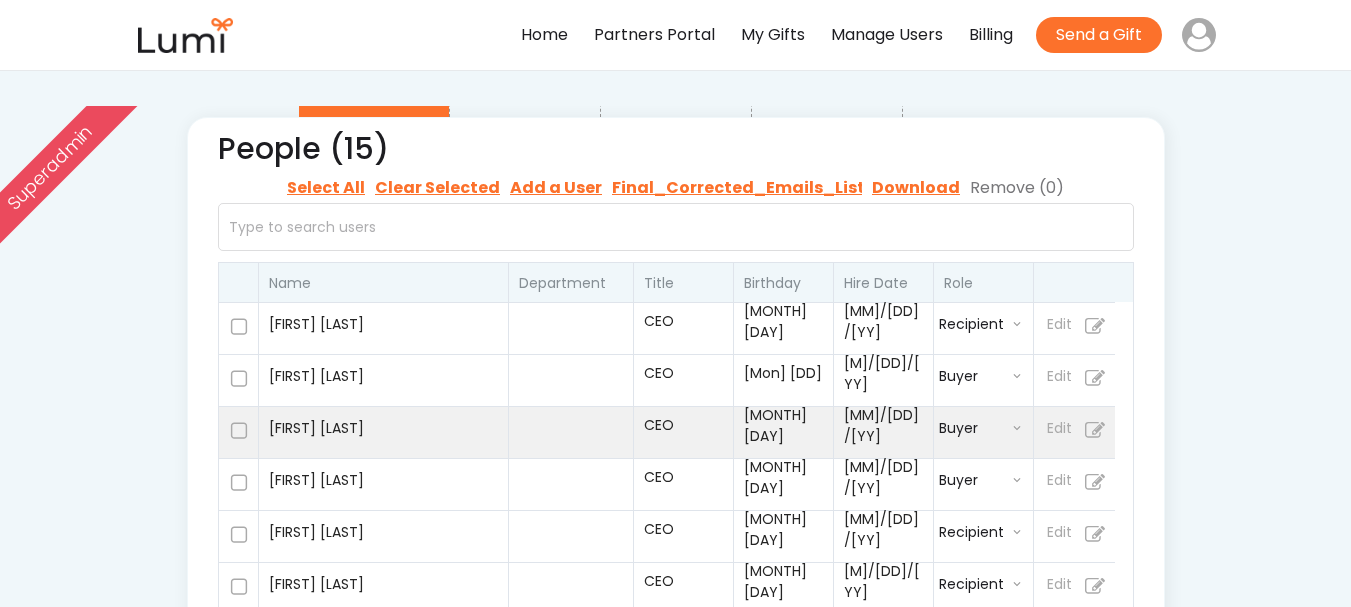 select on ""buyer"" 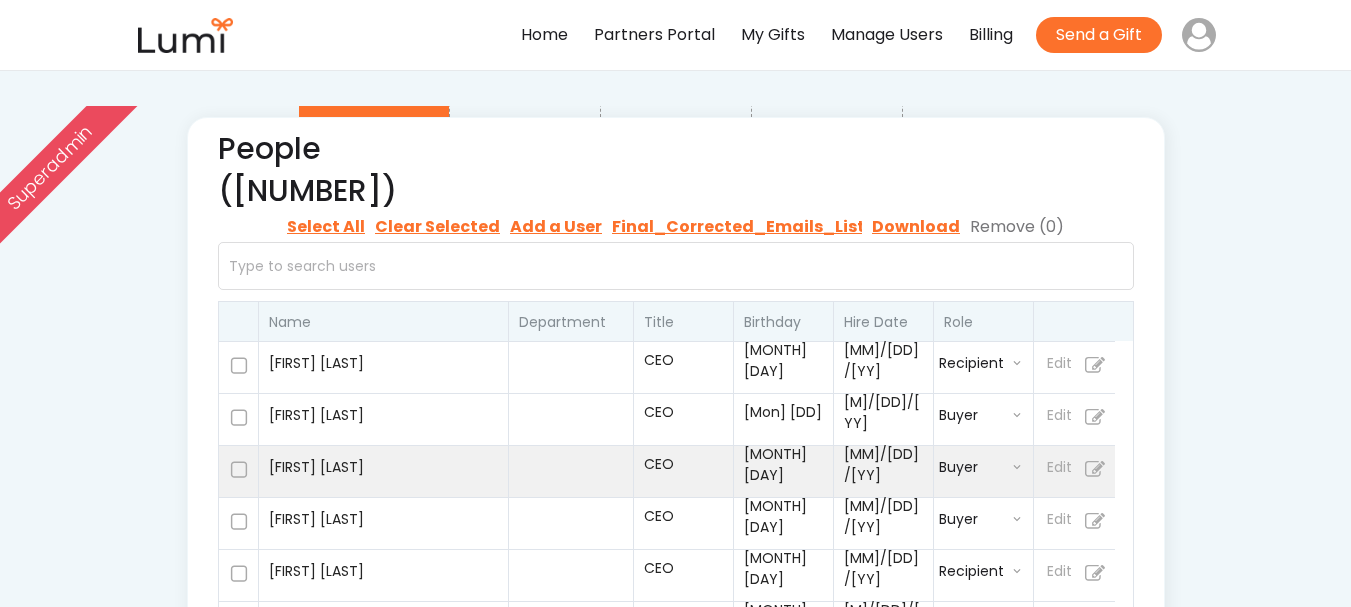select on ""recipient"" 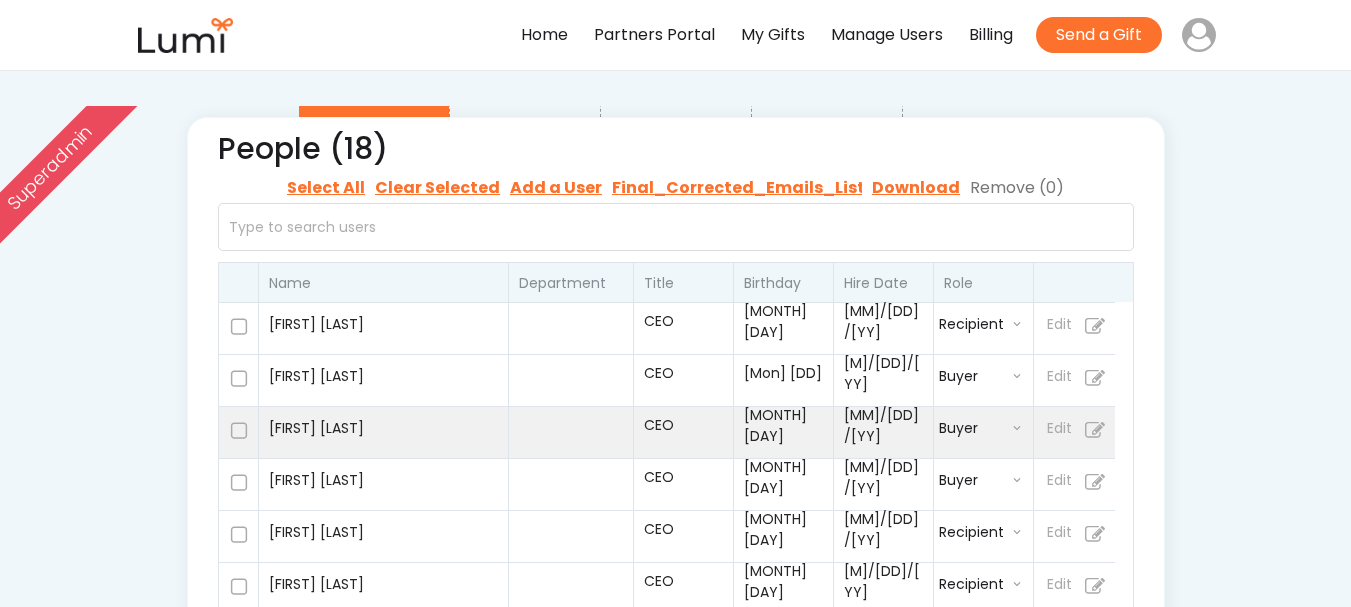 select on ""admin"" 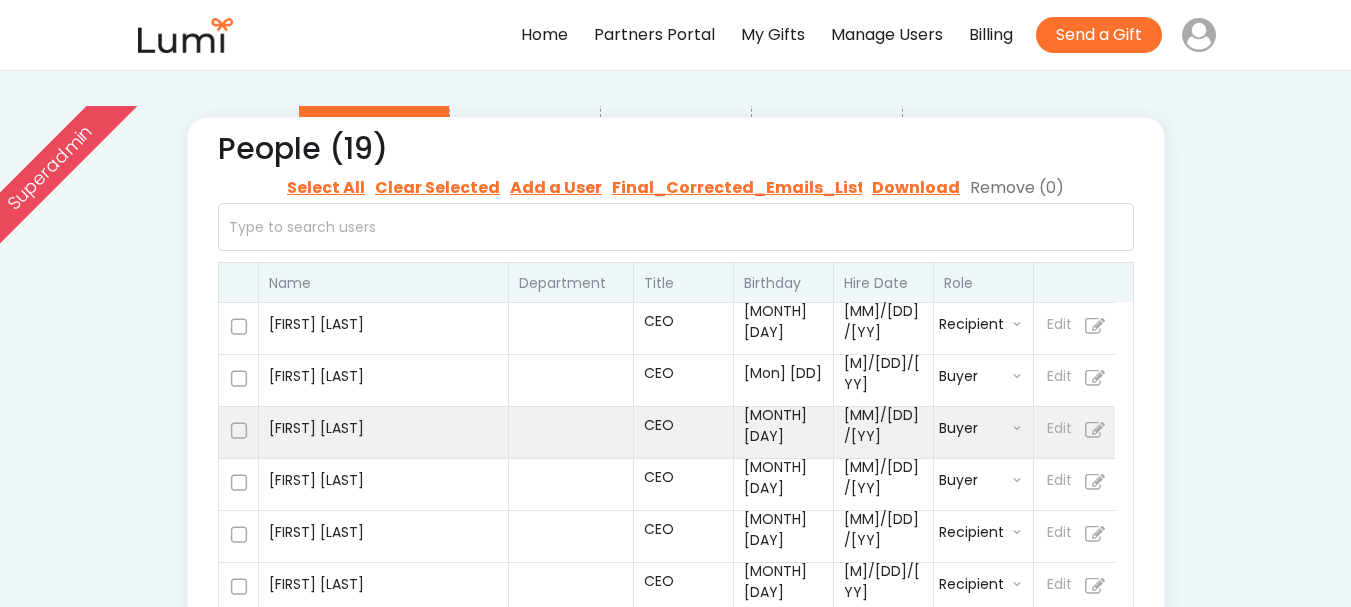 select on ""recipient"" 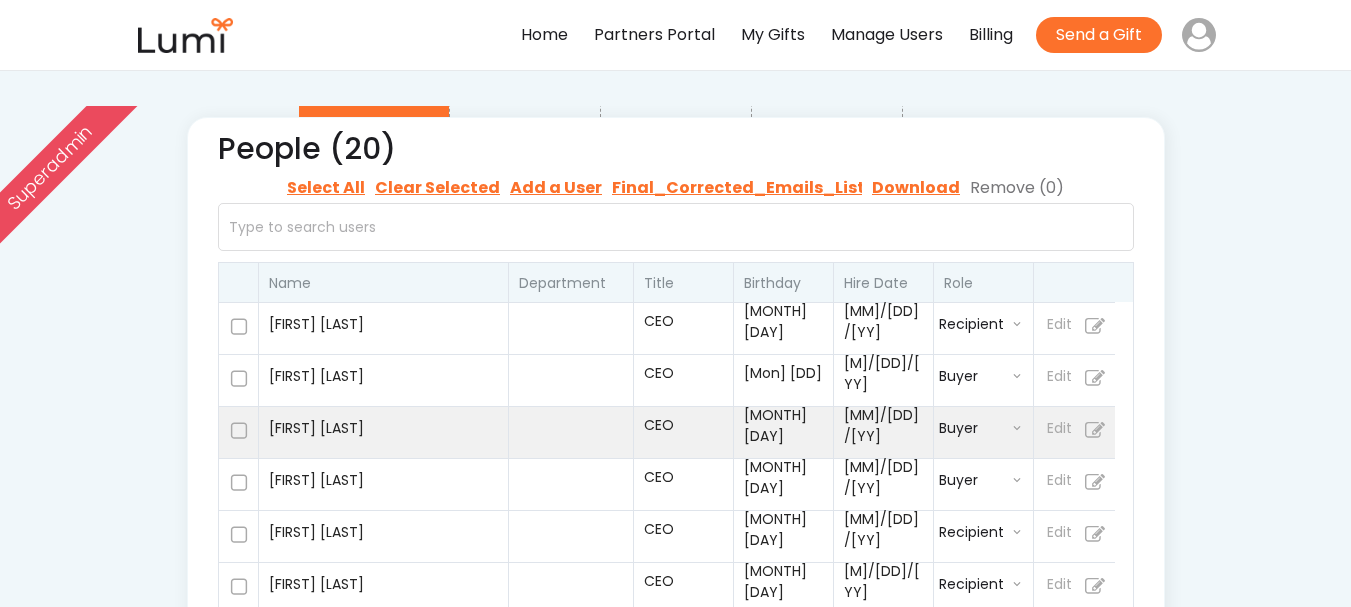 select on ""recipient"" 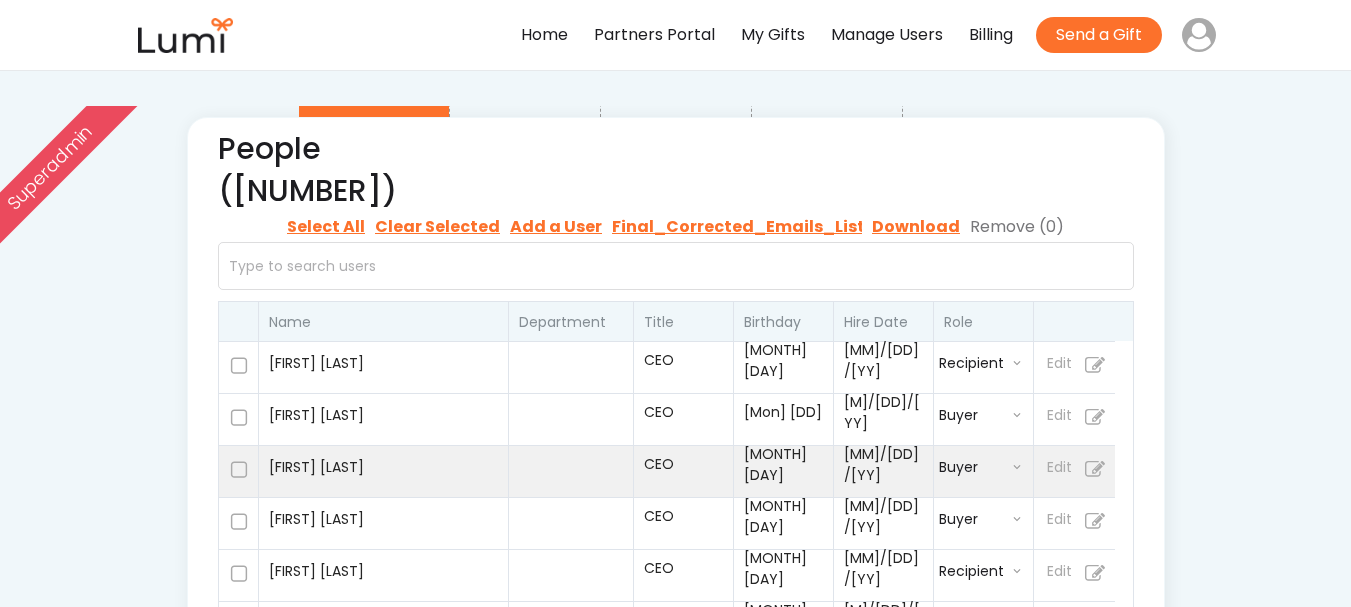 select on ""buyer"" 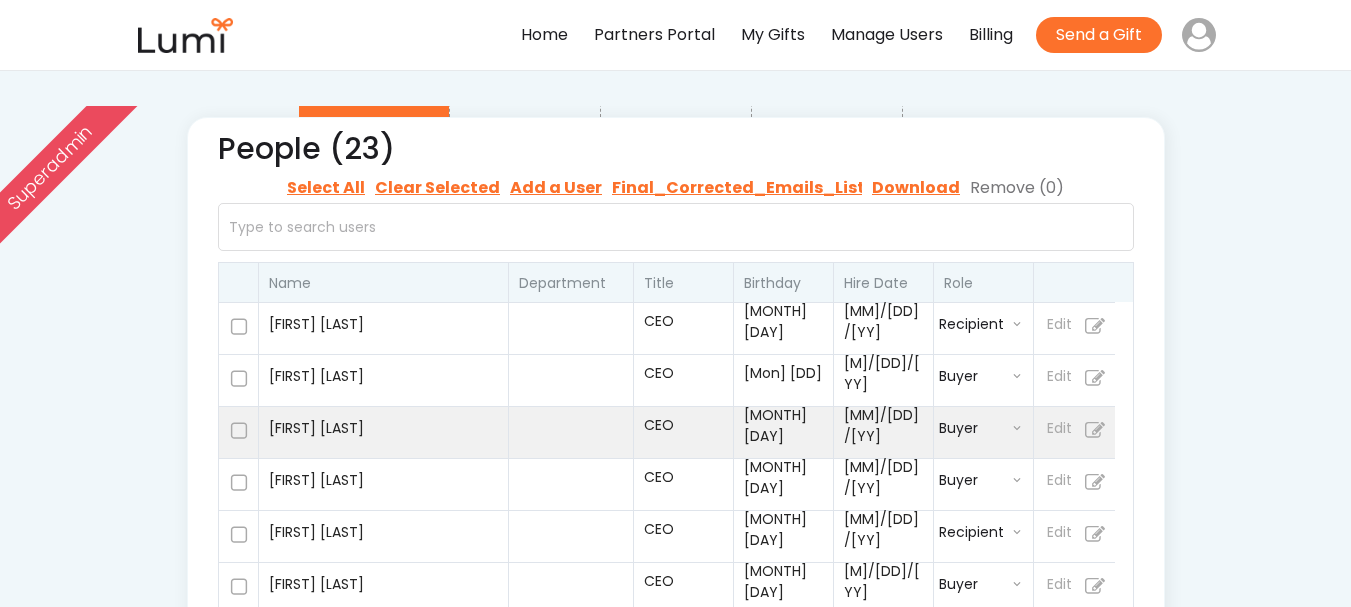 select on ""buyer"" 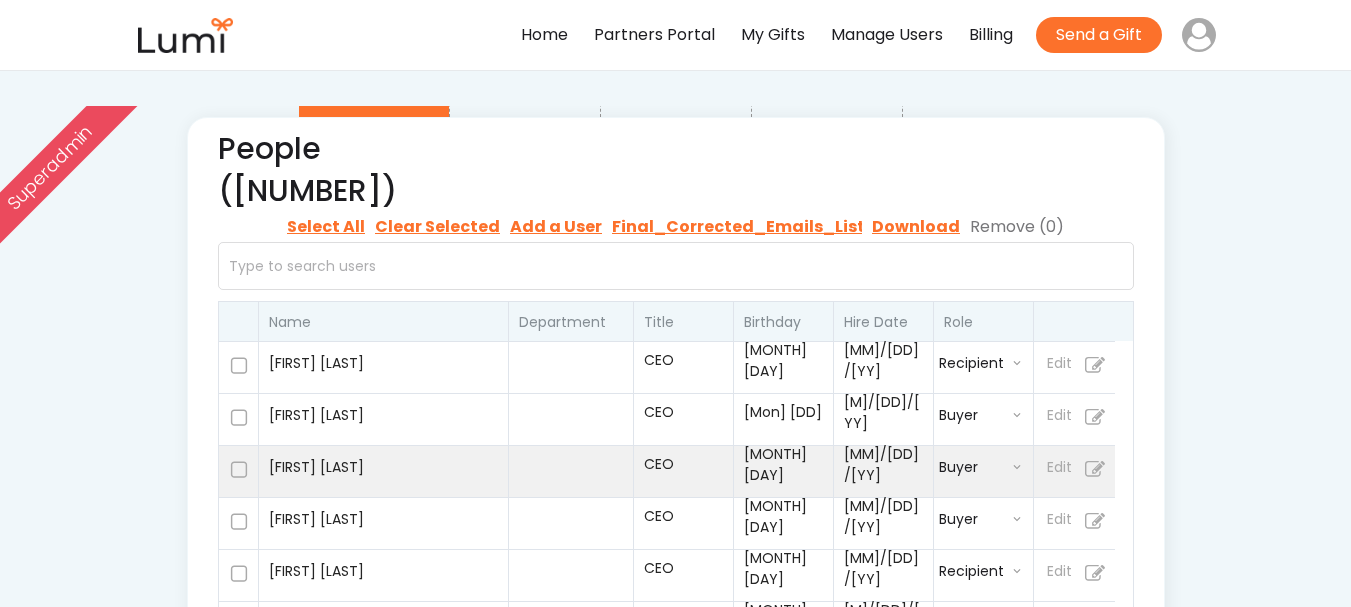 select on ""buyer"" 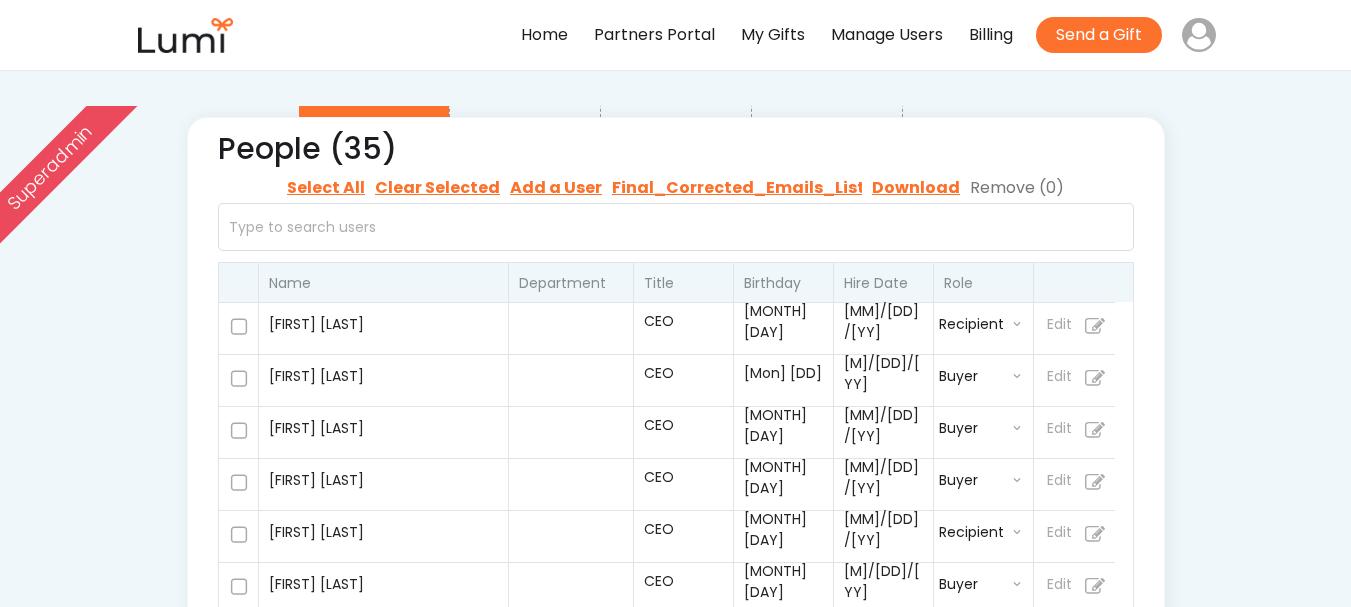 select on ""buyer"" 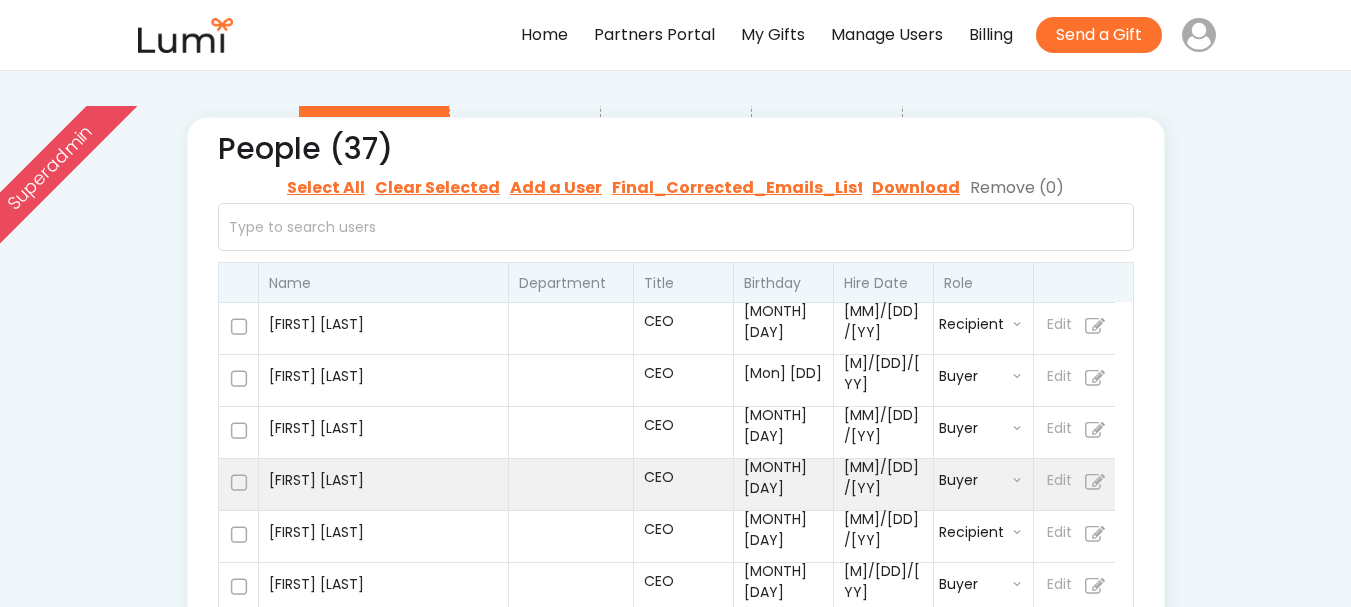 select on ""buyer"" 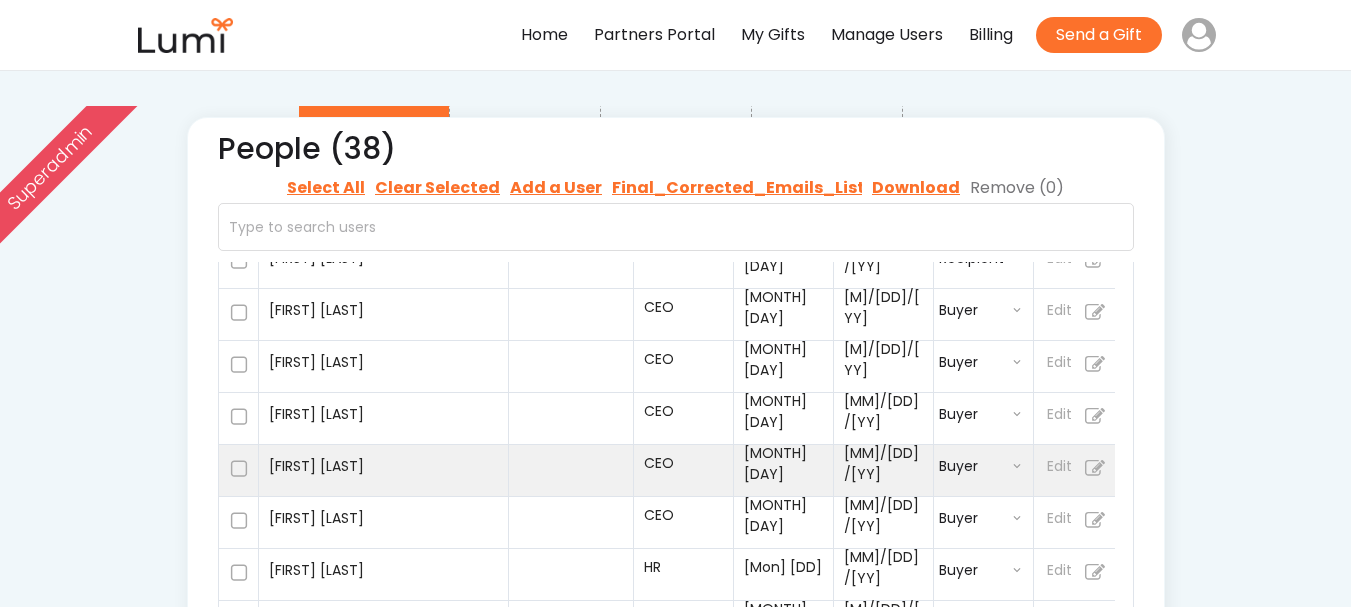 scroll, scrollTop: 275, scrollLeft: 0, axis: vertical 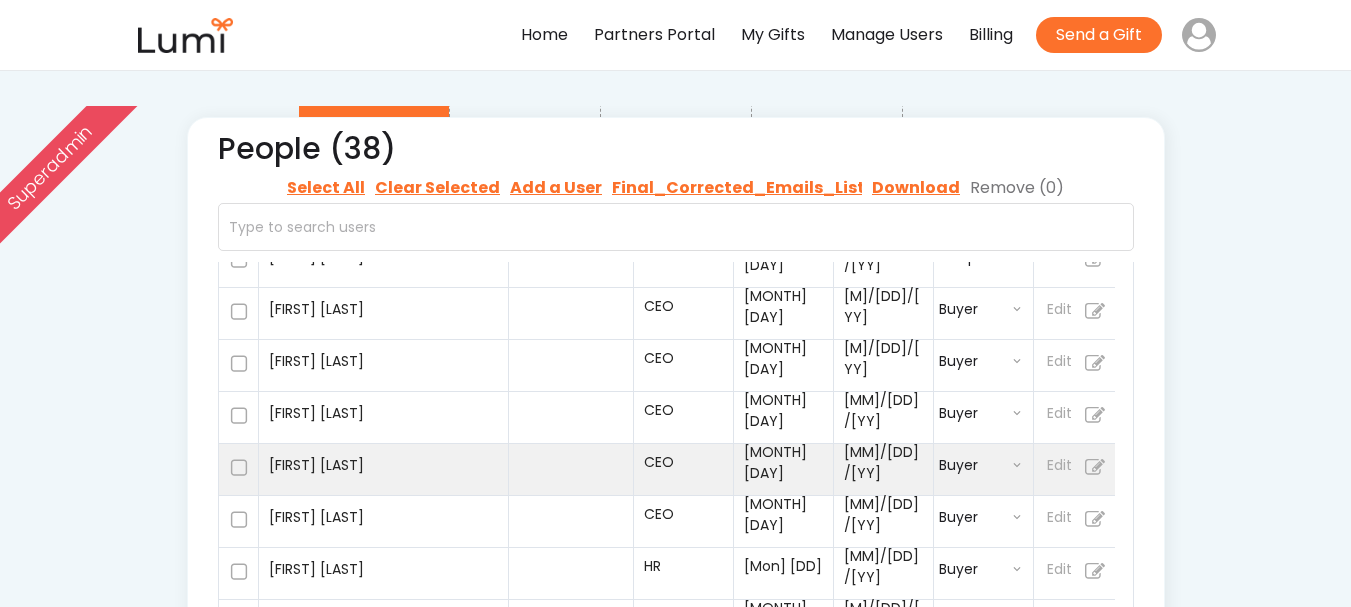 select on ""buyer"" 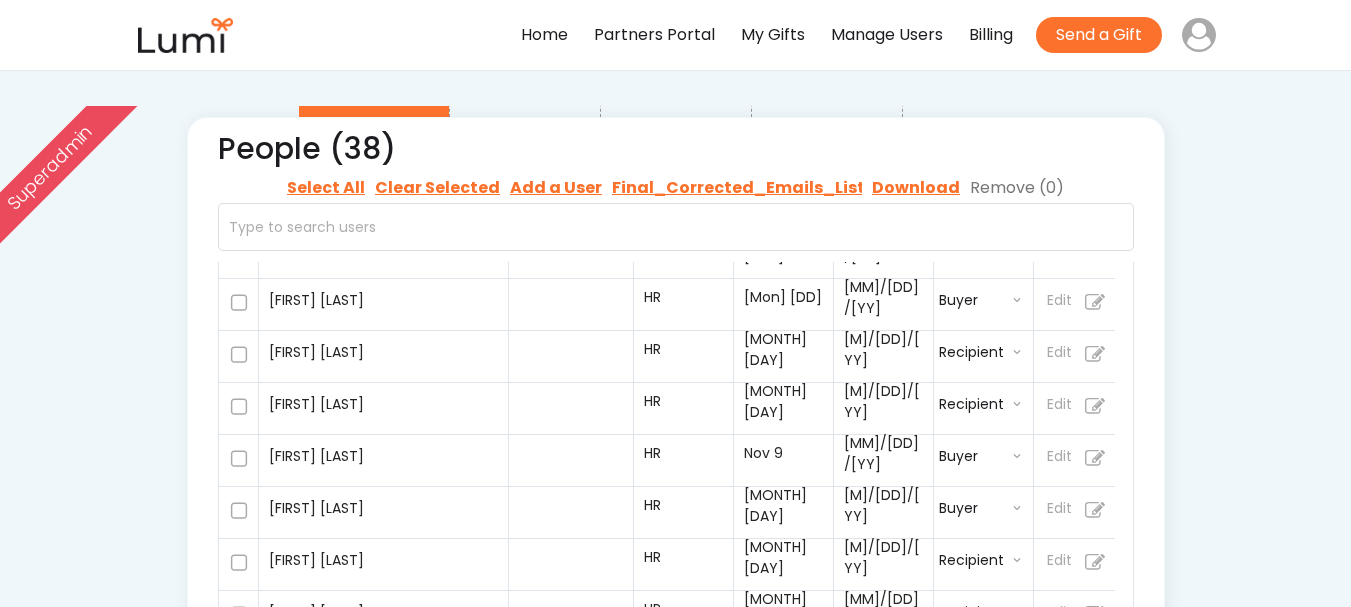 select on ""recipient"" 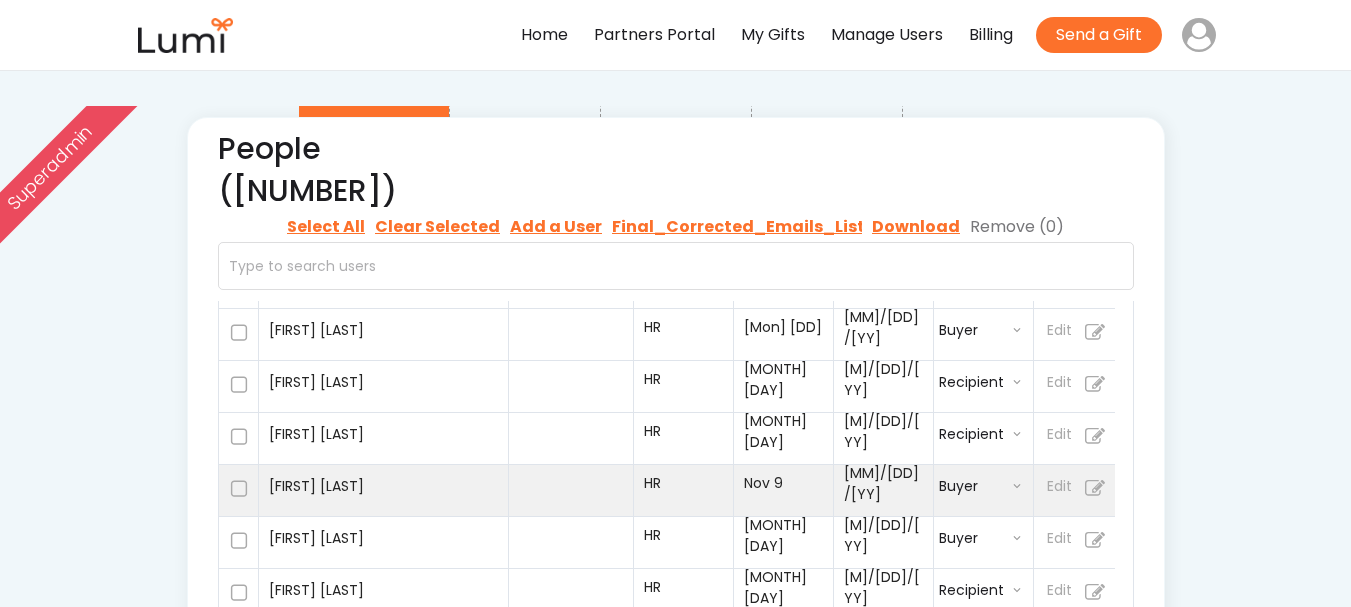 scroll, scrollTop: 554, scrollLeft: 0, axis: vertical 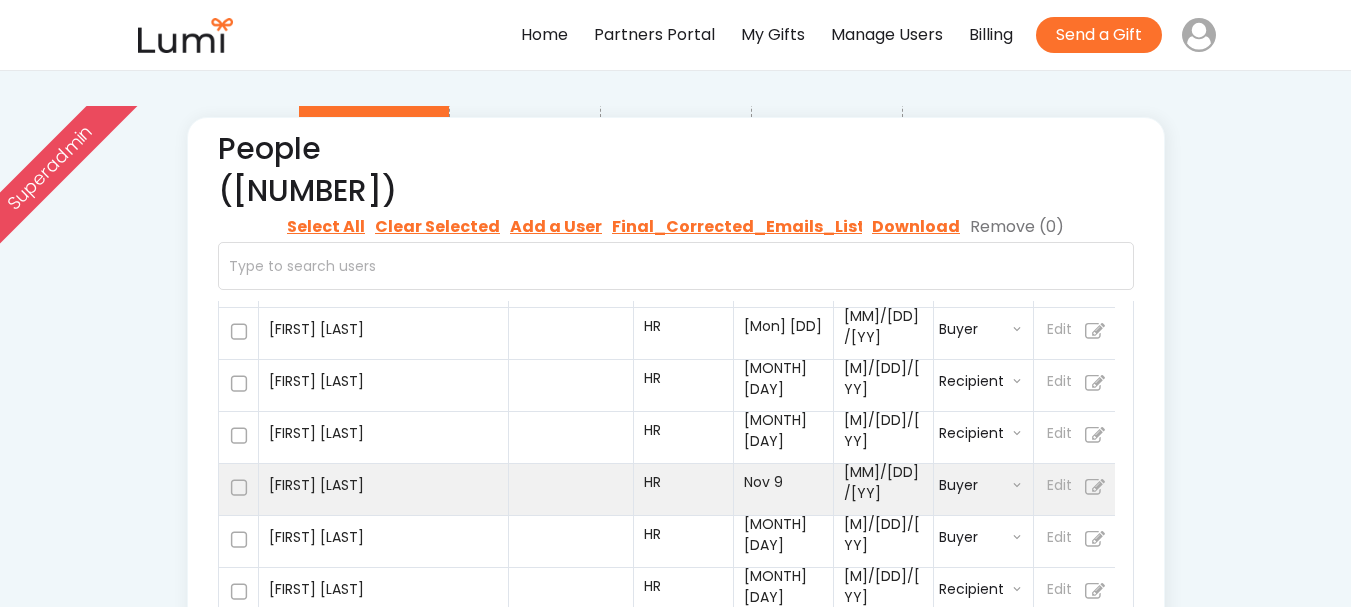 select on ""buyer"" 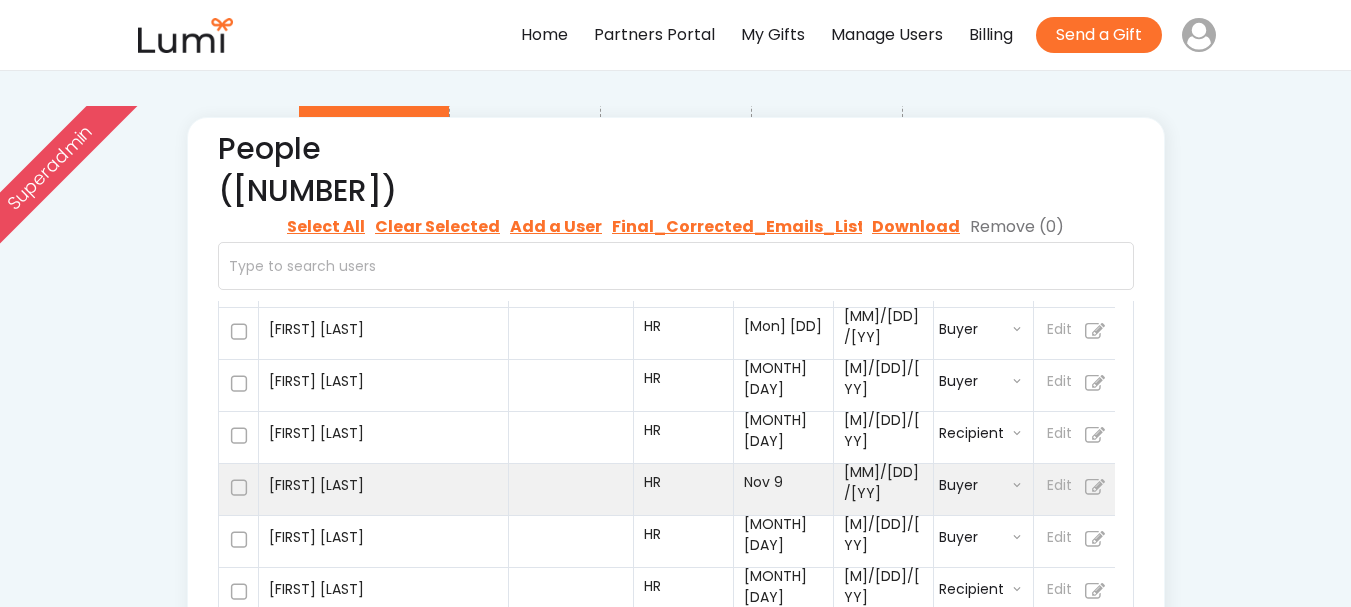 click on "Sarai Effertz" at bounding box center [383, 487] 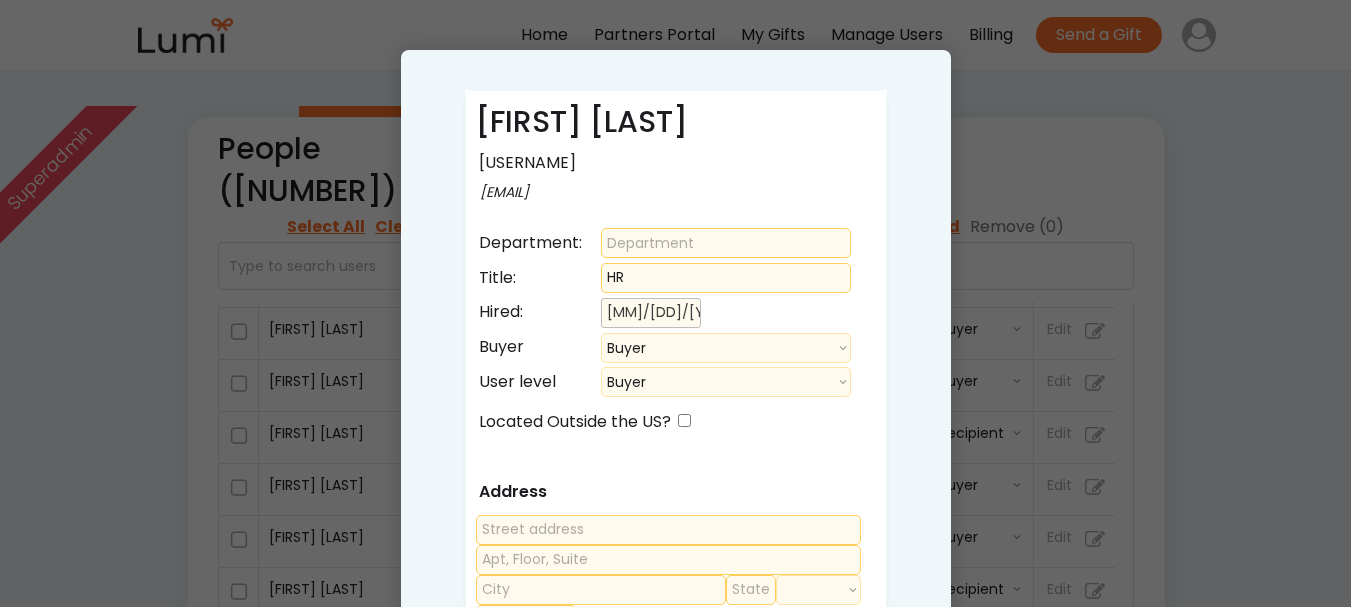 select 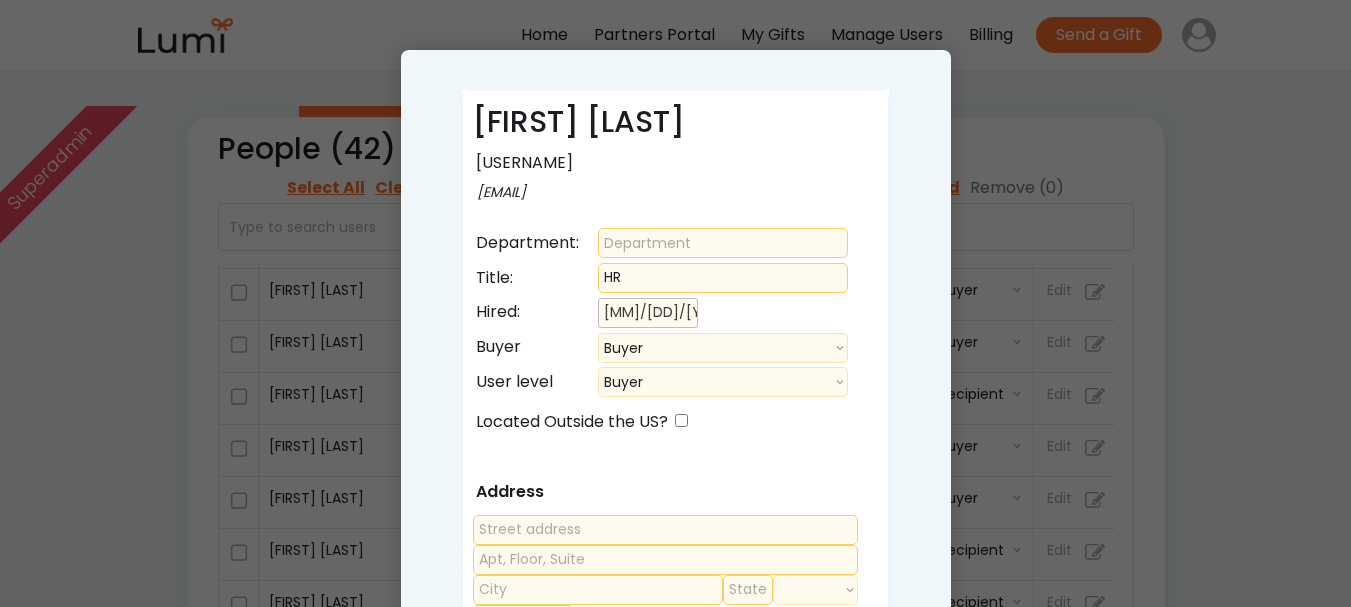 select on ""buyer"" 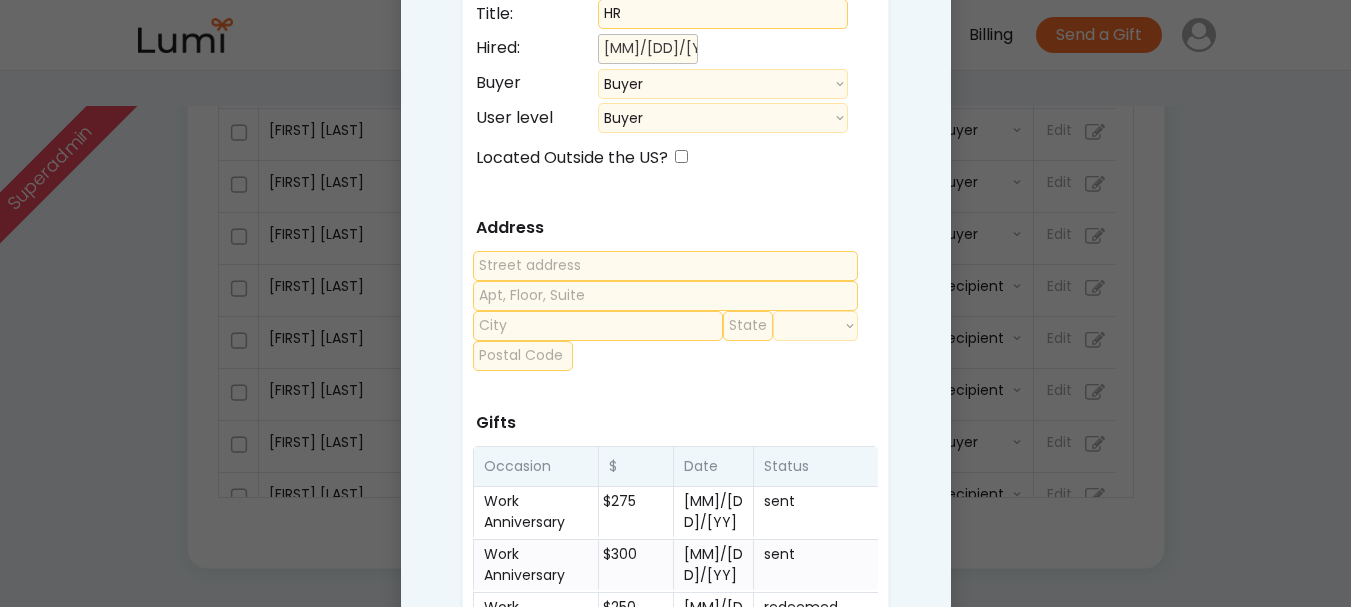 select on ""1348695171700984260__LOOKUP__1708985228834x169246185333063360"" 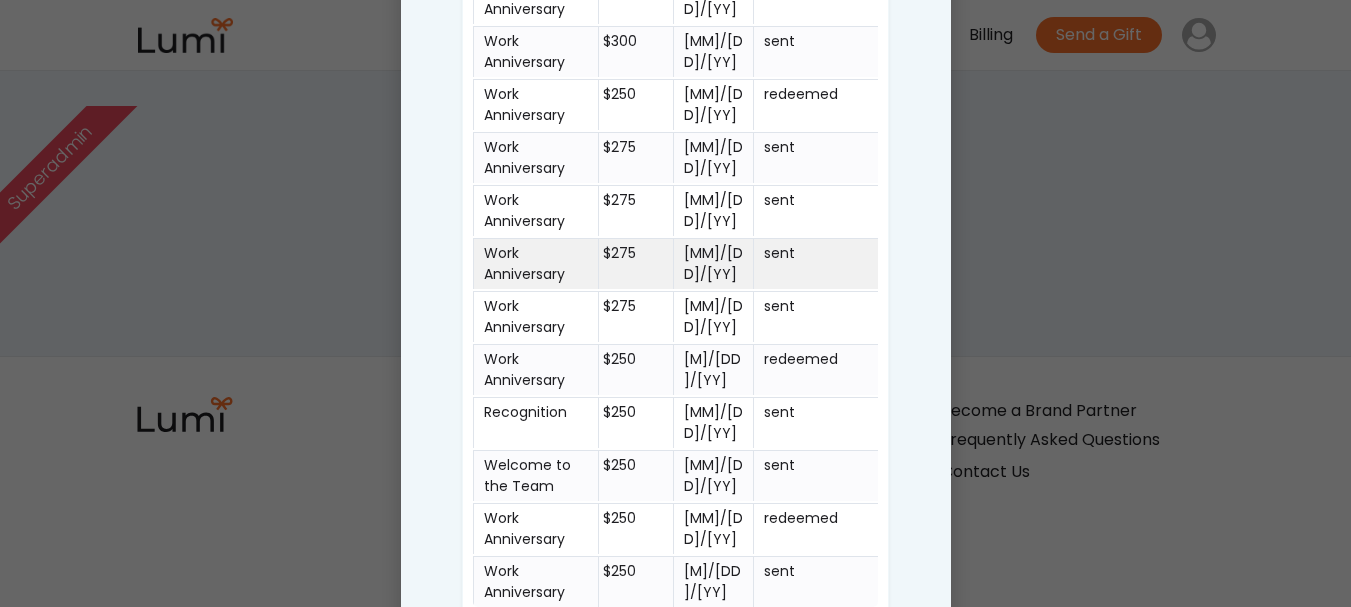 select on ""buyer"" 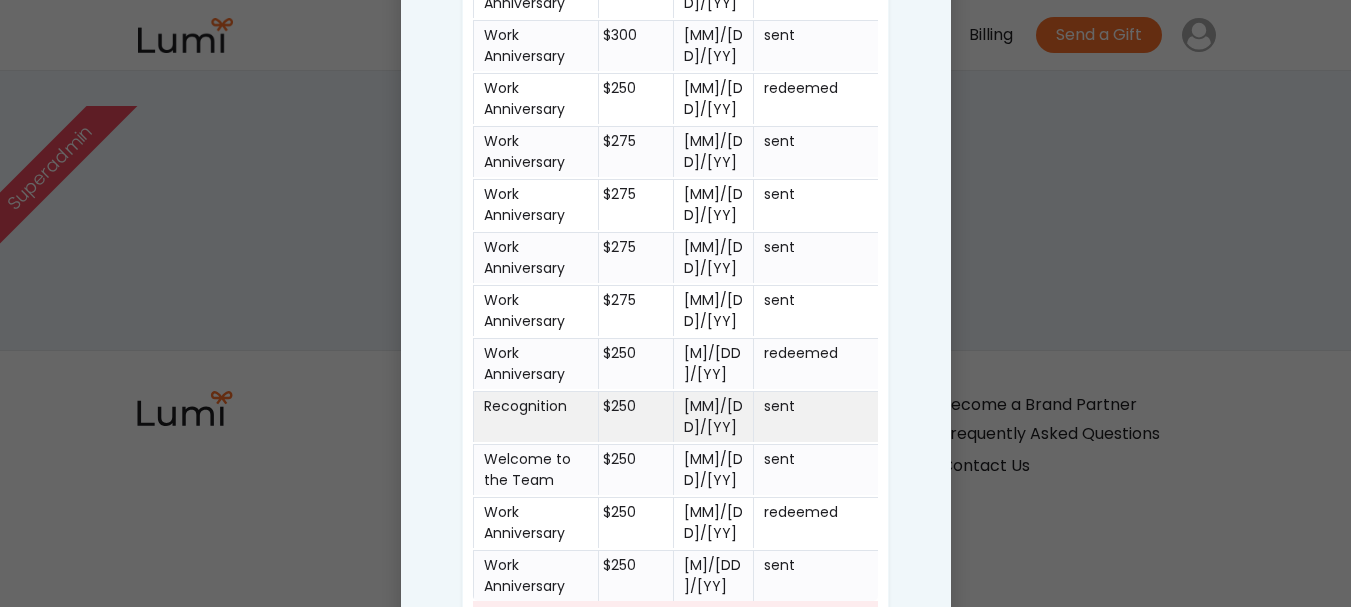 scroll, scrollTop: 911, scrollLeft: 0, axis: vertical 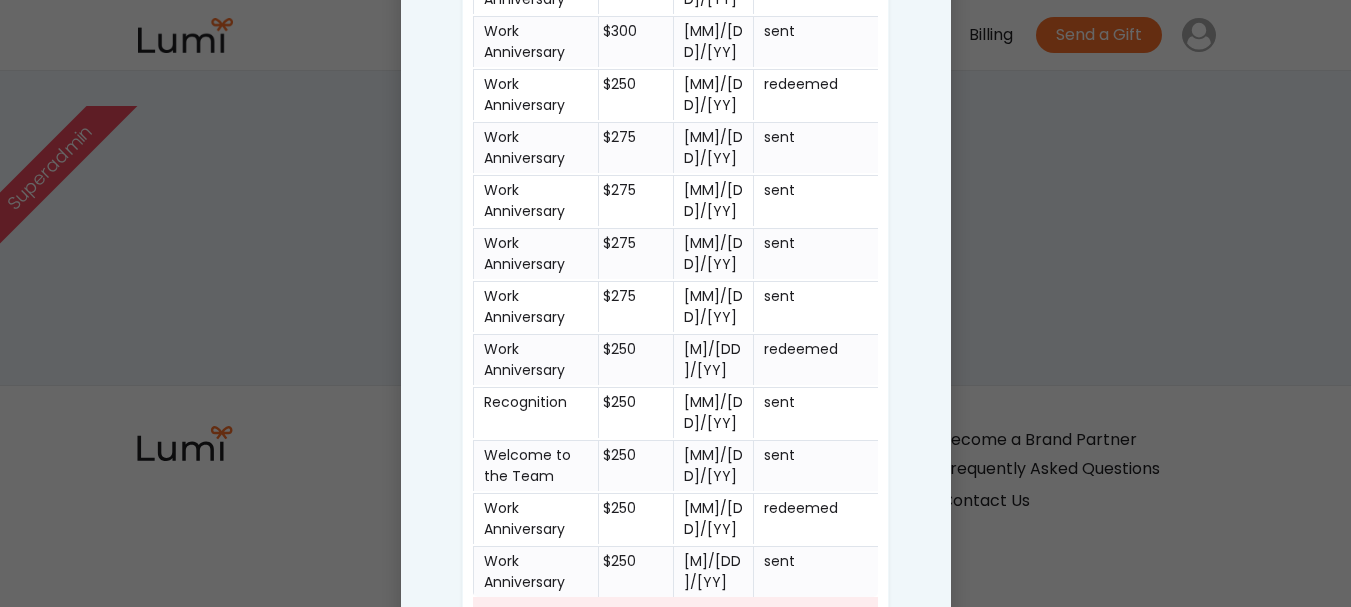 click at bounding box center [675, 303] 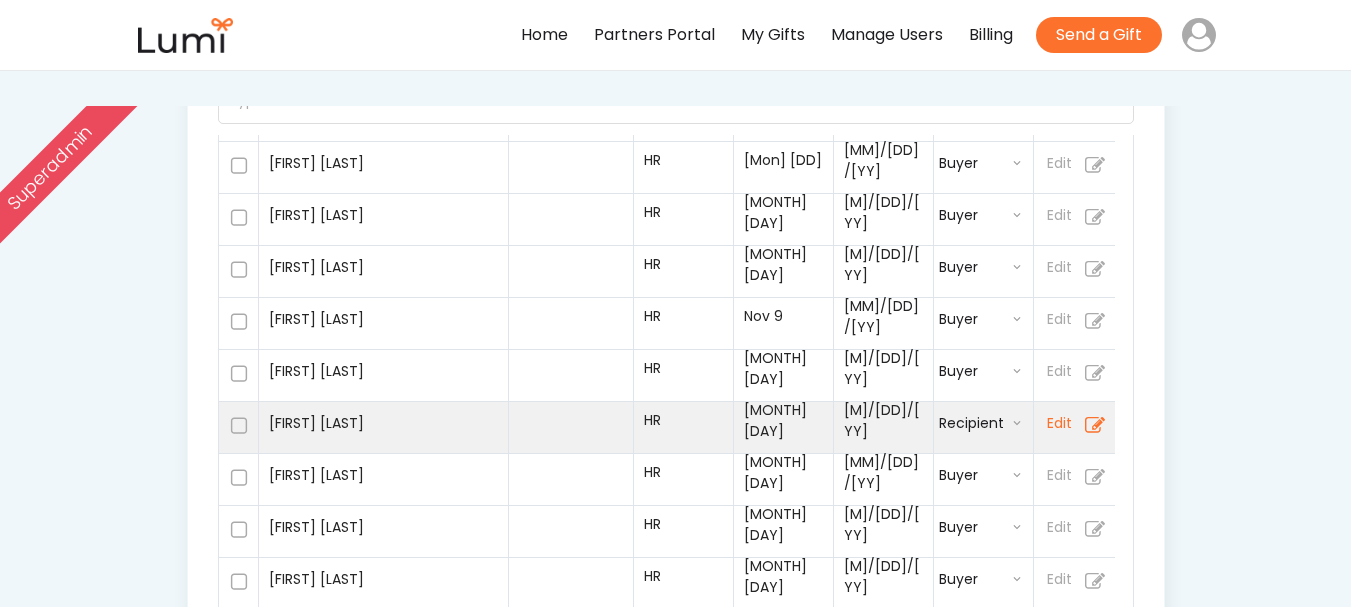 scroll, scrollTop: 264, scrollLeft: 0, axis: vertical 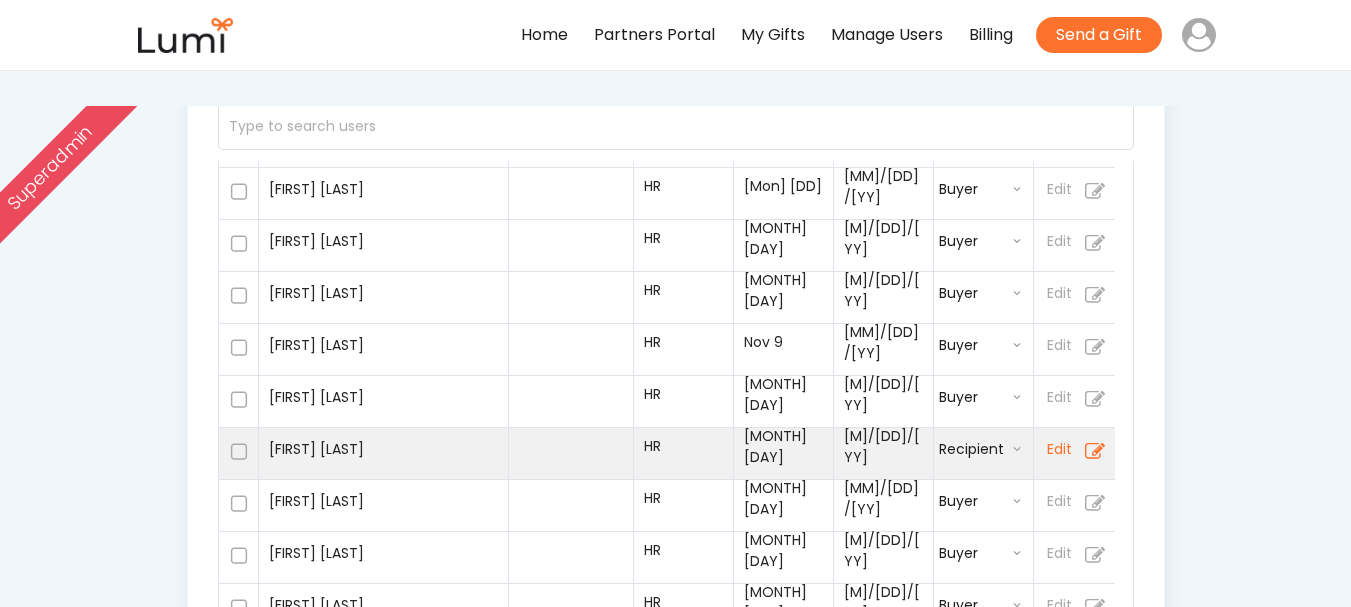 select on ""buyer"" 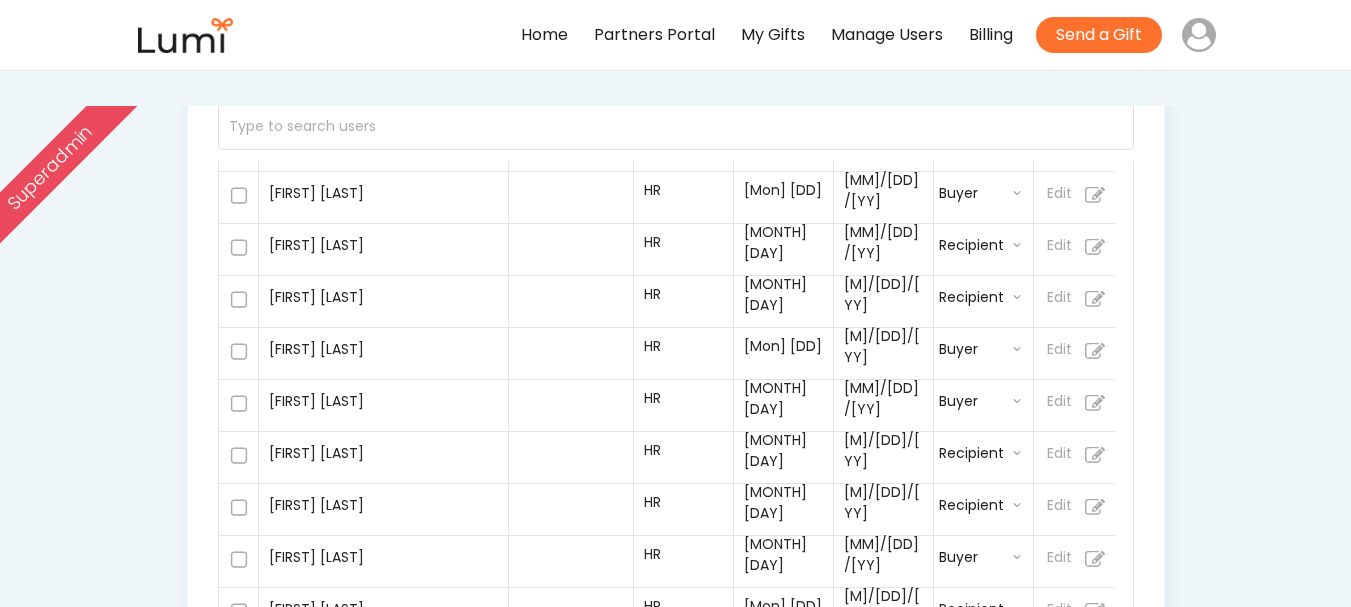 select on ""recipient"" 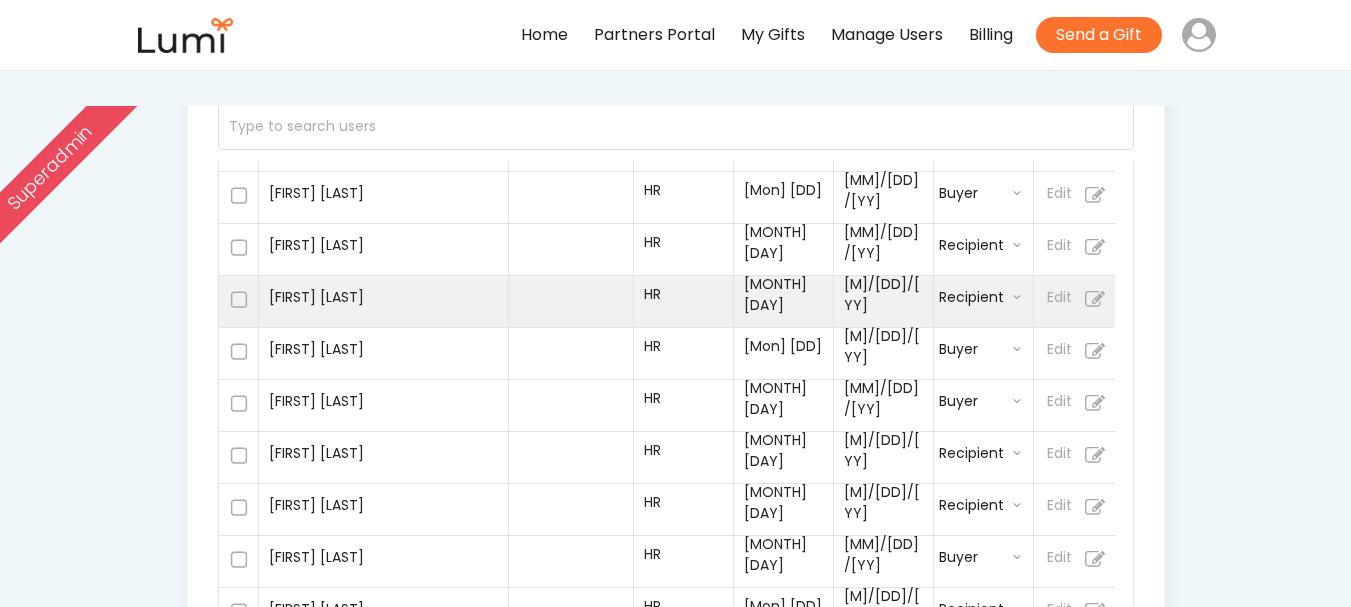 select on ""buyer"" 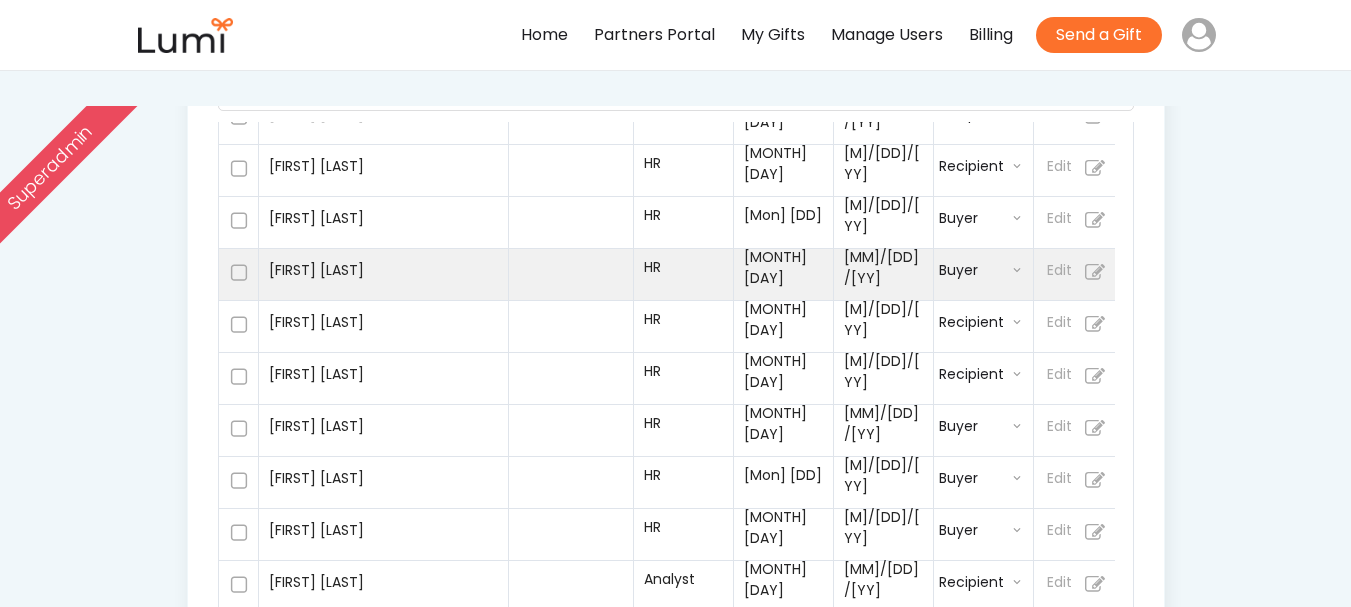 scroll, scrollTop: 1163, scrollLeft: 0, axis: vertical 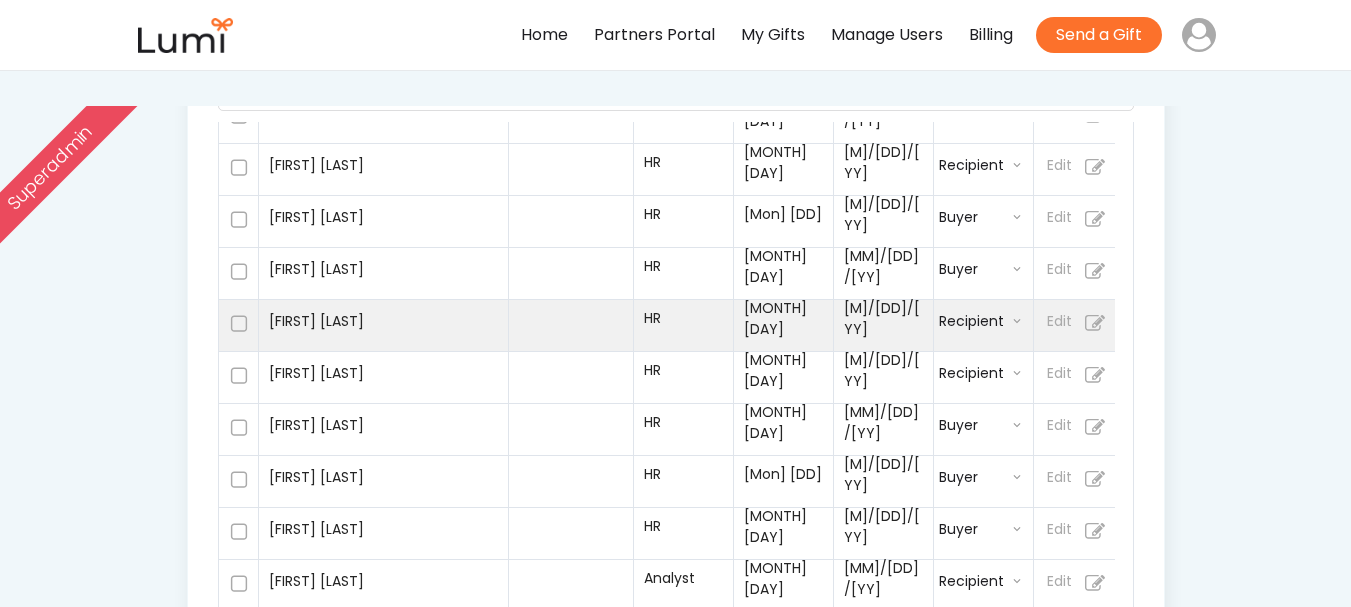select on ""buyer"" 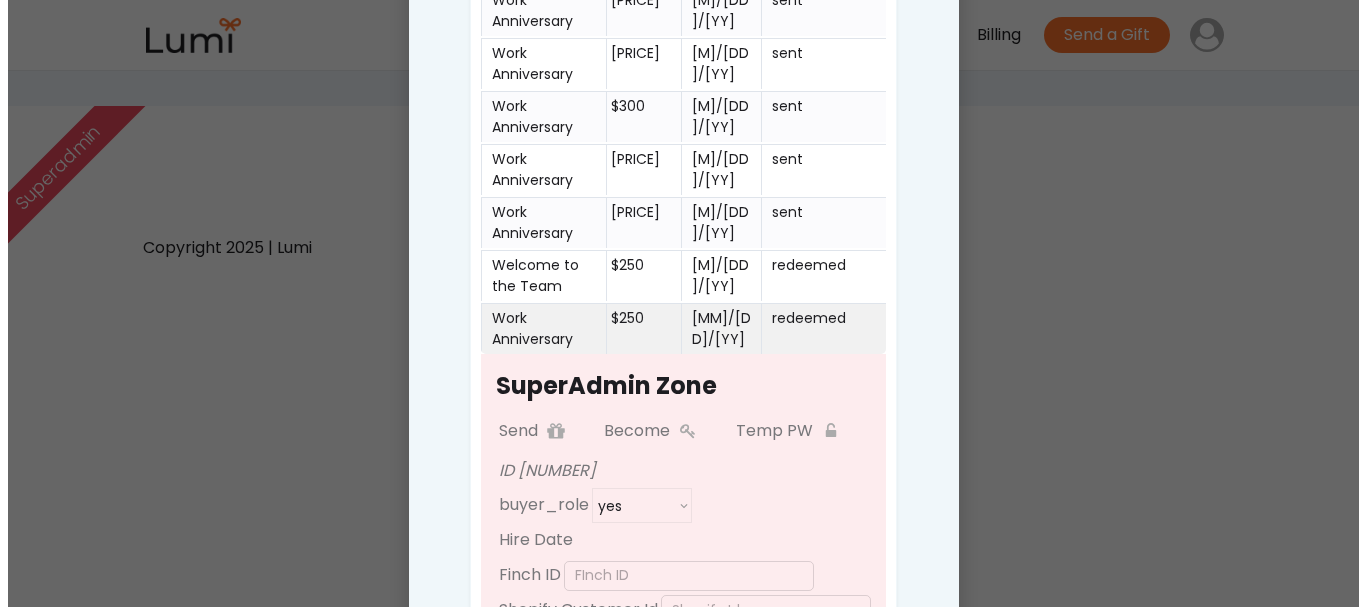 scroll, scrollTop: 1296, scrollLeft: 0, axis: vertical 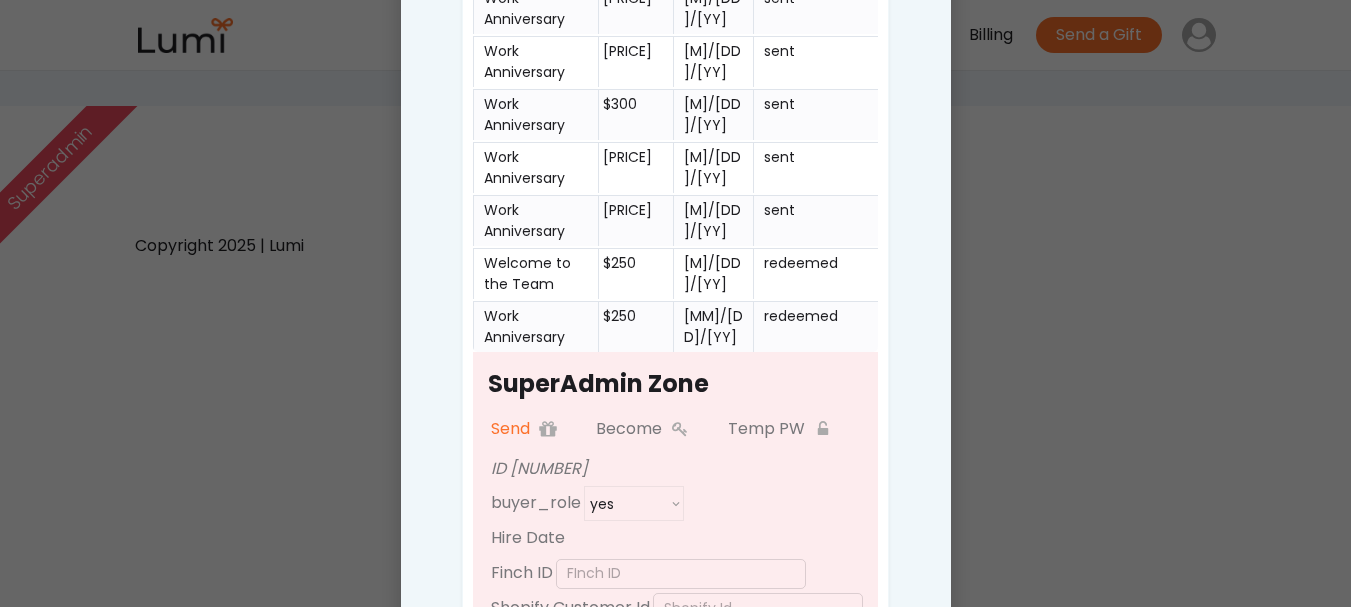 click on "Send" at bounding box center [510, 429] 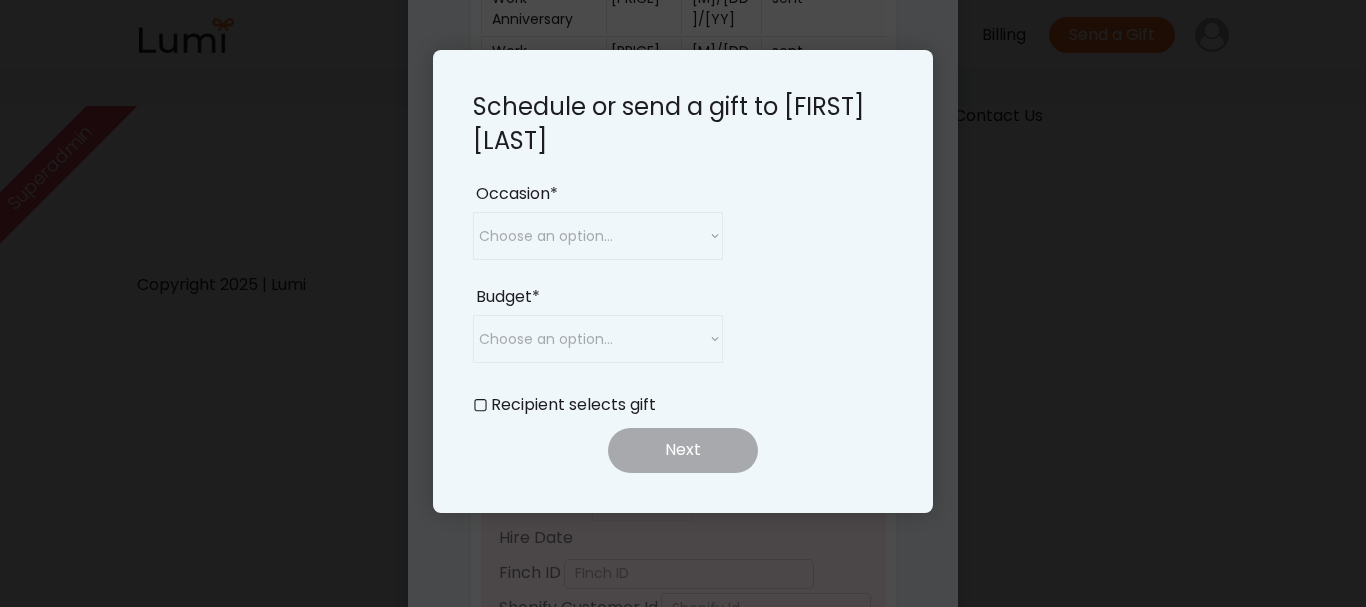 select on ""buyer"" 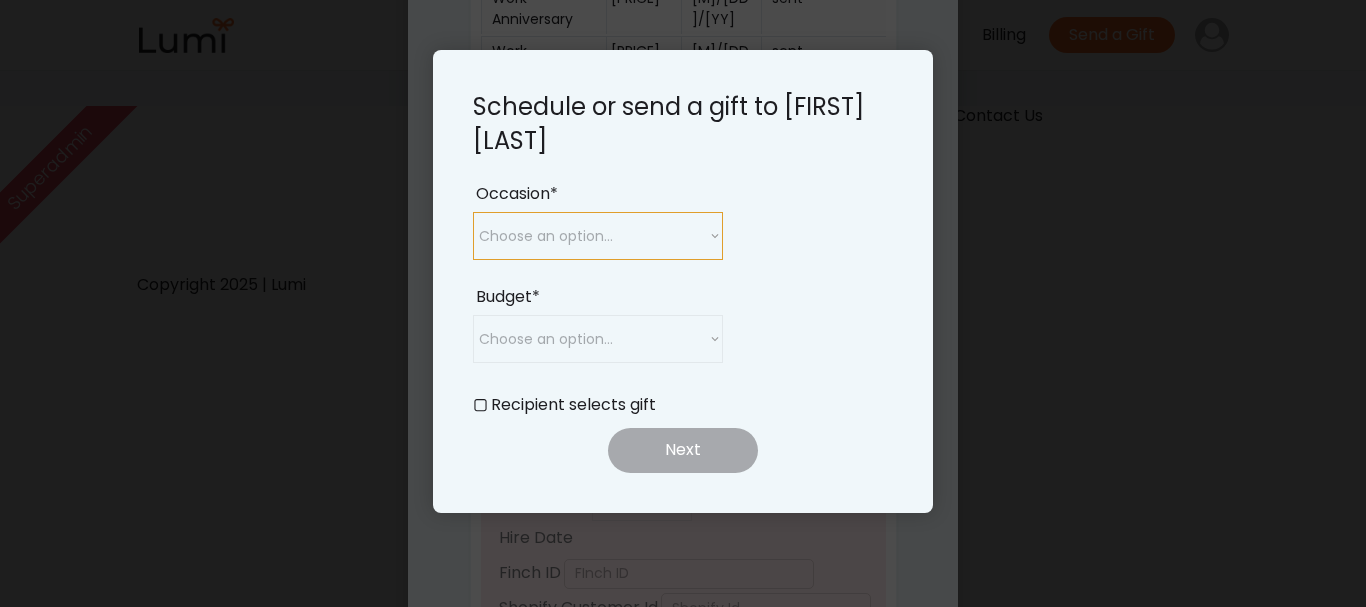 click on "Choose an option... Birthday Work Anniversary Welcome to the Team Year End Appreciation Wedding Thank You Recognition Birth/Adoption Housewarming Something Else" at bounding box center (598, 236) 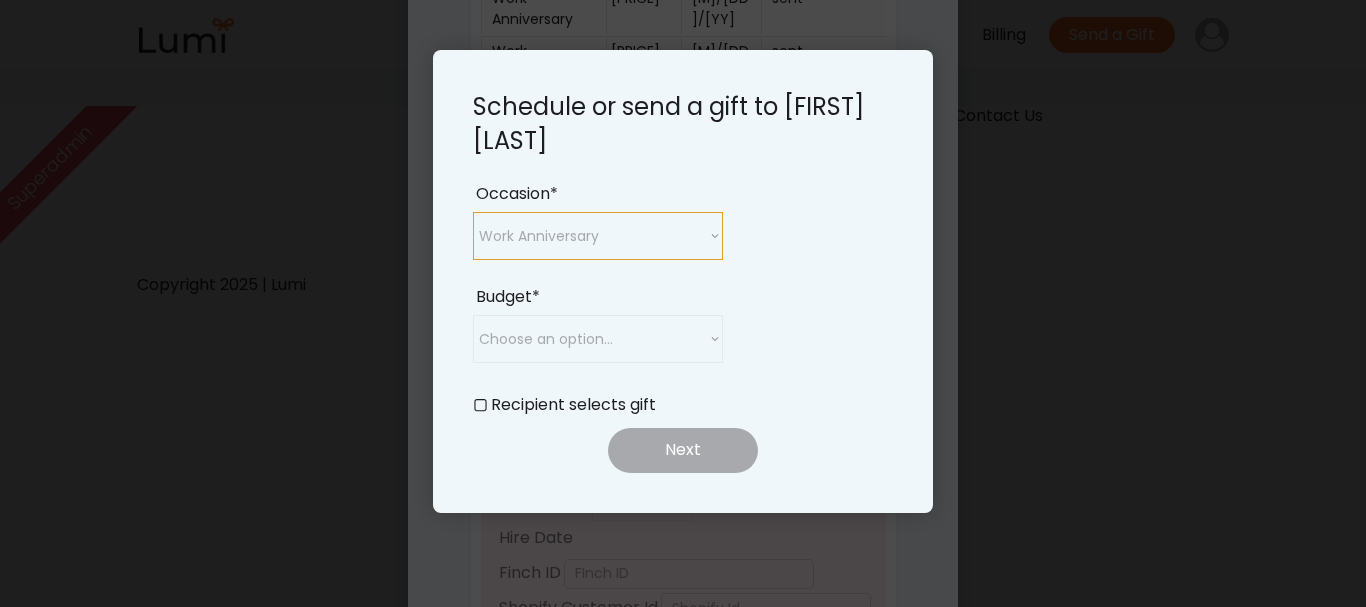 click on "Choose an option... Birthday Work Anniversary Welcome to the Team Year End Appreciation Wedding Thank You Recognition Birth/Adoption Housewarming Something Else" at bounding box center (598, 236) 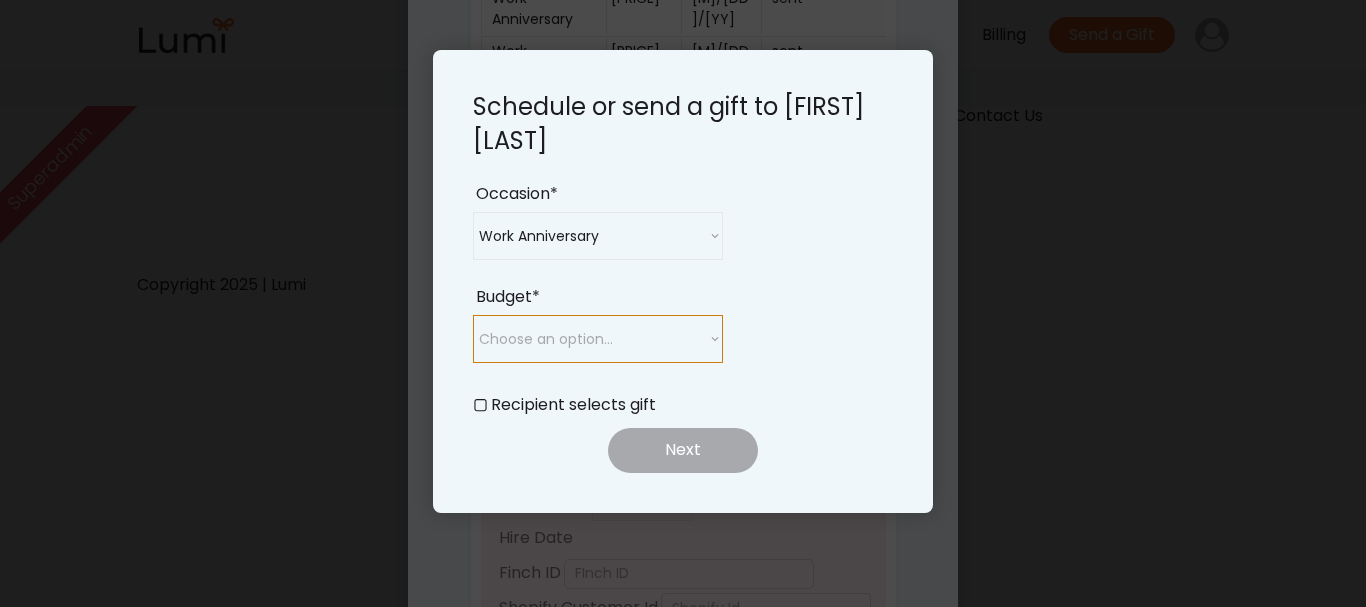 select on ""buyer"" 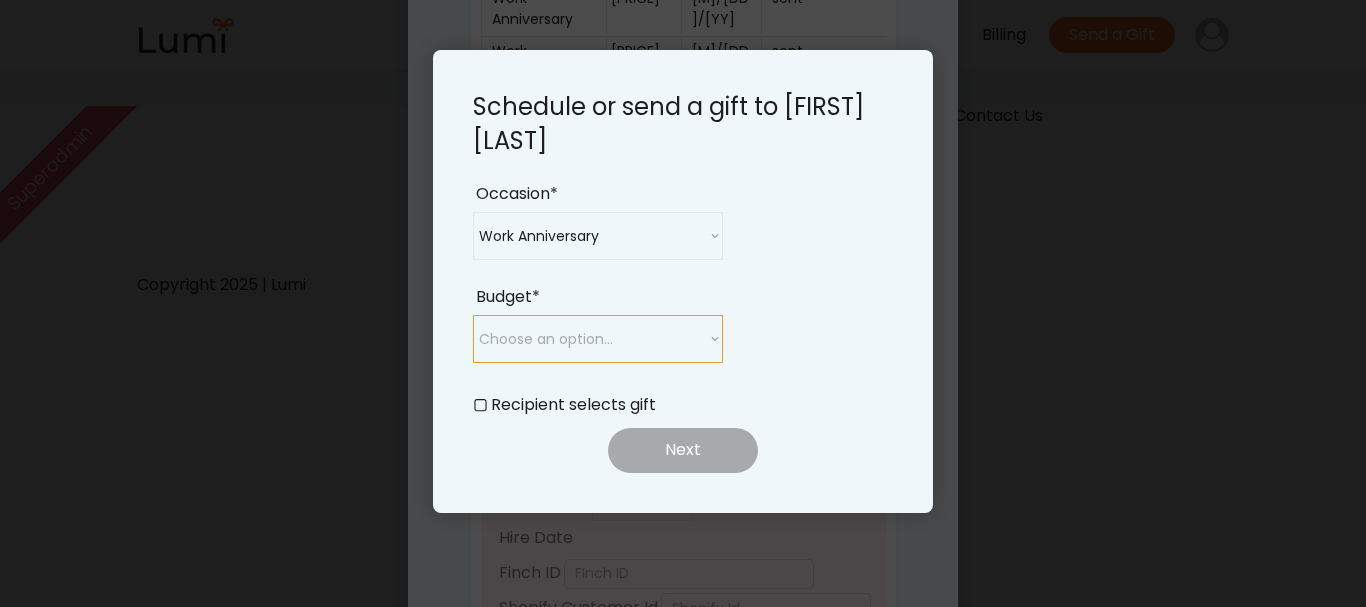 click on "Choose an option... $25 $50 $75 $100 $150 $200 $250 $300" at bounding box center (598, 339) 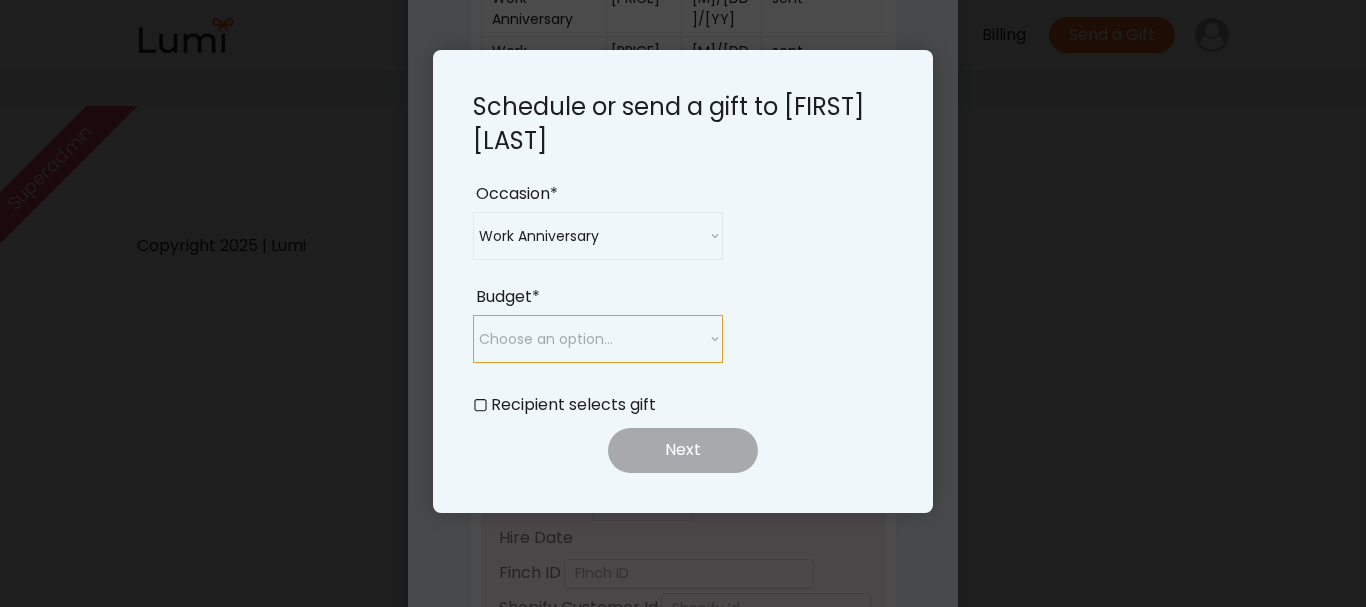 select on ""250_"" 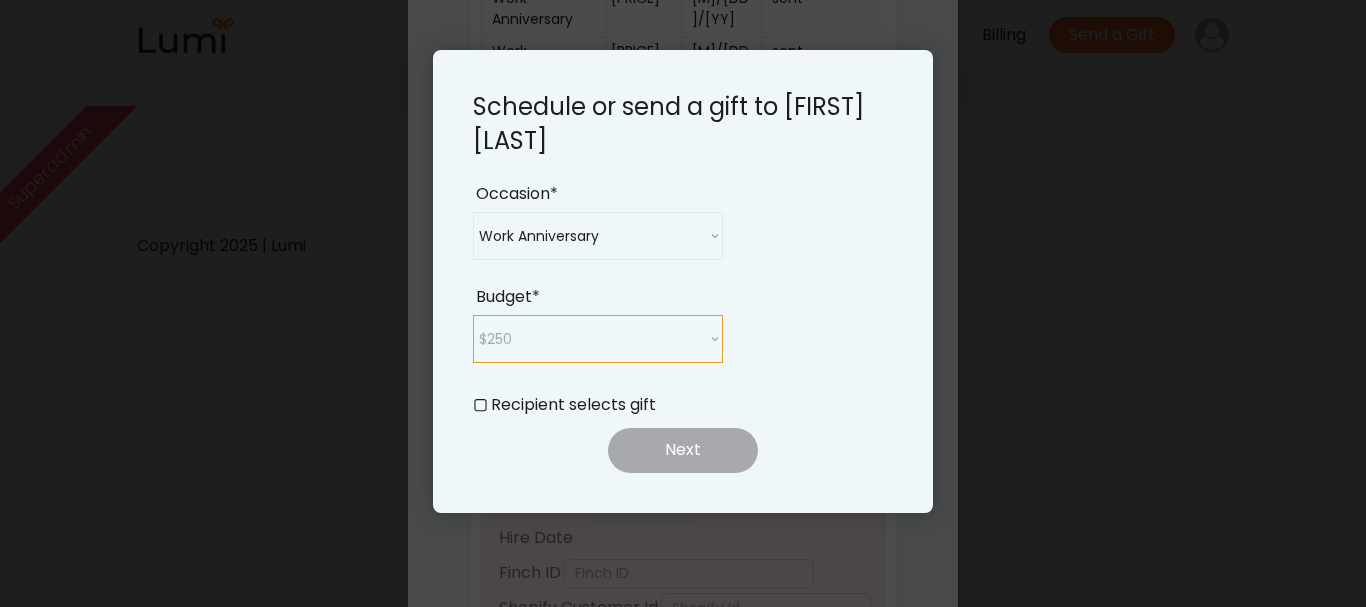 click on "Choose an option... $25 $50 $75 $100 $150 $200 $250 $300" at bounding box center [598, 339] 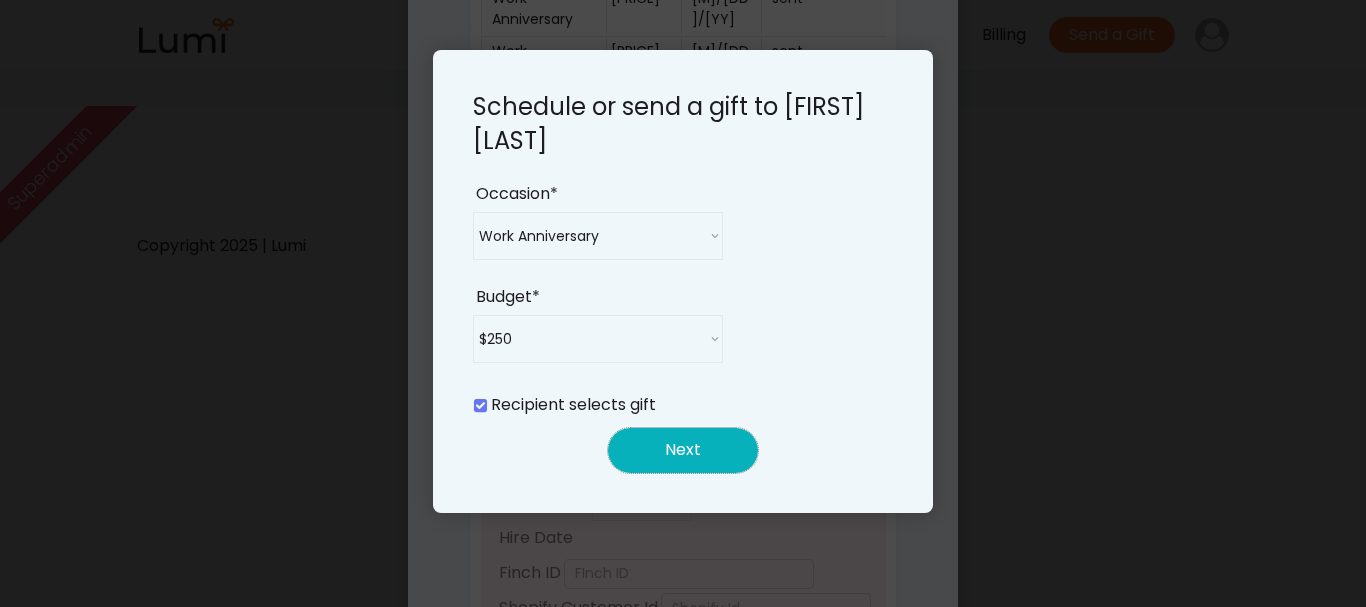 click on "Next" at bounding box center (683, 450) 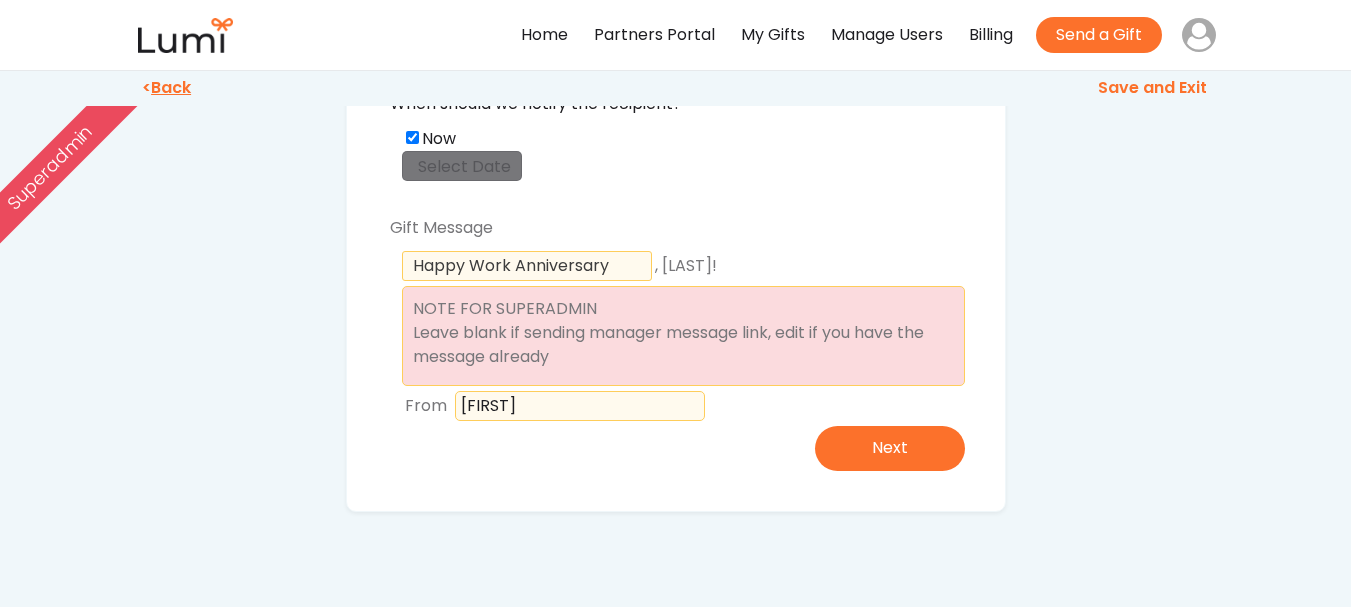 scroll, scrollTop: 168, scrollLeft: 0, axis: vertical 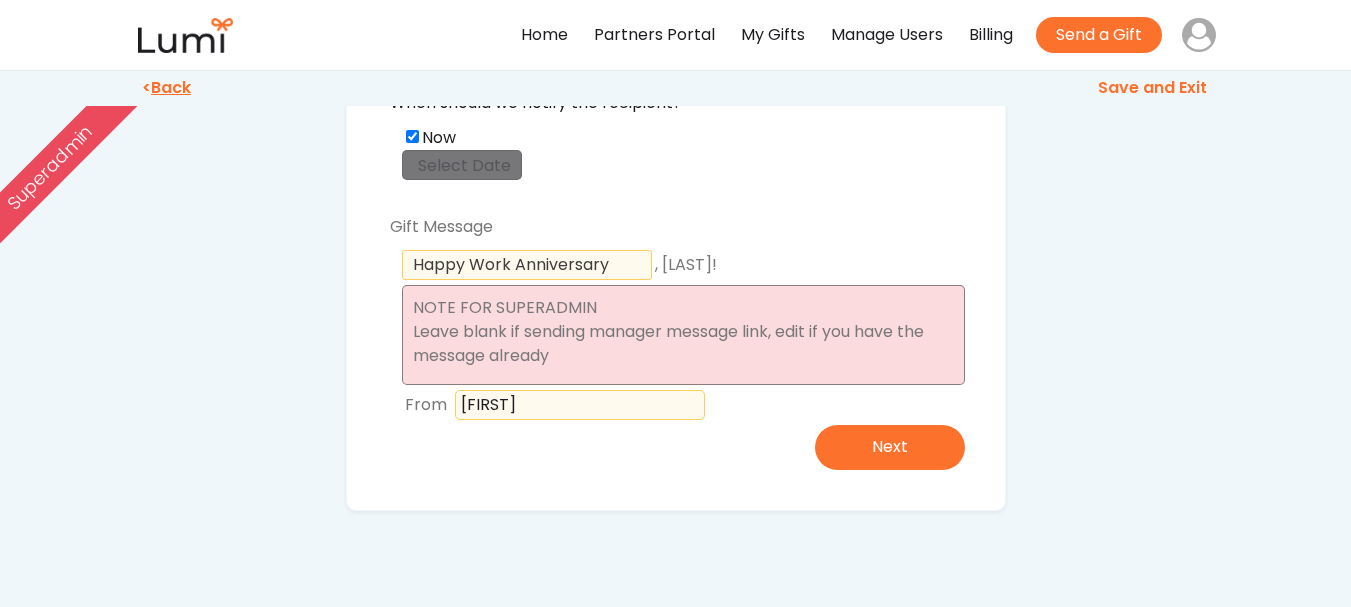 click at bounding box center [683, 335] 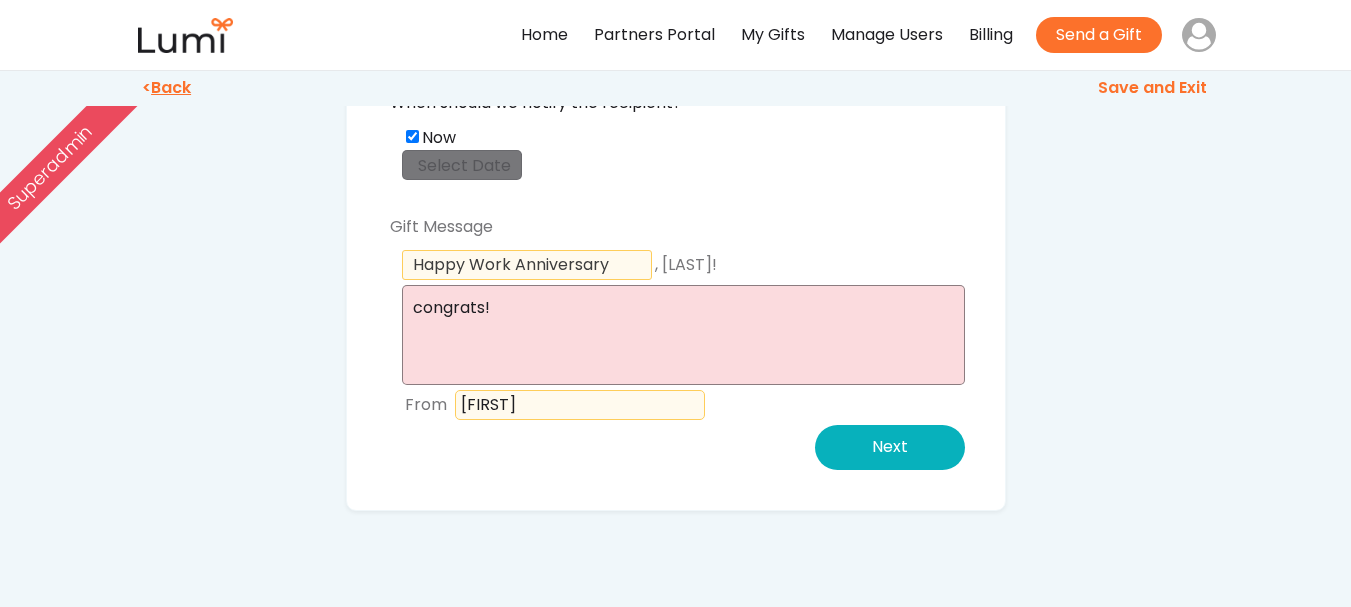 type on "congrats!" 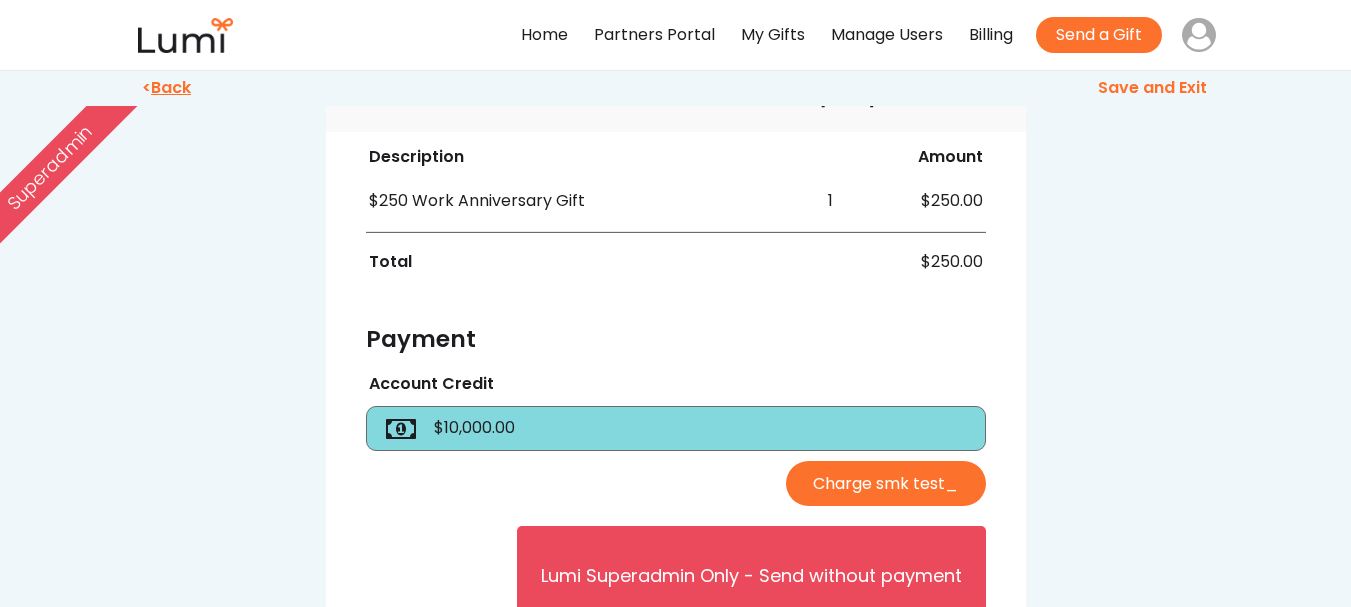 scroll, scrollTop: 507, scrollLeft: 0, axis: vertical 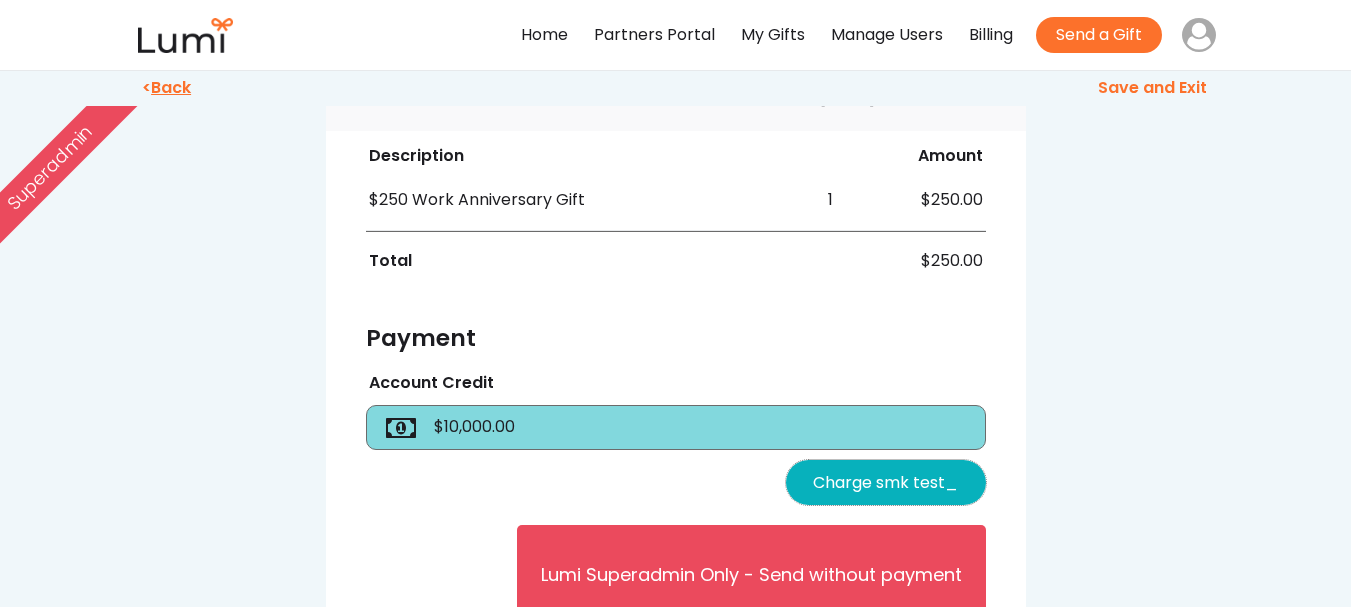 click on "Charge smk test_" at bounding box center [886, 482] 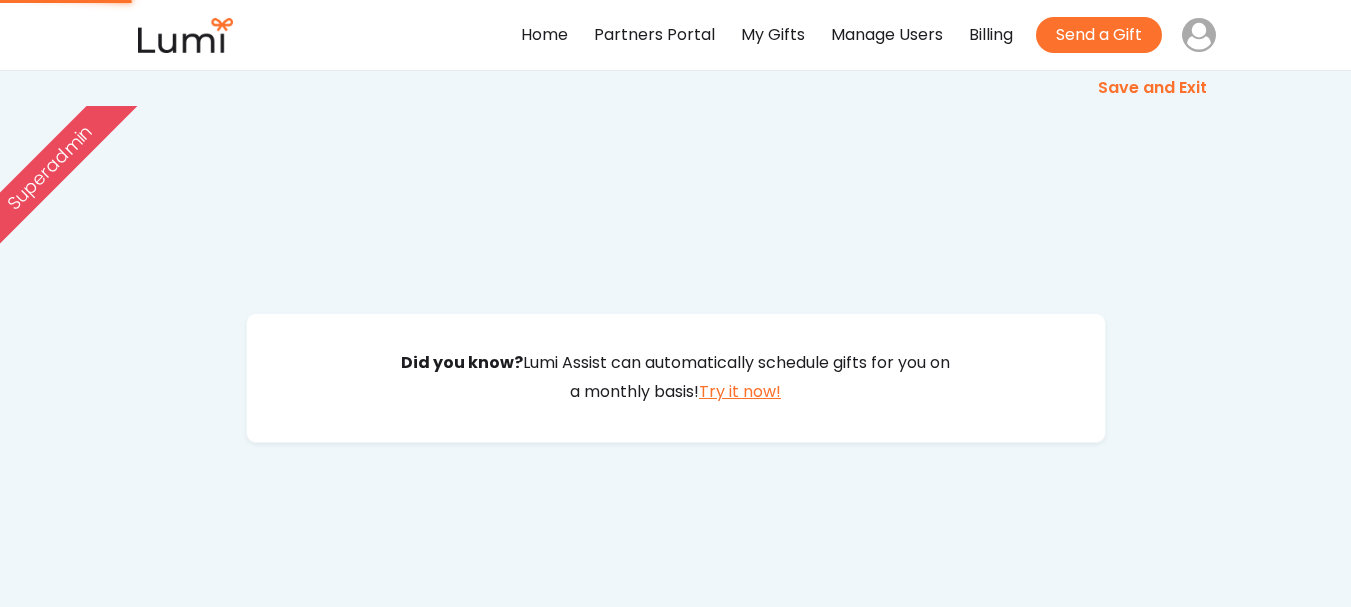 scroll, scrollTop: 0, scrollLeft: 0, axis: both 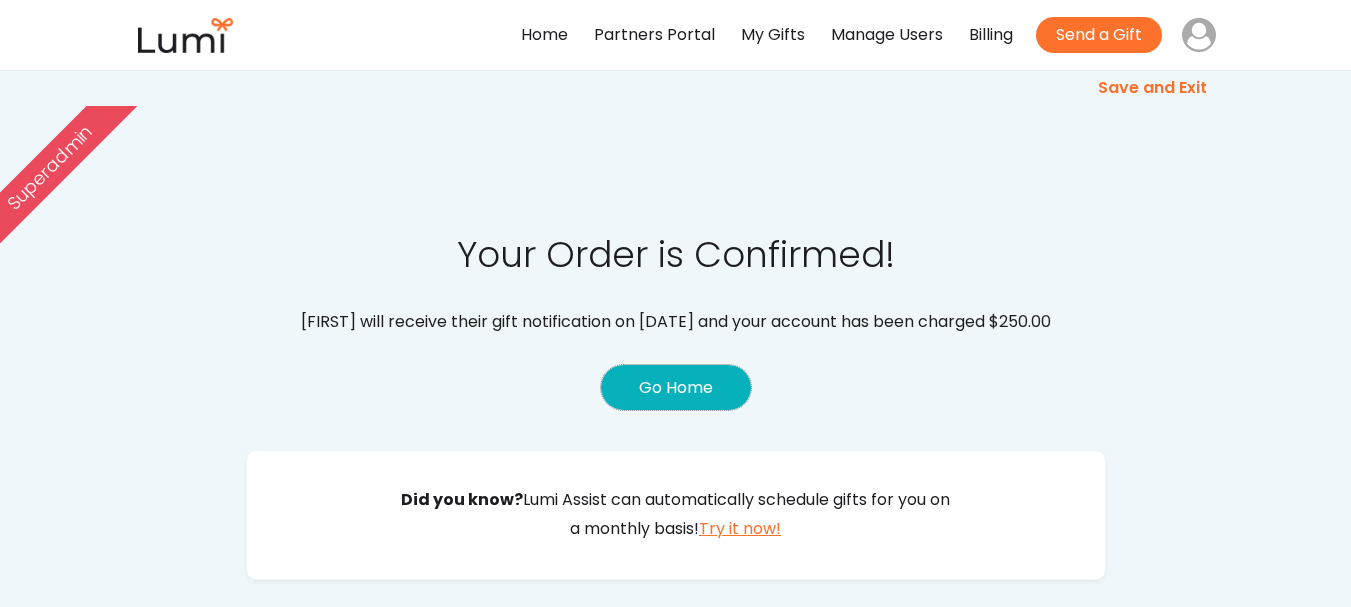 click on "Go Home" at bounding box center [676, 387] 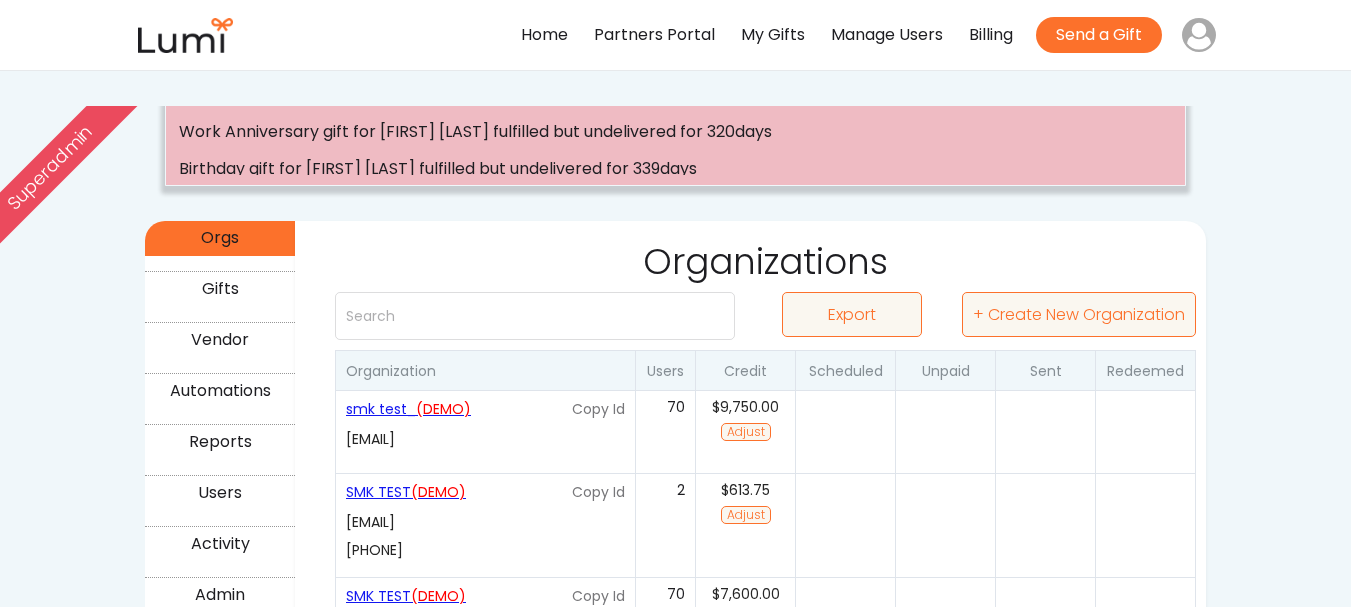 scroll, scrollTop: 197, scrollLeft: 0, axis: vertical 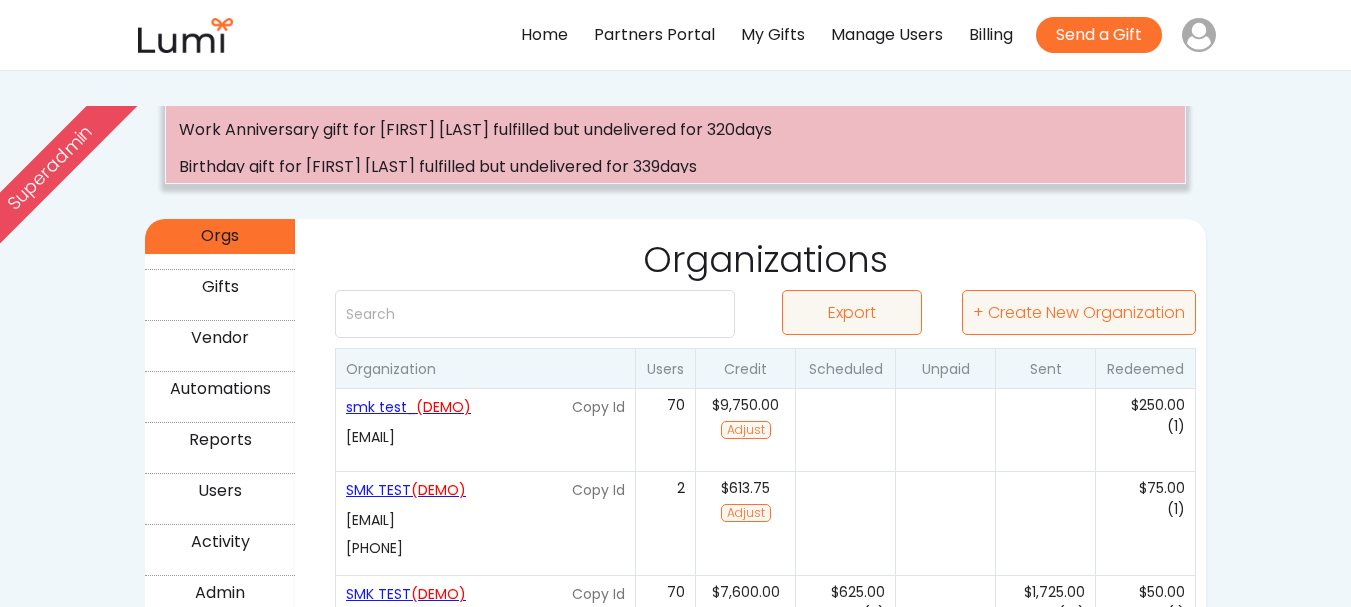 click on "Automations" at bounding box center (220, 389) 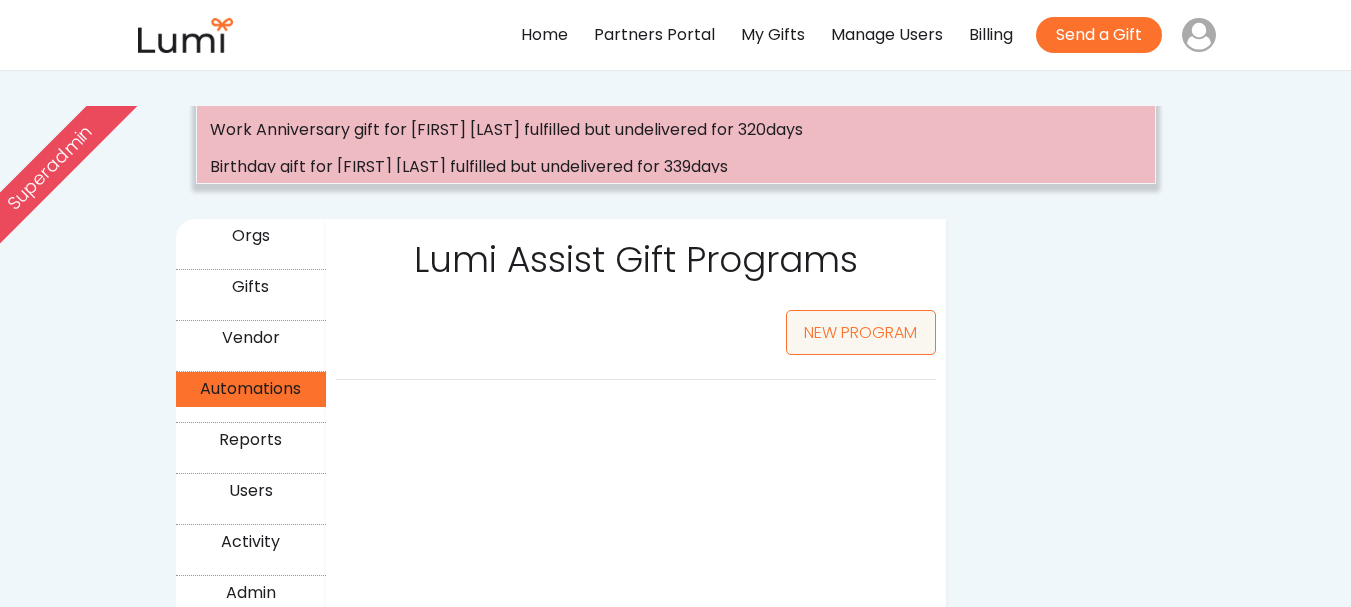 select on ""50_"" 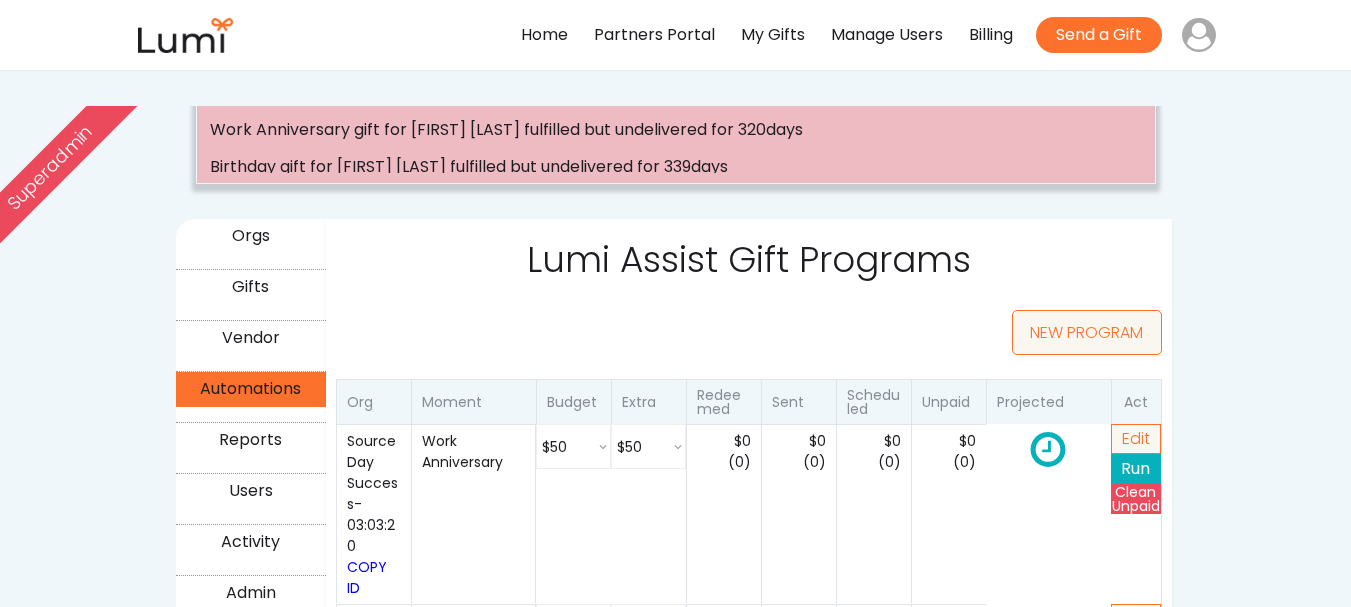 select on ""25_"" 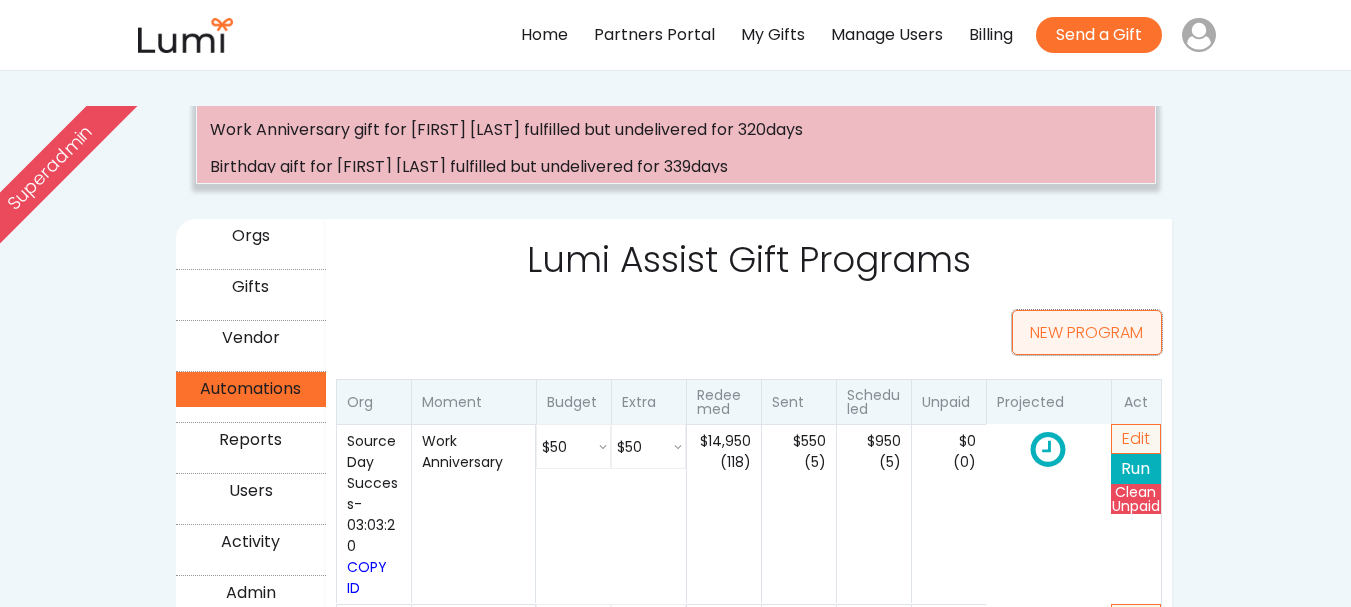 click on "NEW PROGRAM" at bounding box center (1087, 332) 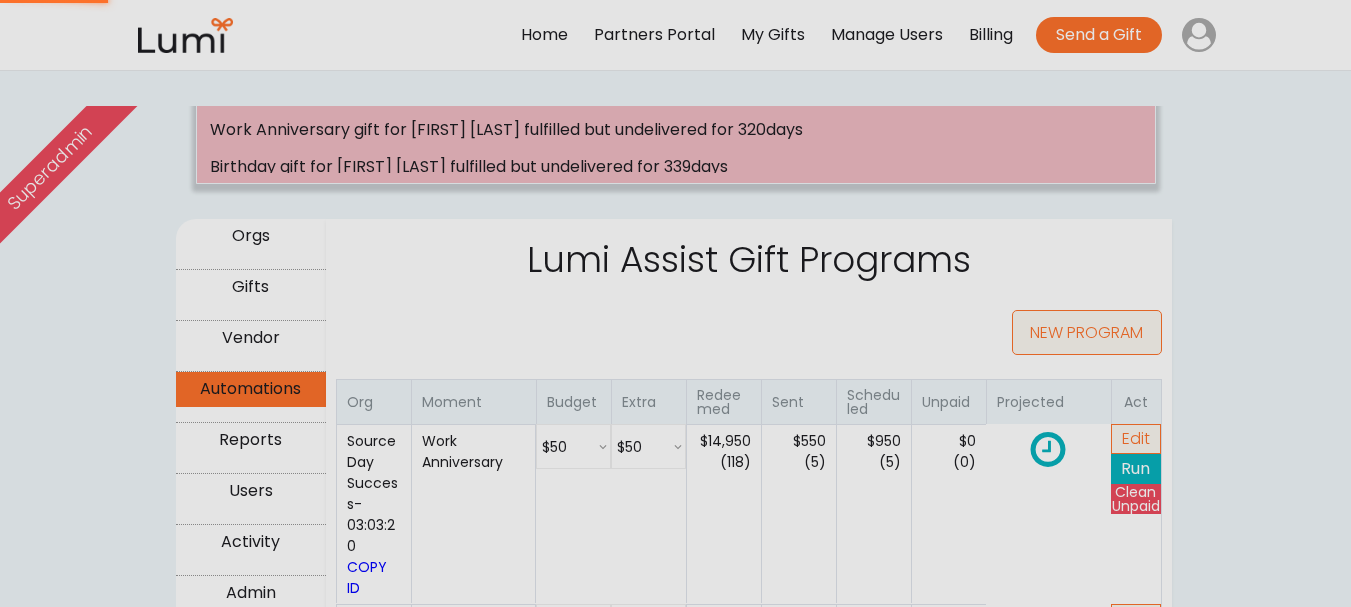 select on ""250_"" 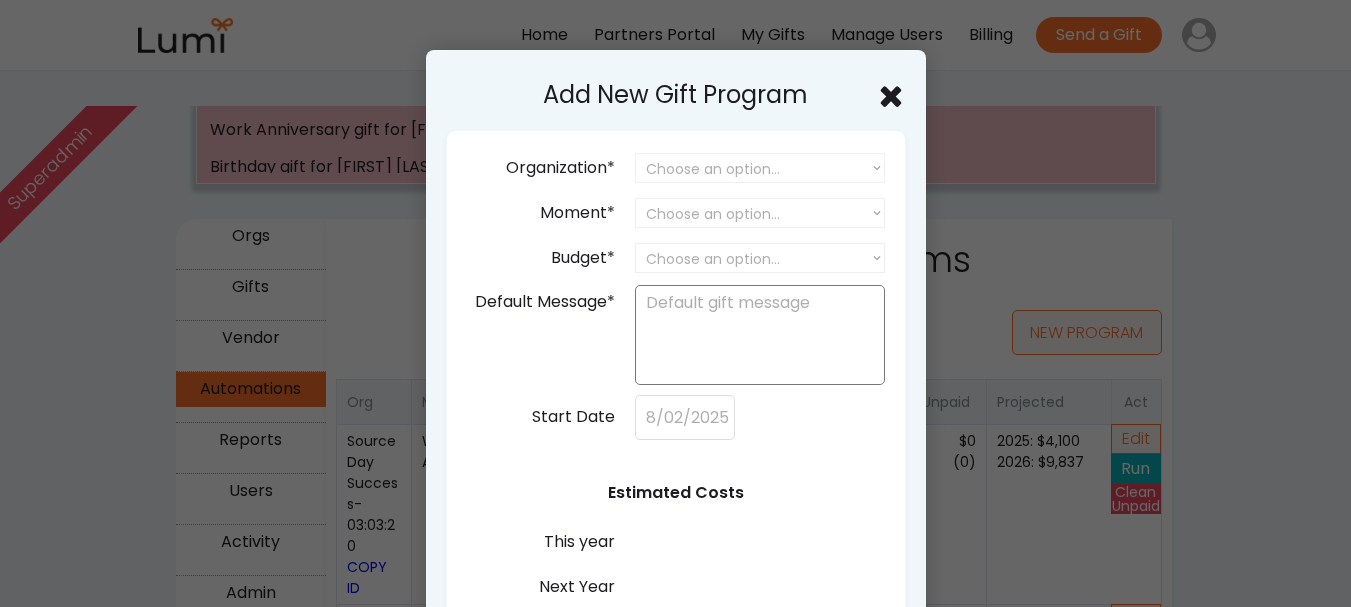click on "Organization* Choose an option... SourceDay Lumi SIJO Steve Invoice Test HubSpot test org App Test Temu app test.. App Test Appp test Smk test App testtt App Testt.. aPPP tEST app testt app test j app test.. test app.. App test app test smk test app test.. app test App testing App testing  App Test App Test app testing app testing app testing APP TEST App testing App testing... app test_ App Testing_ App testing_ app test__ App testing Smk Test smk test_ App Testing__ app test__ app test SMK TEST smk test_" at bounding box center (694, 168) 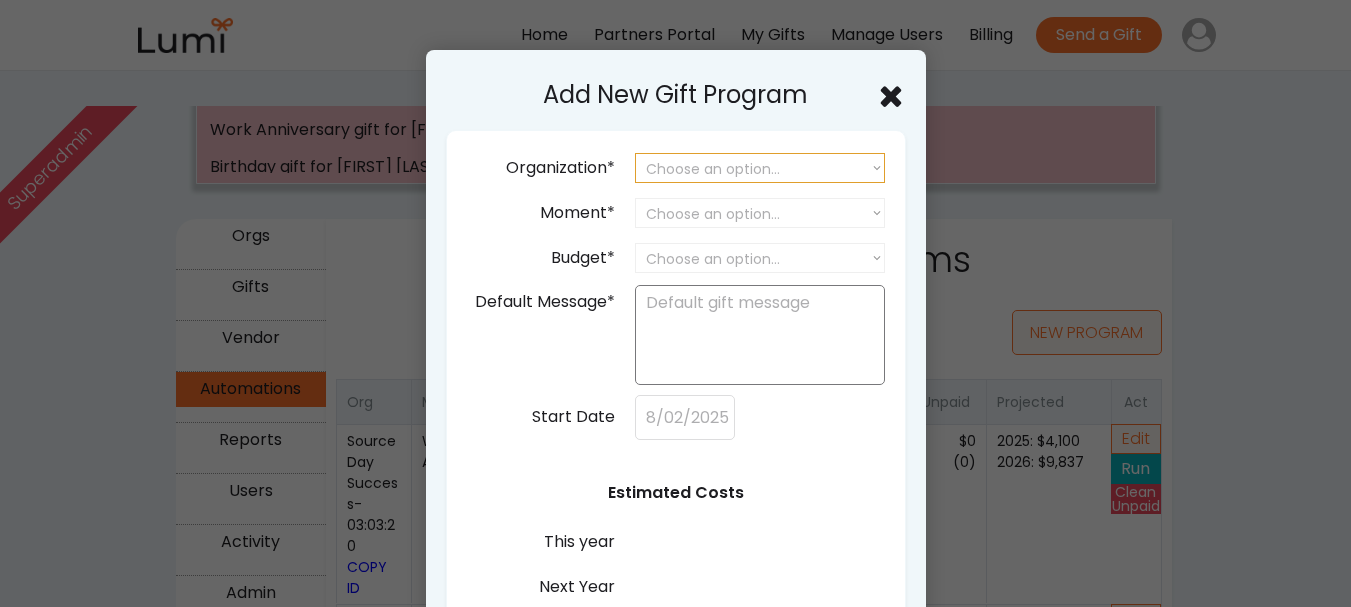 click on "Choose an option... SourceDay Lumi SIJO Steve Invoice Test HubSpot test org App Test Temu app test.. App Test Appp test Smk test App testtt App Testt.. aPPP tEST app testt app test j app test.. test app.. App test app test smk test app test.. app test App testing App testing  App Test App Test app testing app testing app testing APP TEST App testing App testing... app test_ App Testing_ App testing_ app test__ App testing Smk Test smk test_ App Testing__ app test__ app test SMK TEST smk test_" at bounding box center (760, 168) 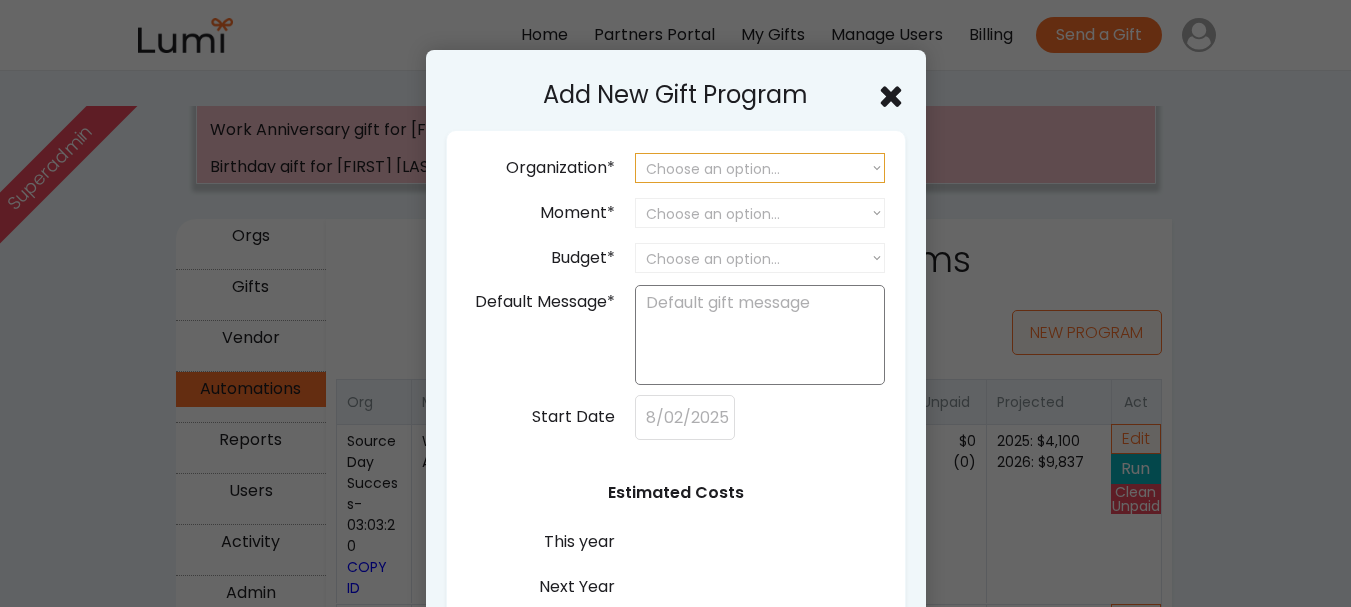 select on ""1348695171700984260__LOOKUP__1754175852959x108418782935384060"" 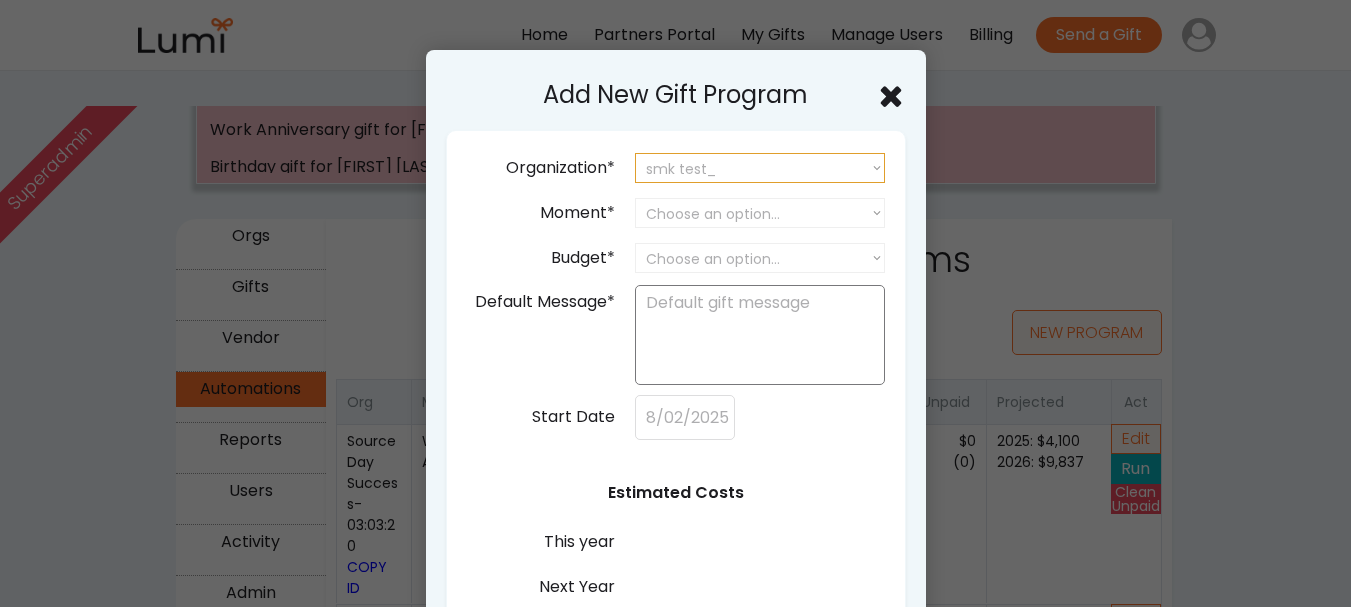 click on "Choose an option... SourceDay Lumi SIJO Steve Invoice Test HubSpot test org App Test Temu app test.. App Test Appp test Smk test App testtt App Testt.. aPPP tEST app testt app test j app test.. test app.. App test app test smk test app test.. app test App testing App testing  App Test App Test app testing app testing app testing APP TEST App testing App testing... app test_ App Testing_ App testing_ app test__ App testing Smk Test smk test_ App Testing__ app test__ app test SMK TEST smk test_" at bounding box center (760, 168) 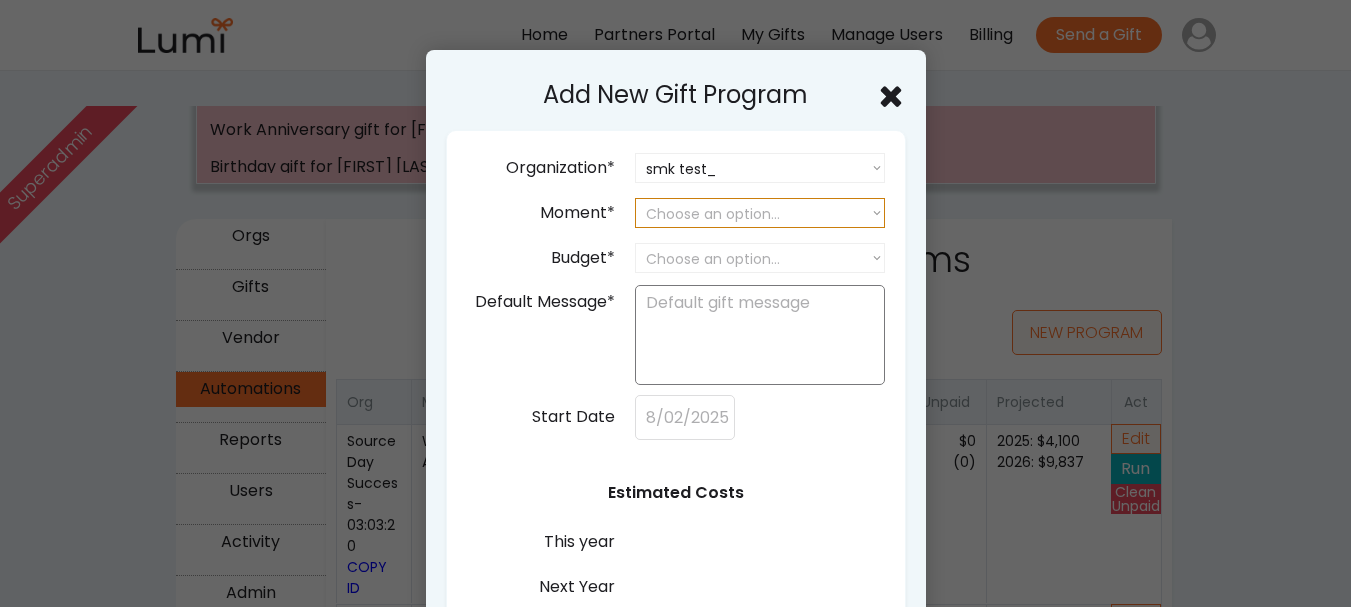 click on "Choose an option... Birthday Work Anniversary Welcome to the Team Year End Appreciation Wedding Thank You Recognition Birth/Adoption Housewarming Something Else" at bounding box center [760, 213] 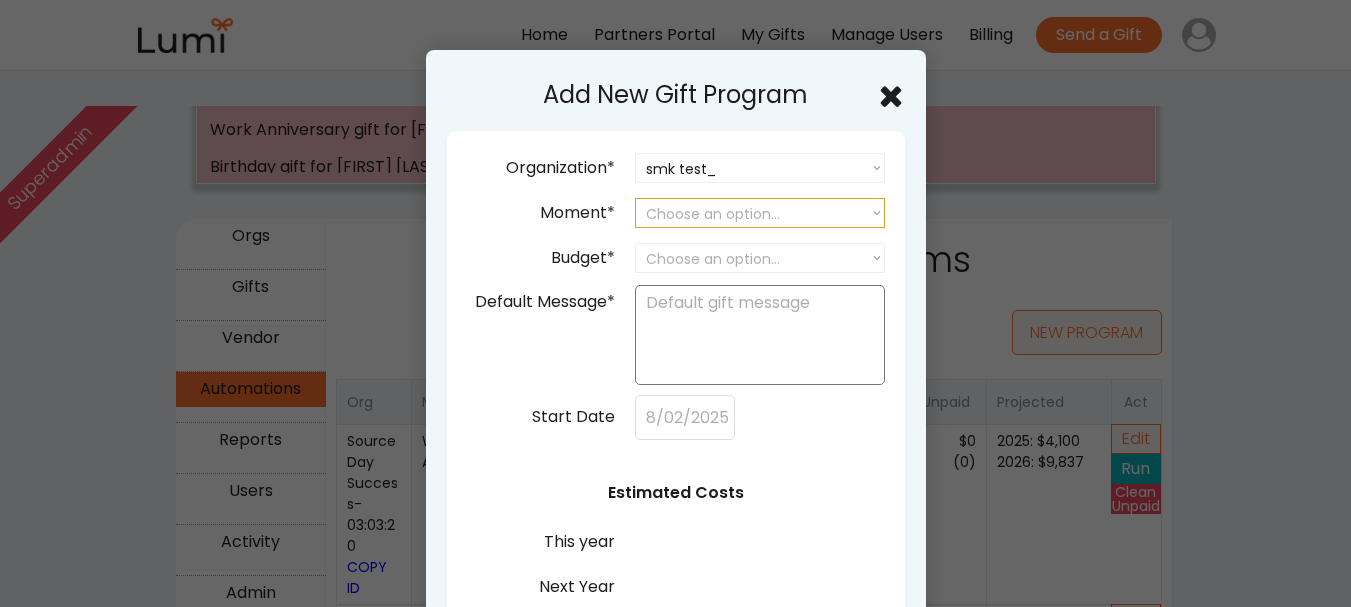 select on ""work_anniversary"" 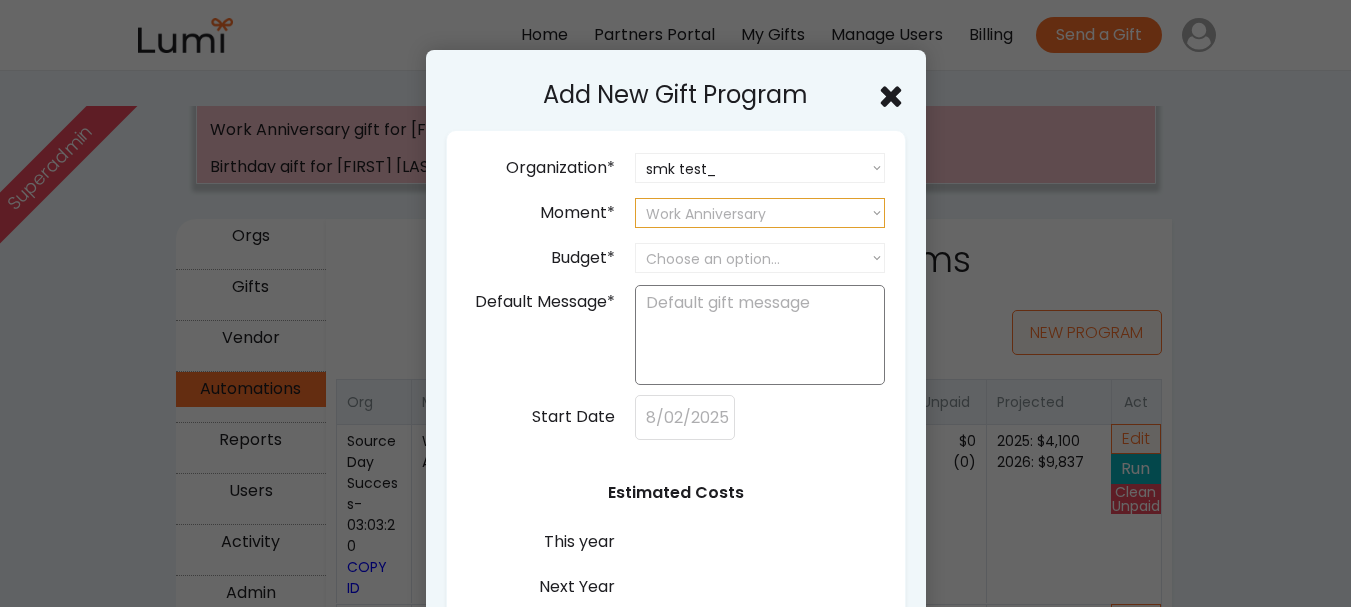 click on "Choose an option... Birthday Work Anniversary Welcome to the Team Year End Appreciation Wedding Thank You Recognition Birth/Adoption Housewarming Something Else" at bounding box center (760, 213) 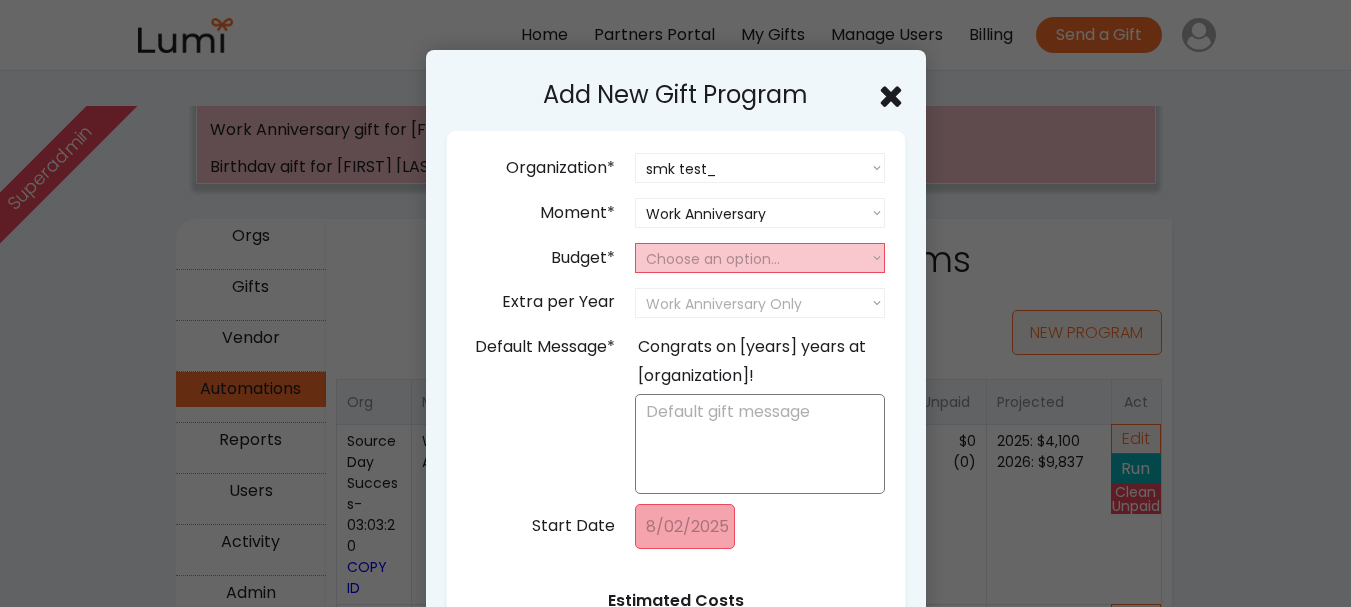 click on "Choose an option... 25 50 75 100 150 200 250 300" at bounding box center (760, 258) 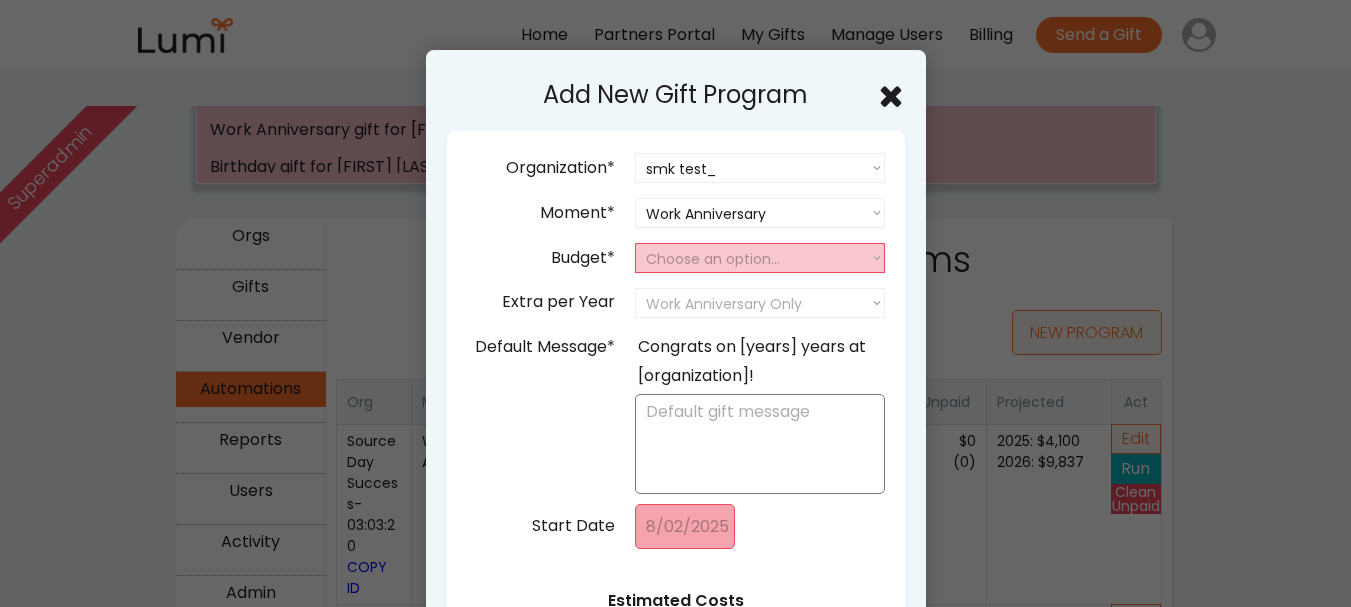 select on "25" 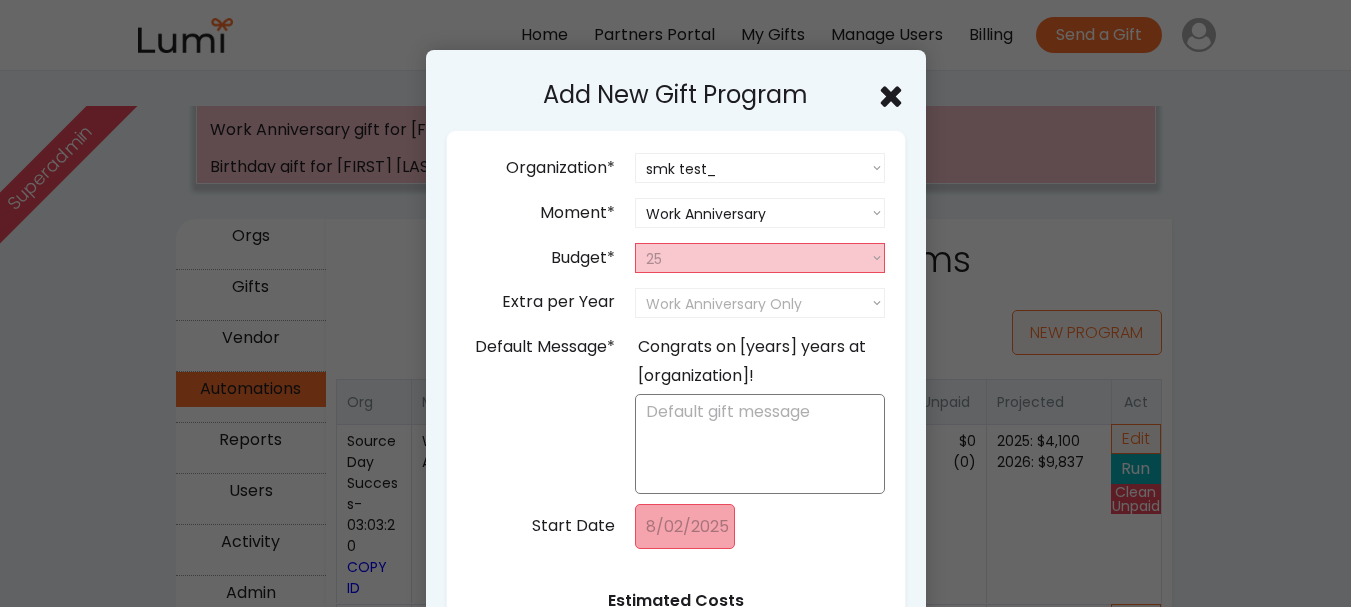 click on "Choose an option... 25 50 75 100 150 200 250 300" at bounding box center (760, 258) 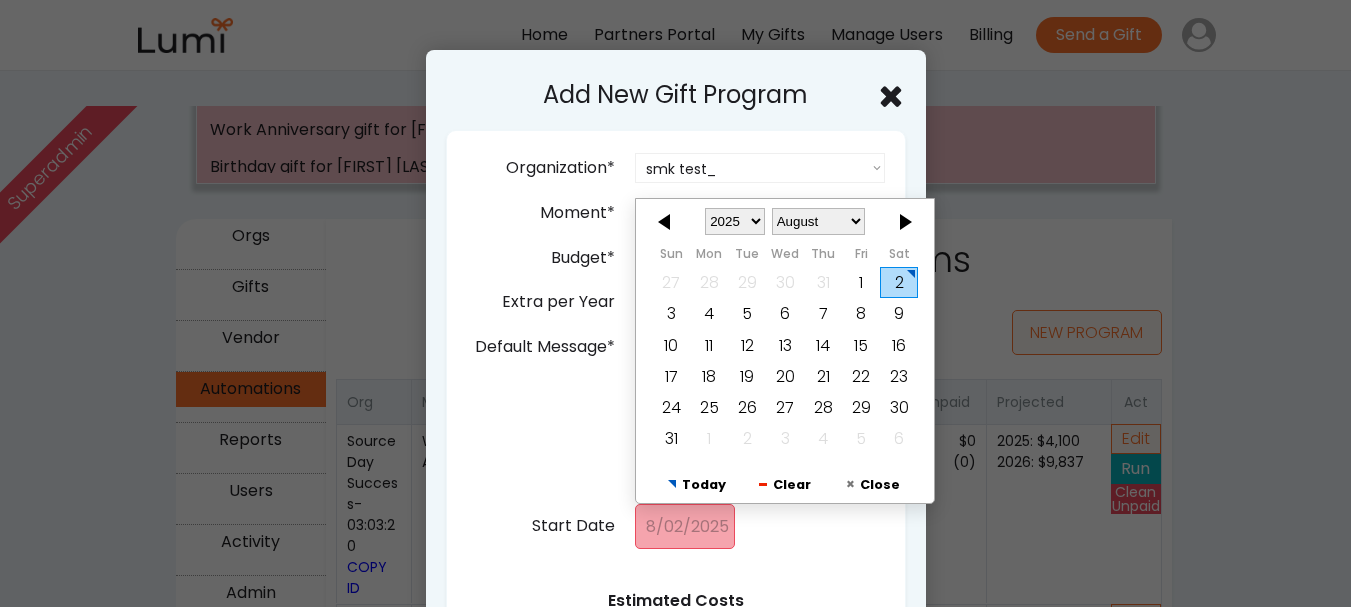 click on "Budget*" at bounding box center (583, 258) 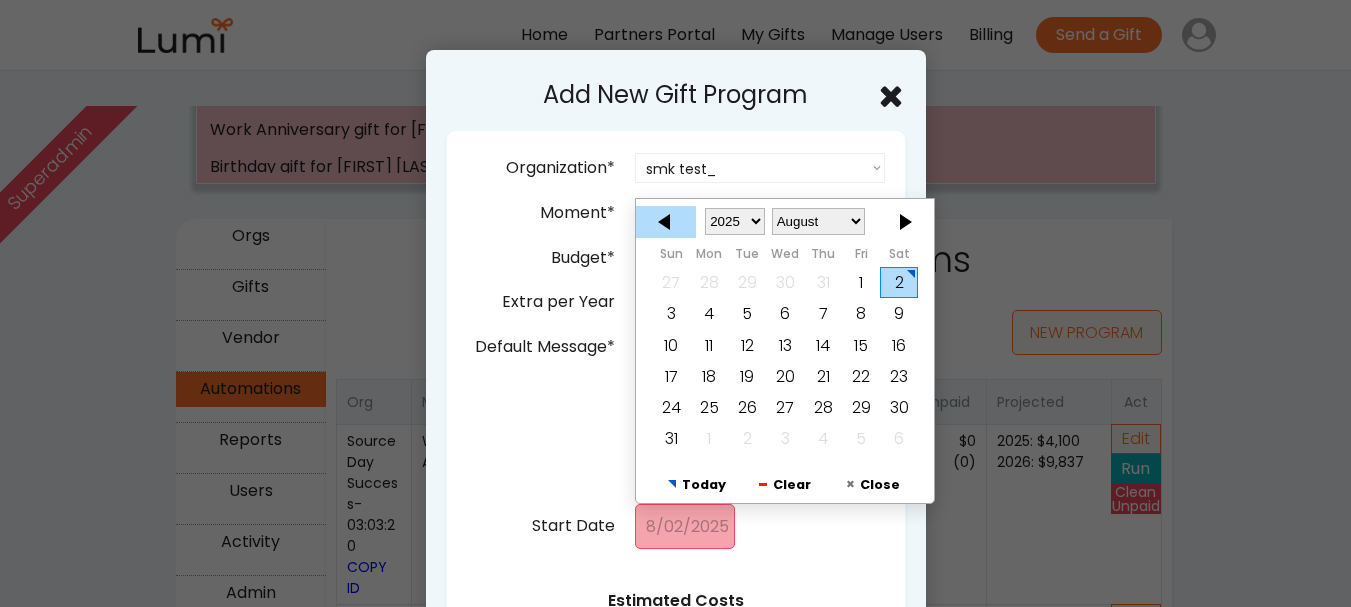 click at bounding box center [666, 221] 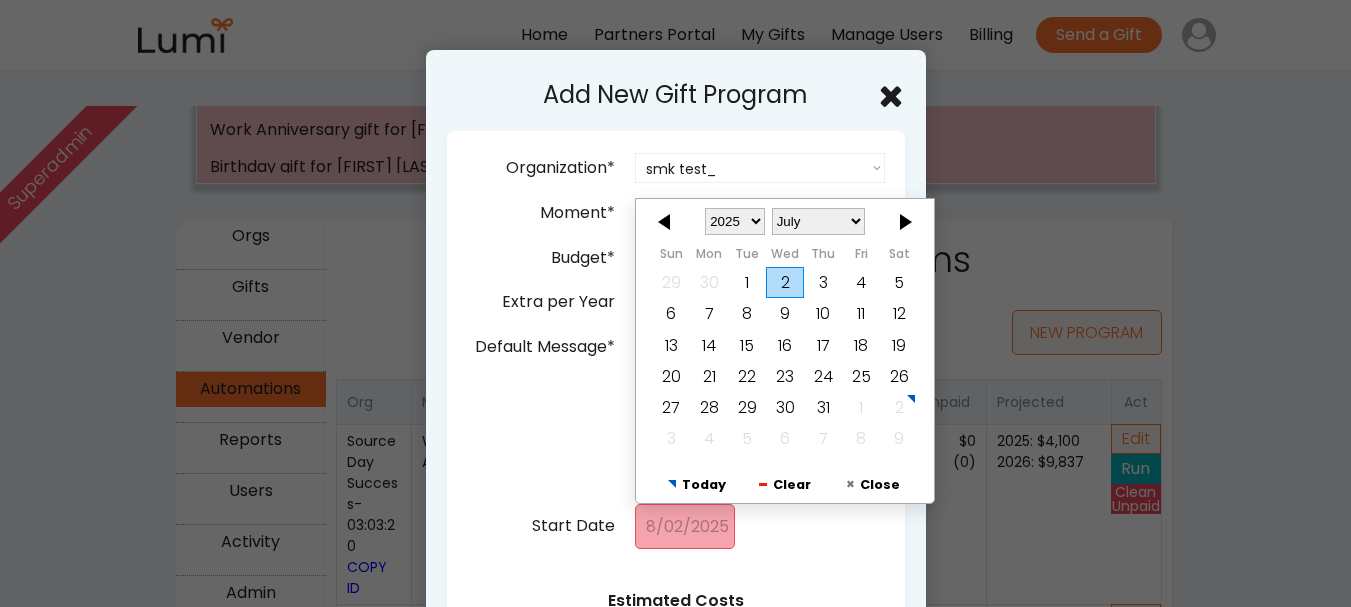 click at bounding box center (666, 221) 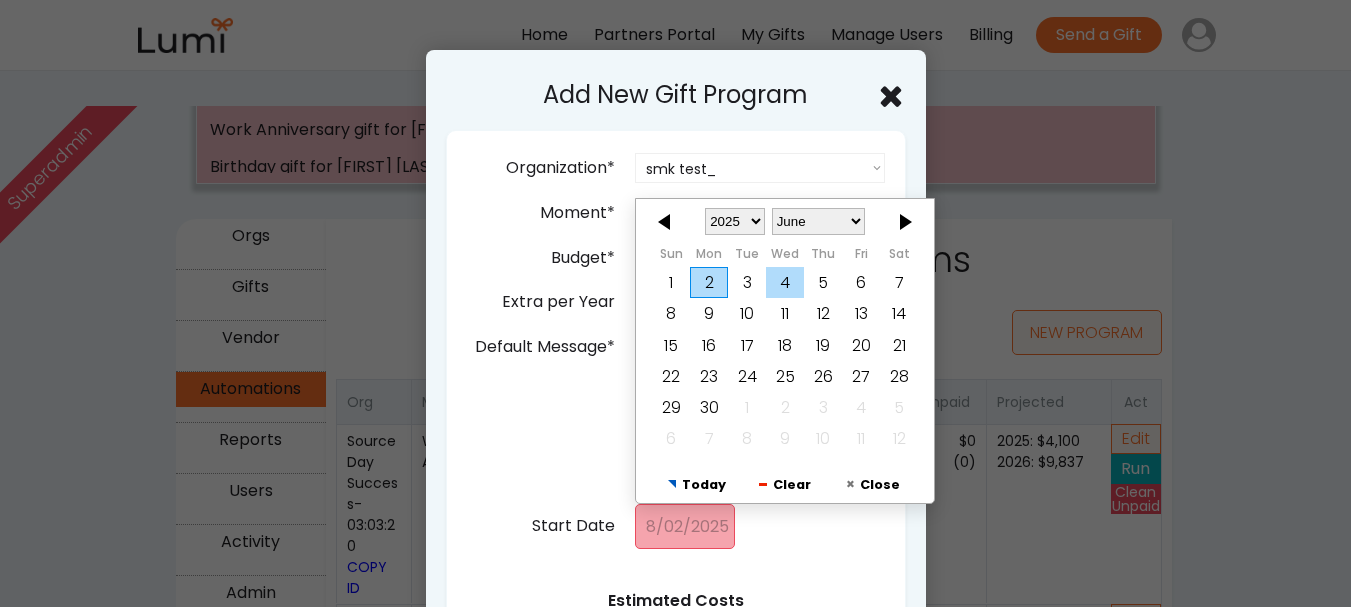 click on "4" at bounding box center [785, 282] 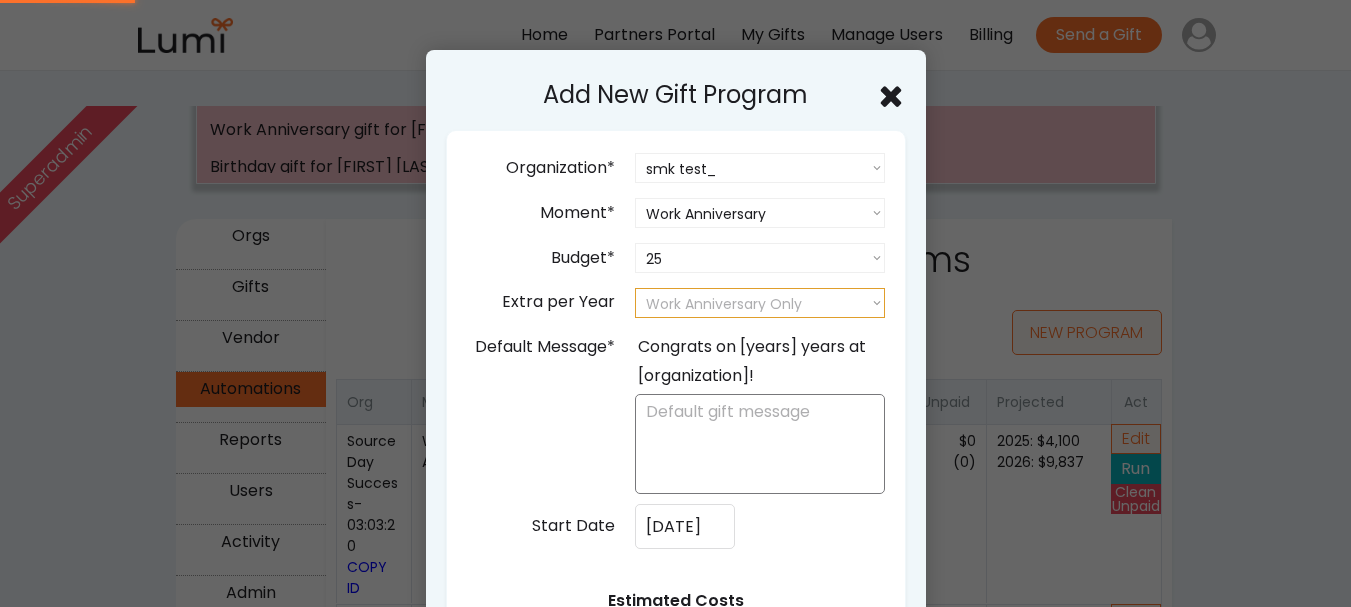 click on "Work Anniversary Only 25 50 75 100 150 200 250 300" at bounding box center (760, 303) 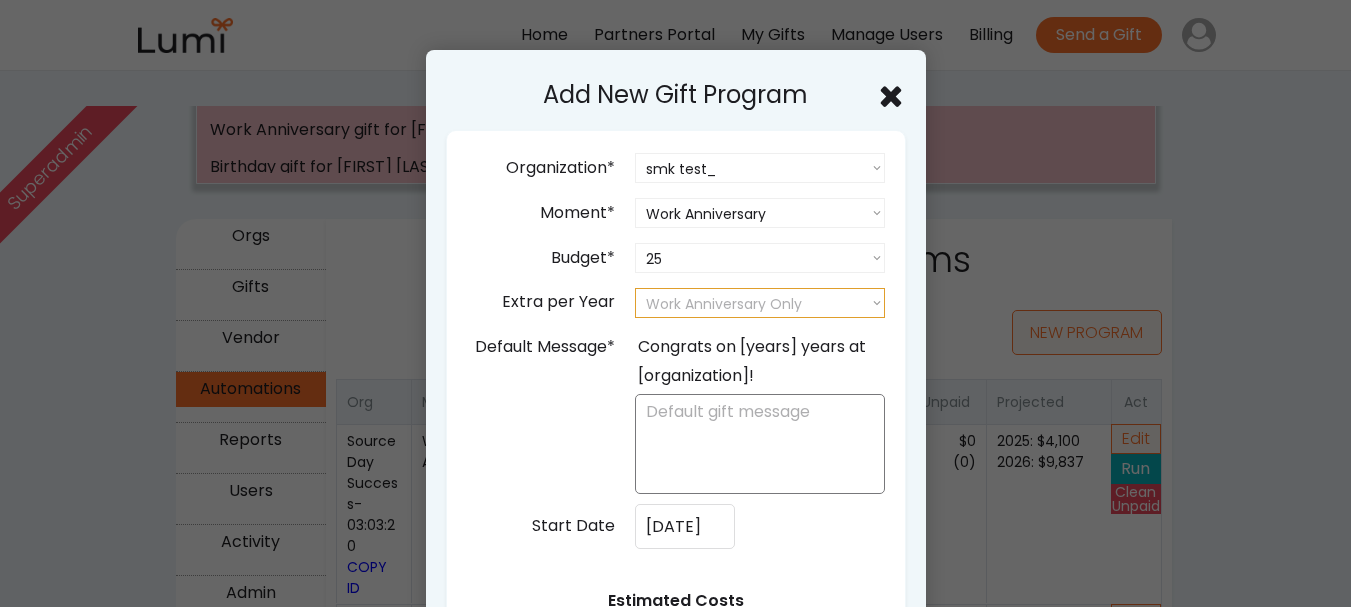 select on "25" 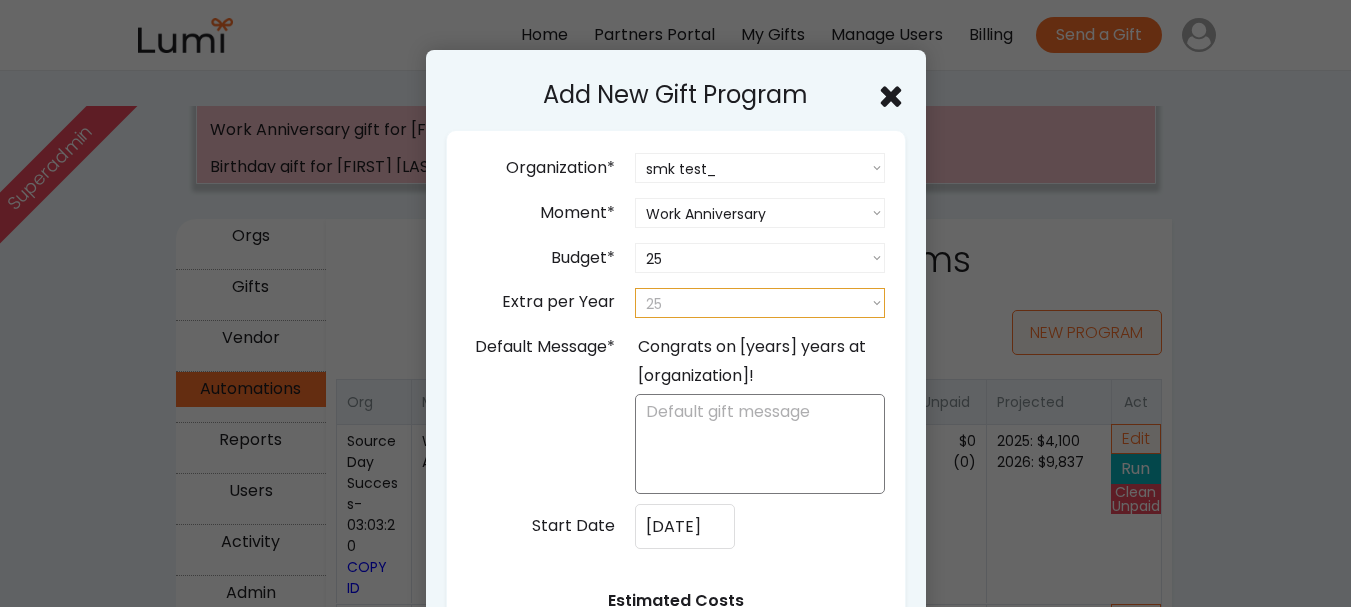 click on "Work Anniversary Only 25 50 75 100 150 200 250 300" at bounding box center [760, 303] 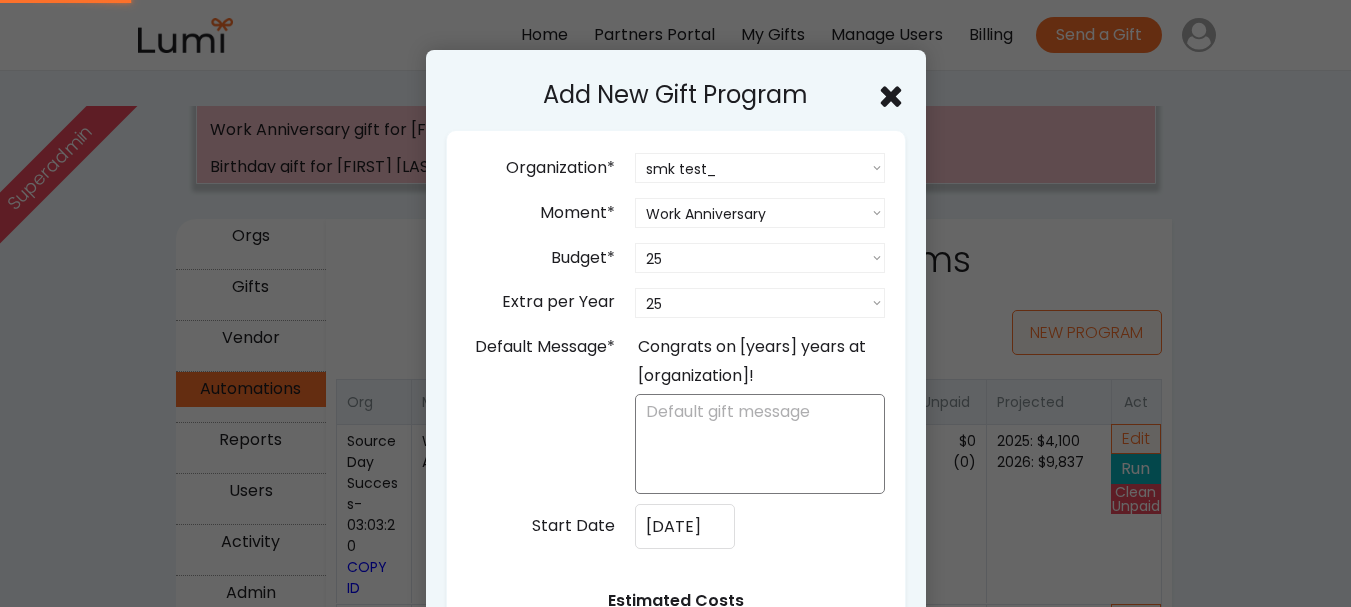 click on "Congrats on [years] years at [organization]!" at bounding box center [760, 362] 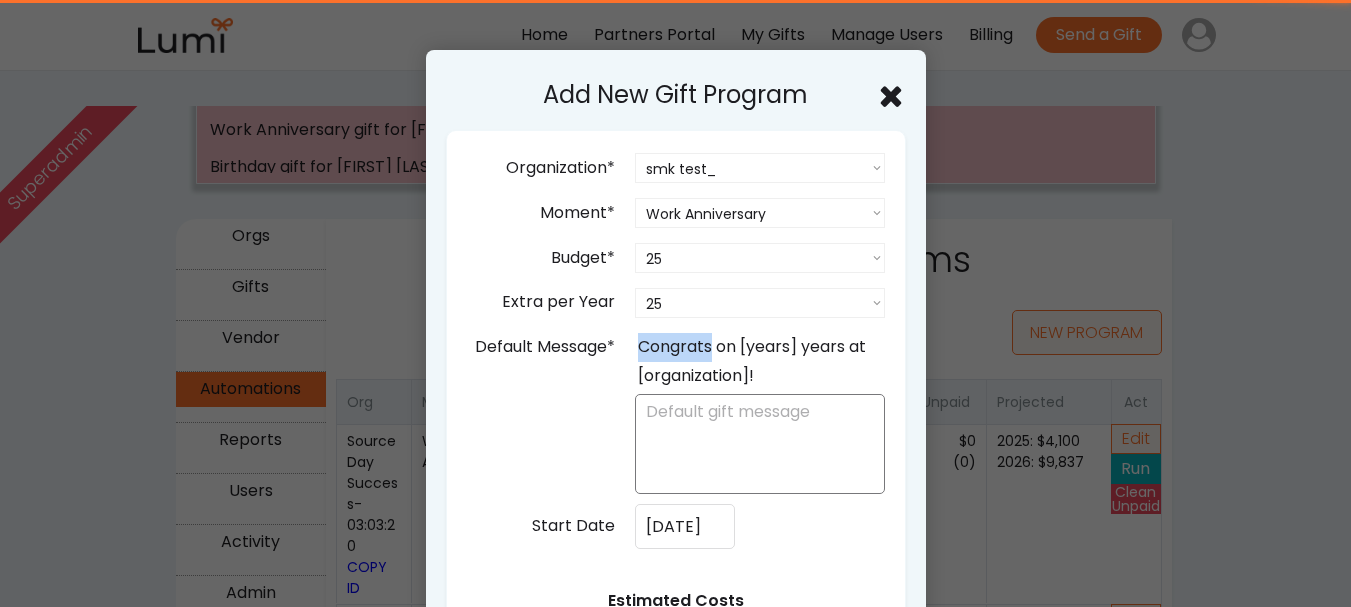 click on "Congrats on [years] years at [organization]!" at bounding box center [760, 362] 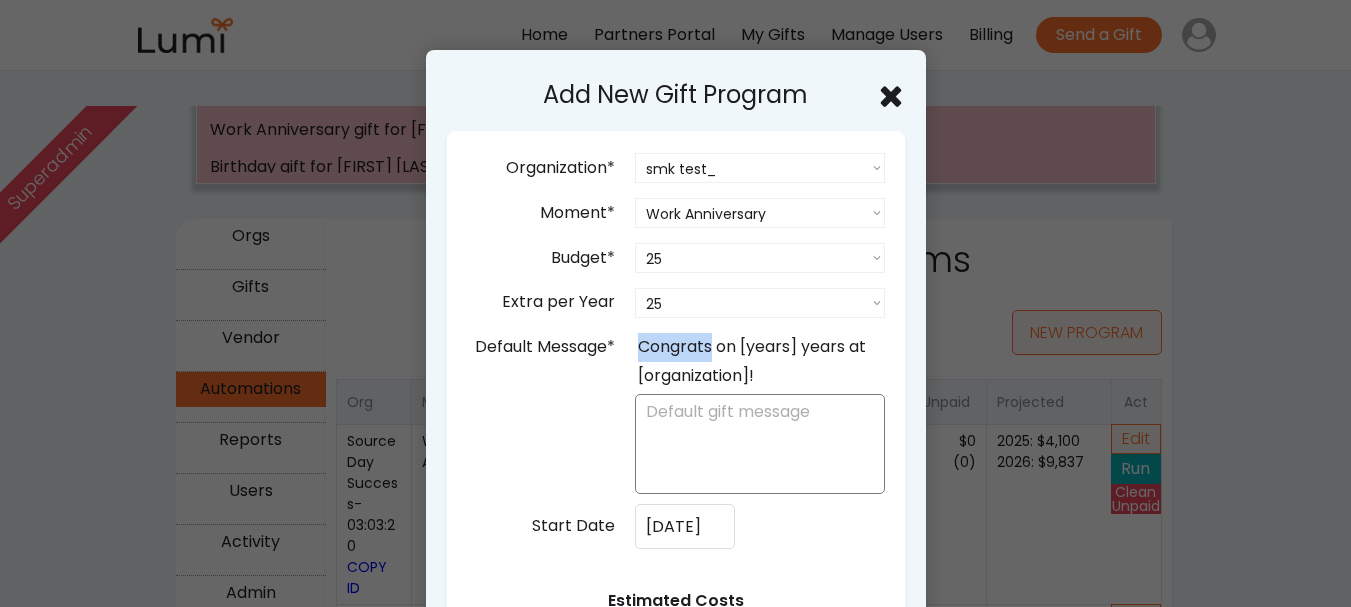 copy on "Congrats" 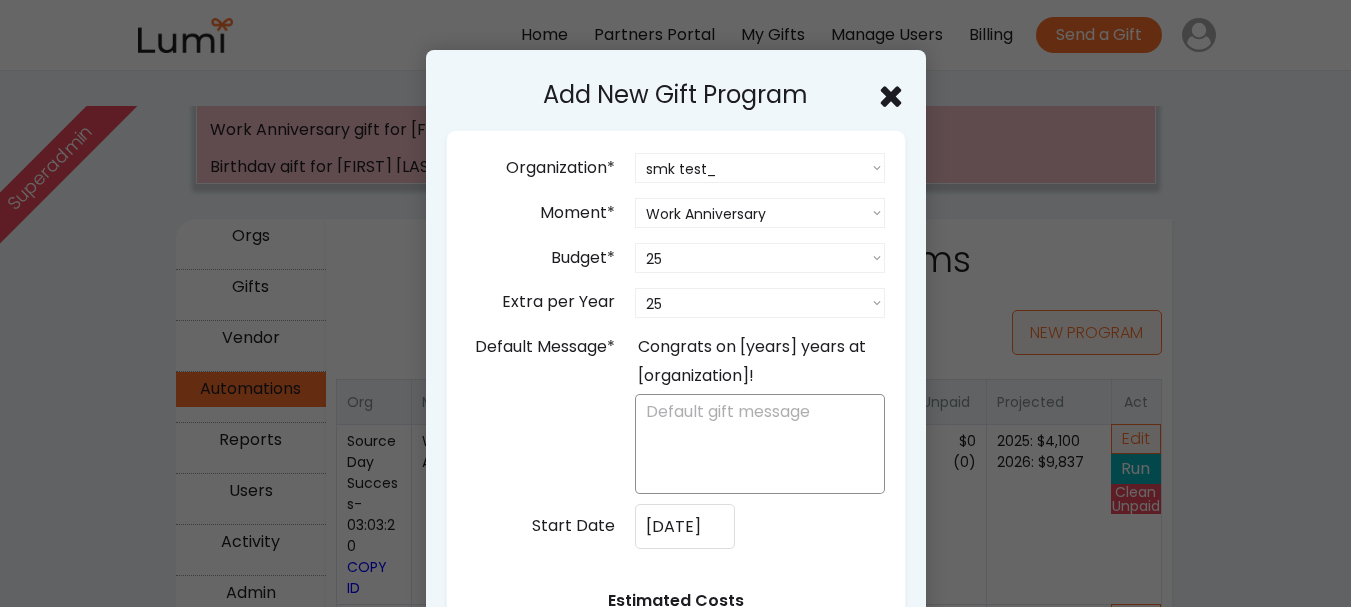 click at bounding box center [760, 444] 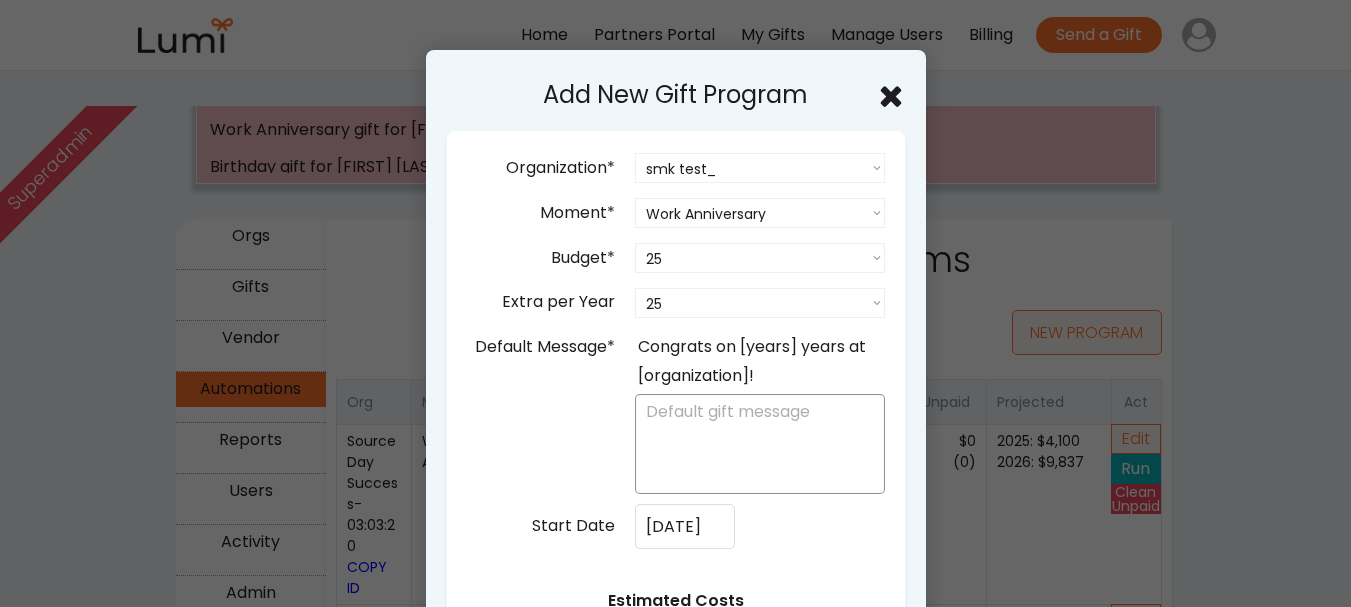 paste on "Congrats" 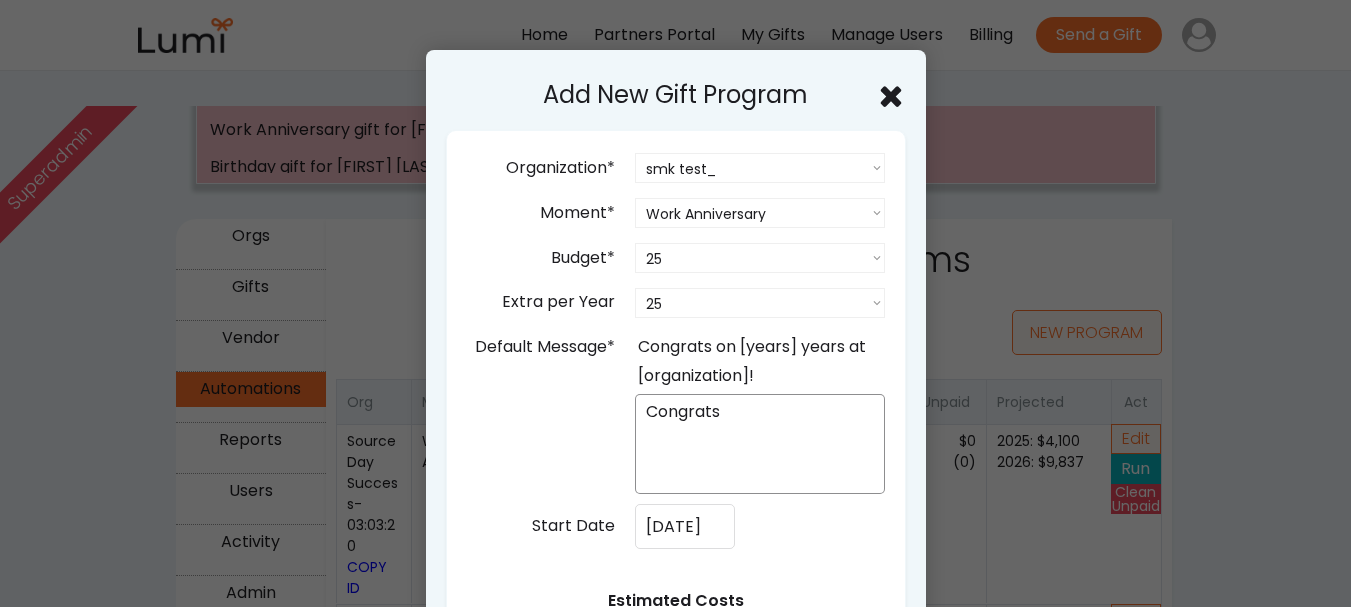 type on "Congrats" 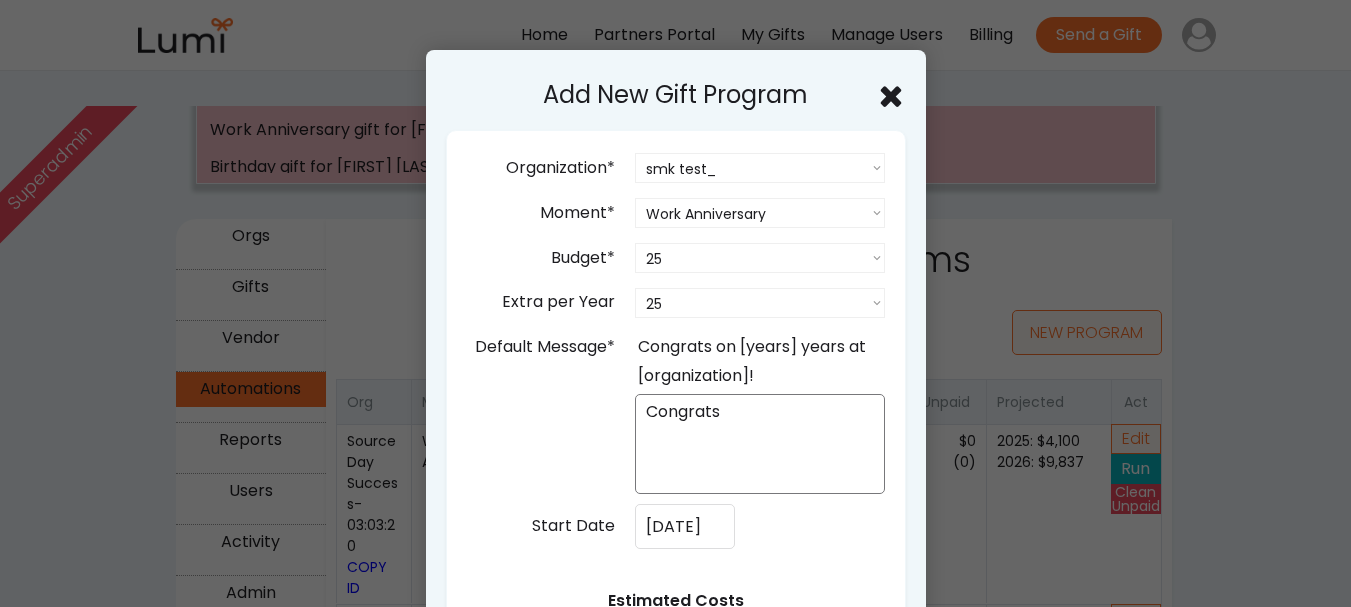 click on "Default Message* Congrats on [years] years at [organization]! Congrats" at bounding box center [678, 412] 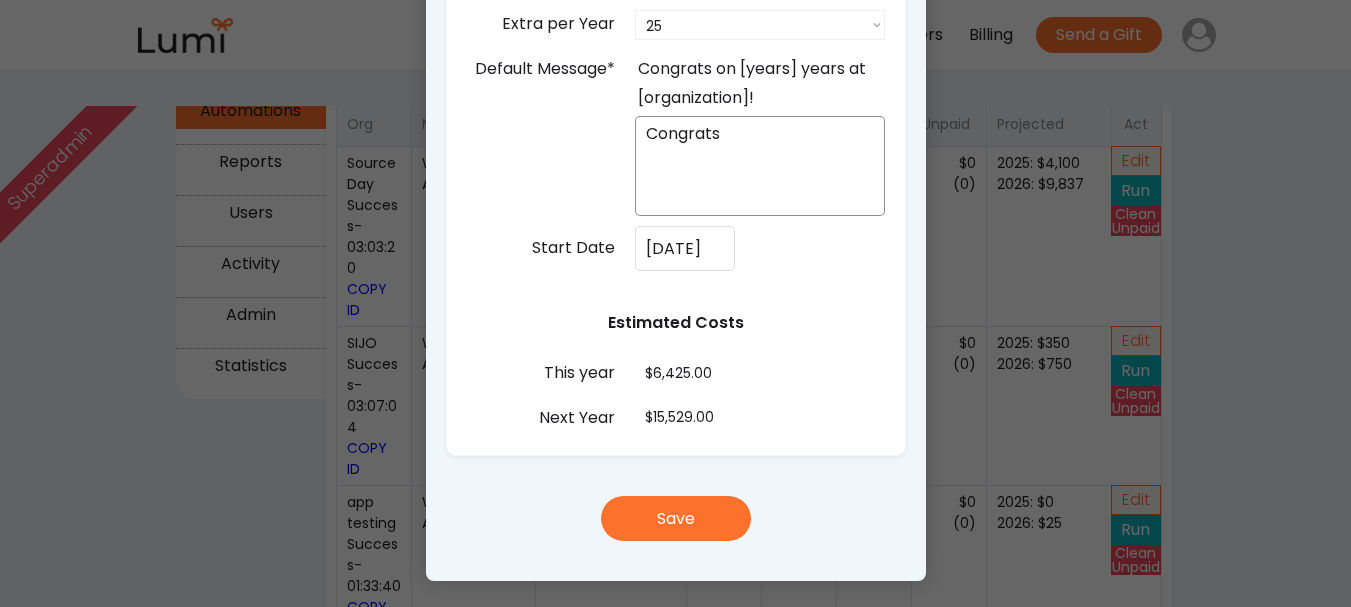 scroll, scrollTop: 476, scrollLeft: 0, axis: vertical 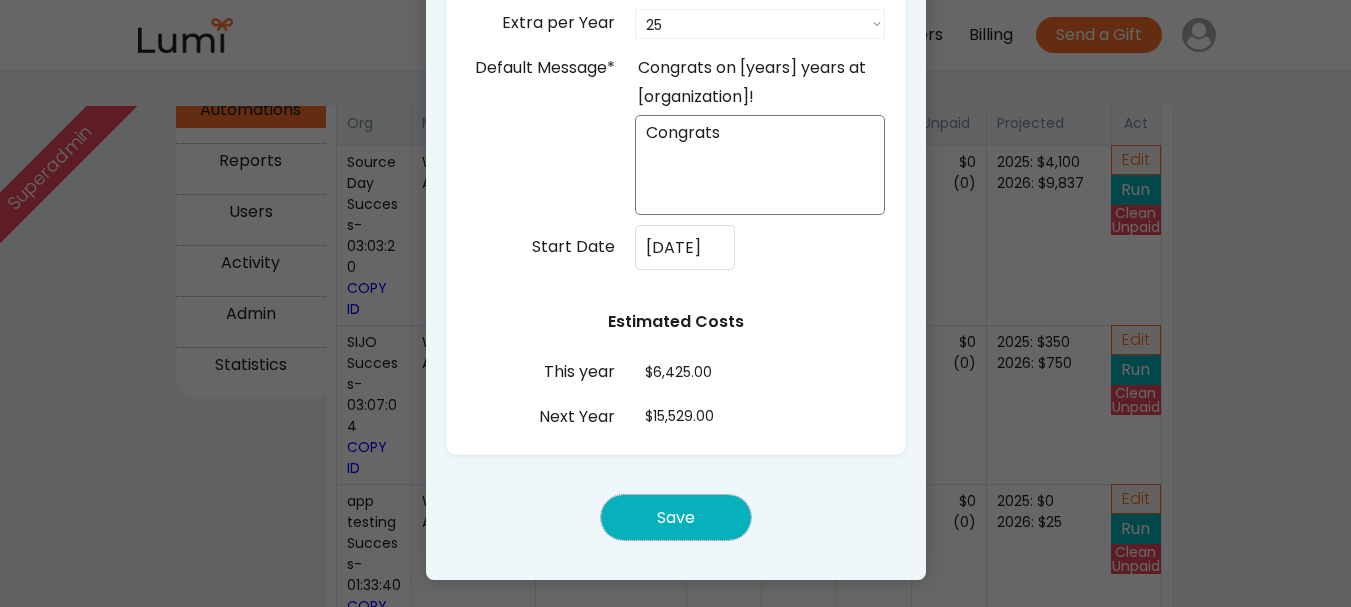 click on "Save" at bounding box center (676, 517) 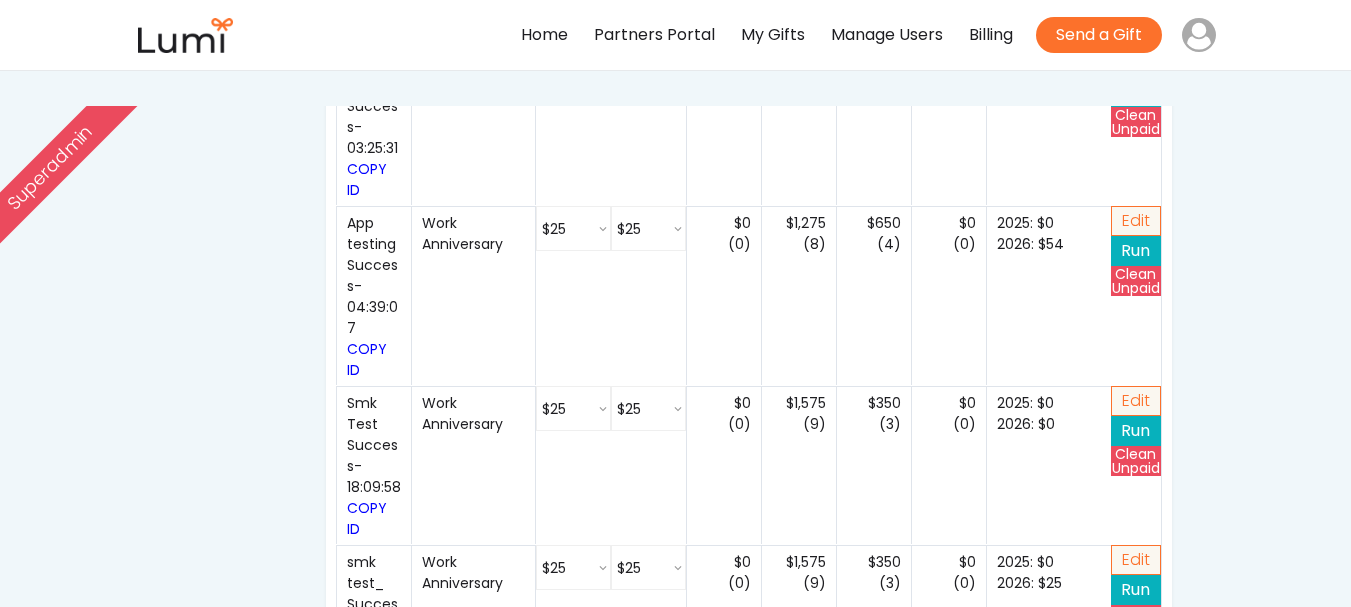 select on ""25_"" 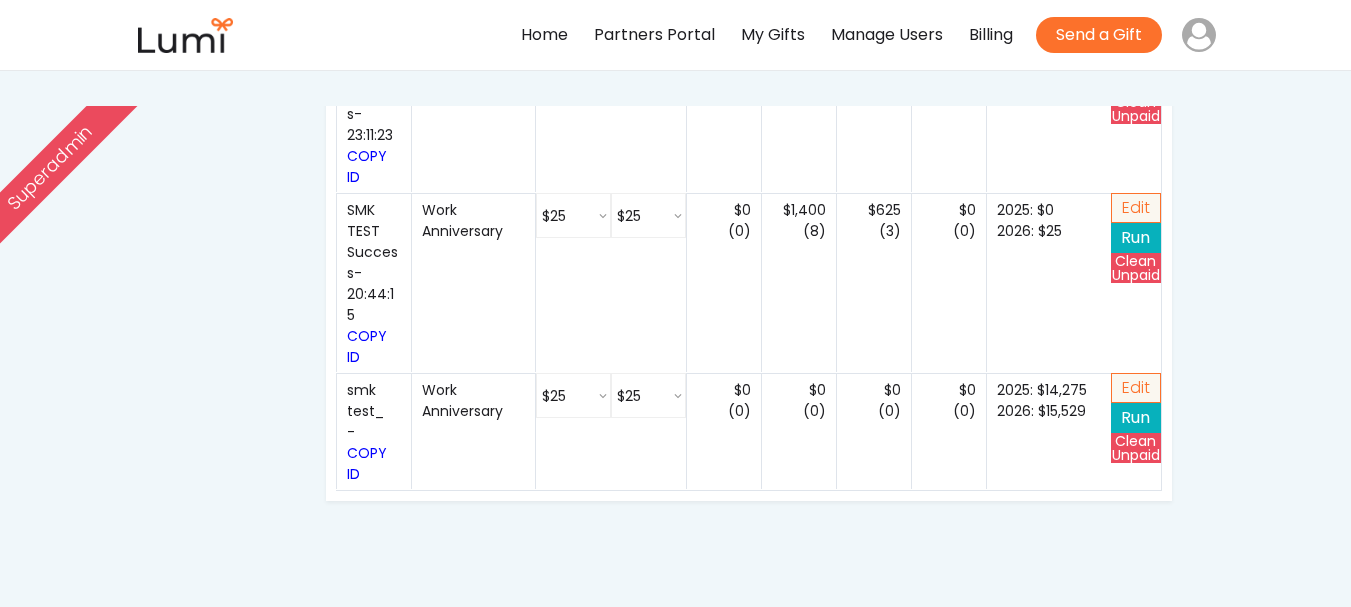 scroll, scrollTop: 3321, scrollLeft: 0, axis: vertical 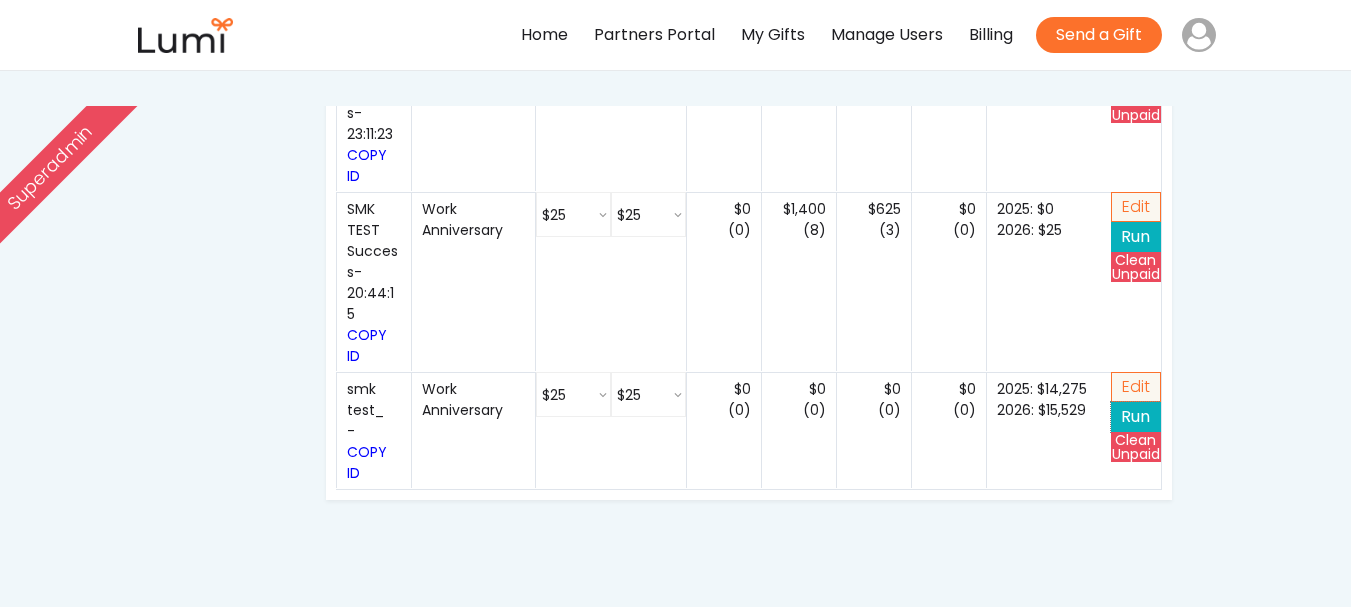 click on "Run" at bounding box center [1136, 417] 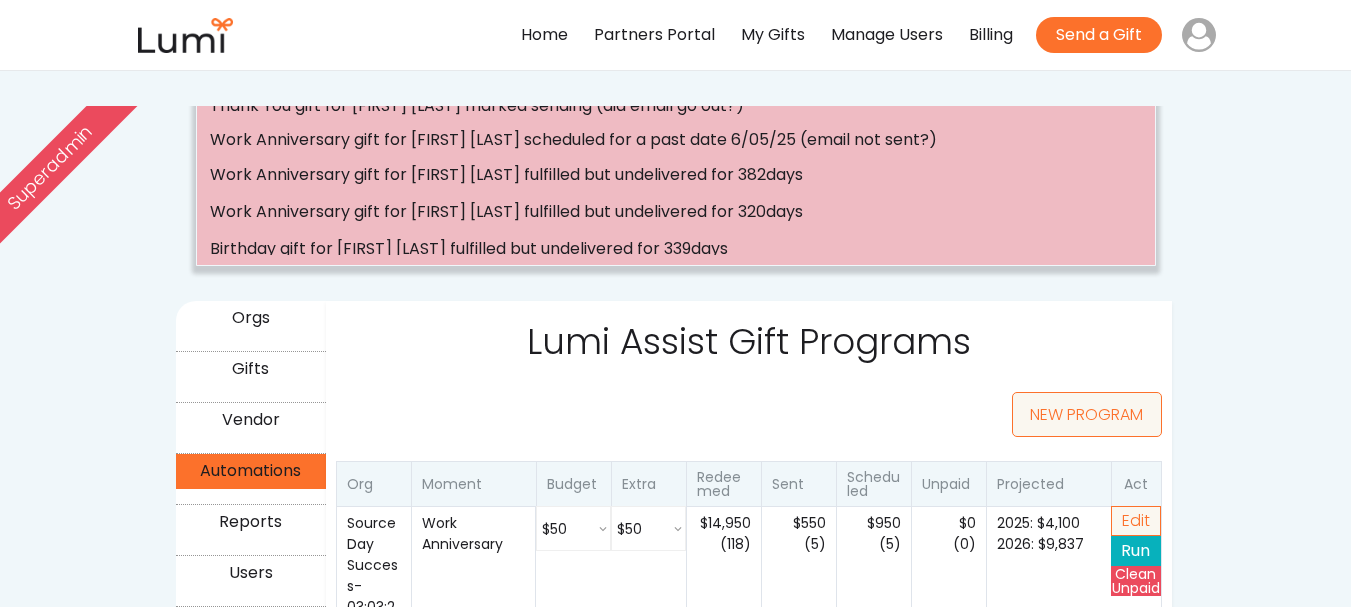 scroll, scrollTop: 113, scrollLeft: 0, axis: vertical 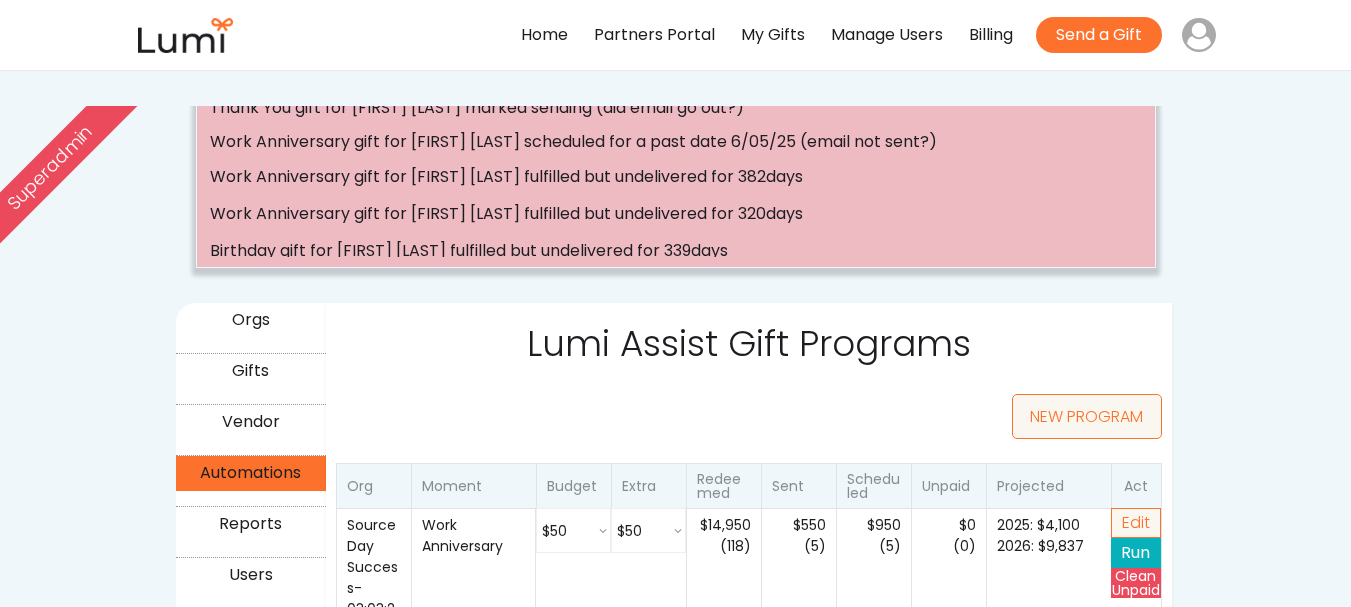 click on "Orgs" at bounding box center [251, 320] 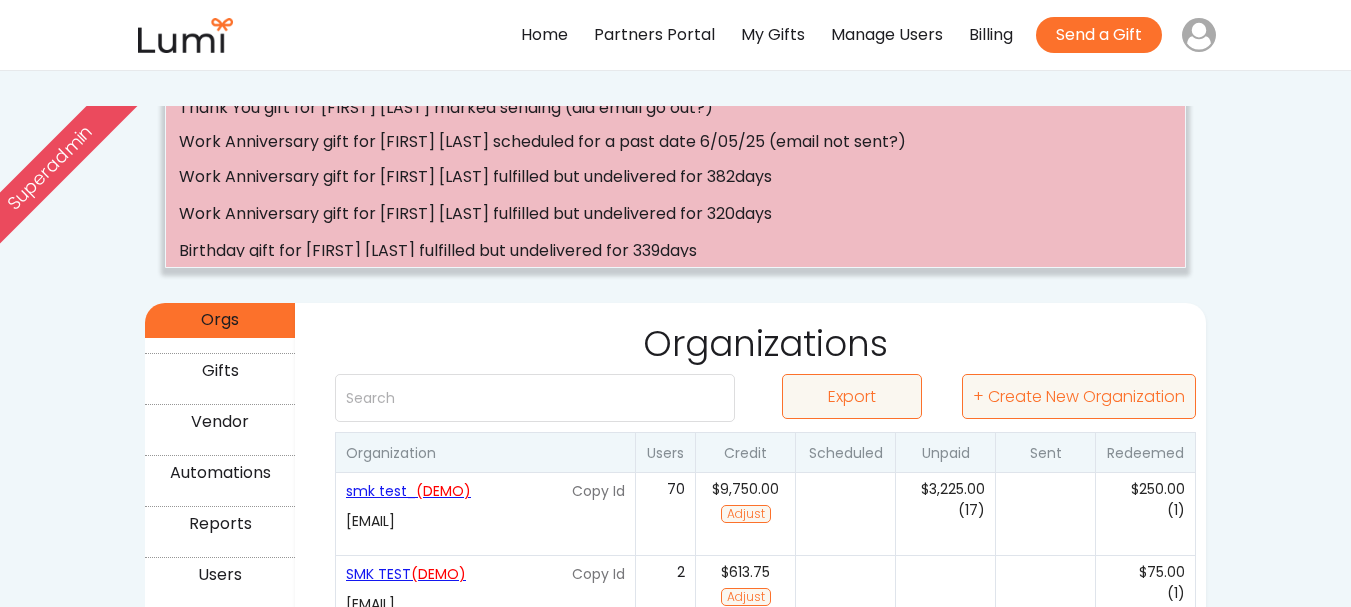 click on "(DEMO)" at bounding box center (443, 491) 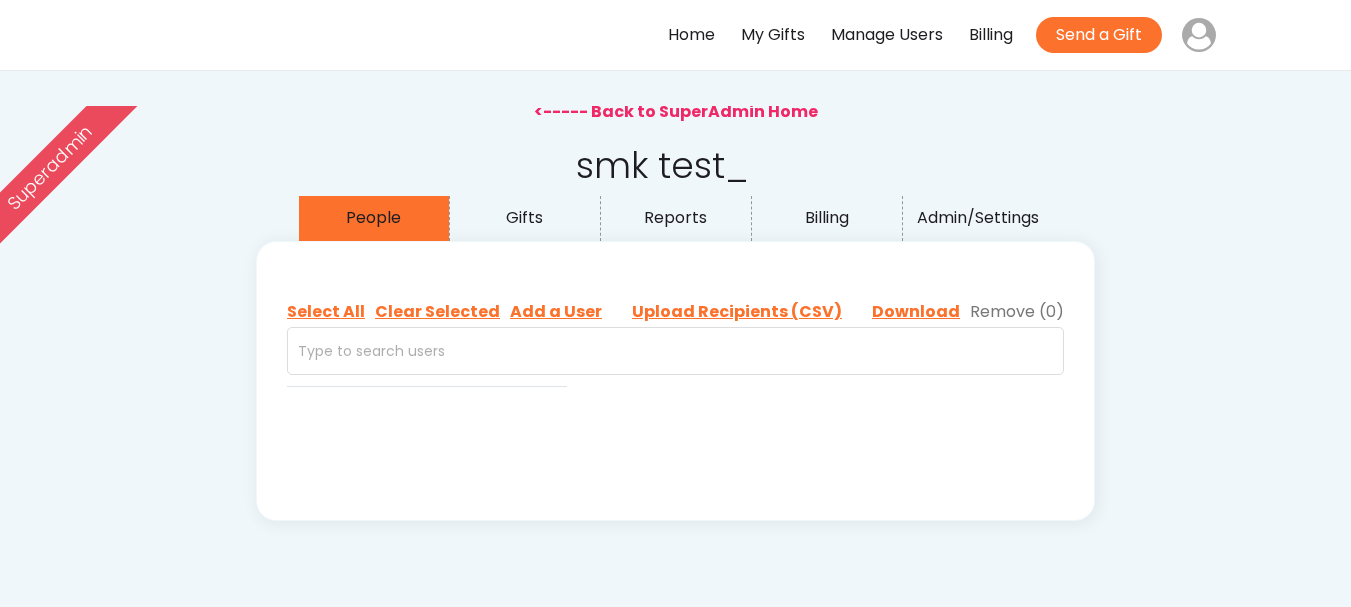 scroll, scrollTop: 0, scrollLeft: 0, axis: both 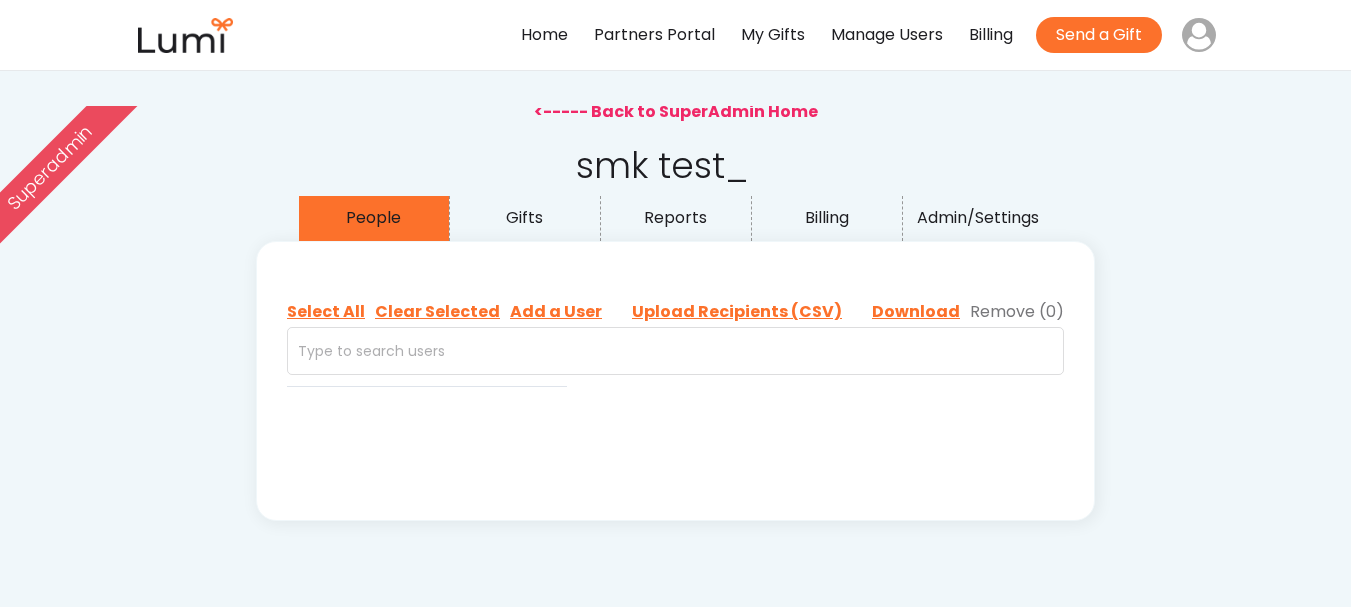select on ""buyer"" 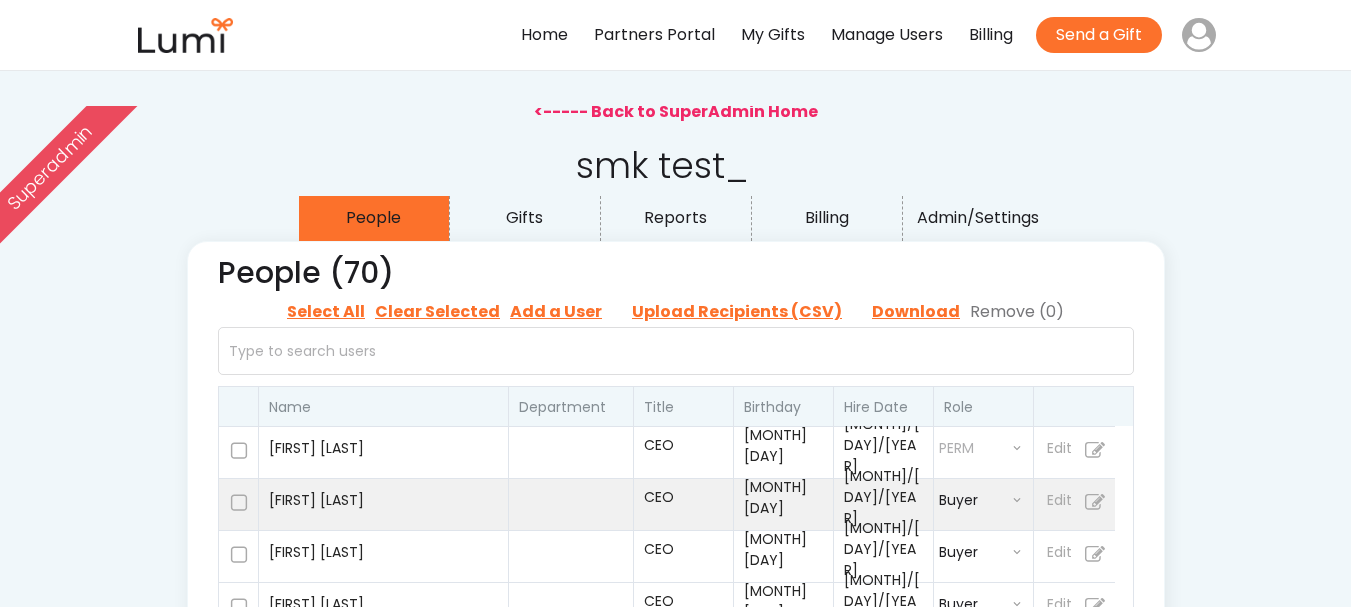 select on ""recipient"" 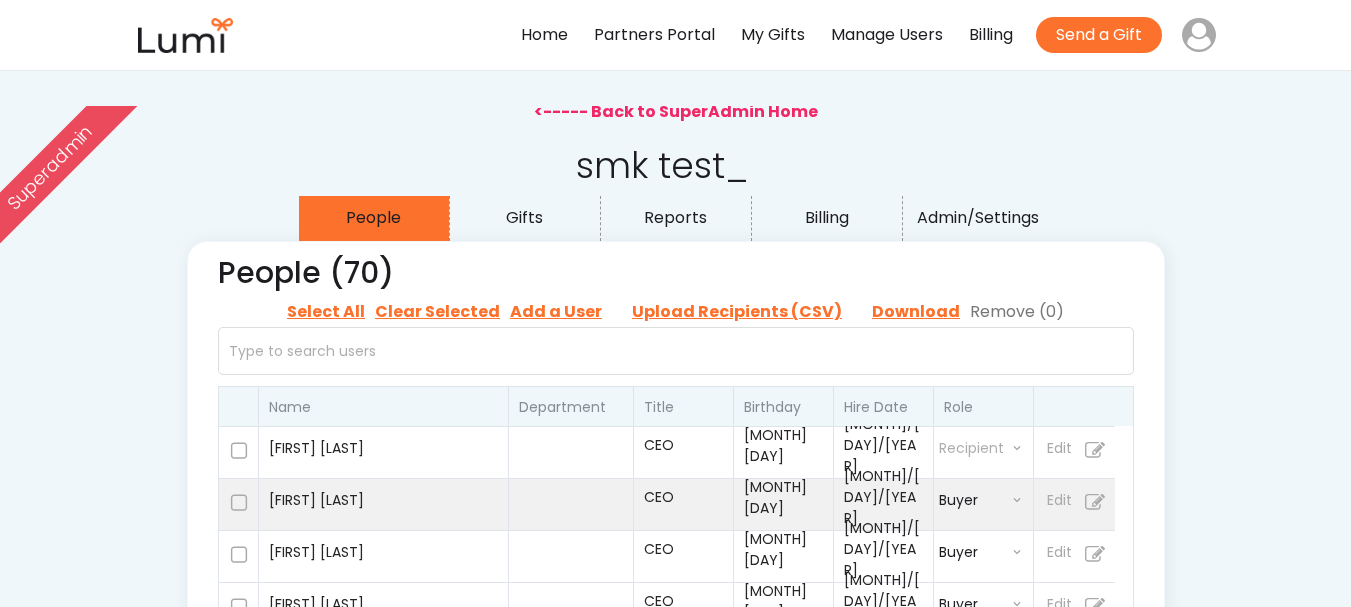 select on ""buyer"" 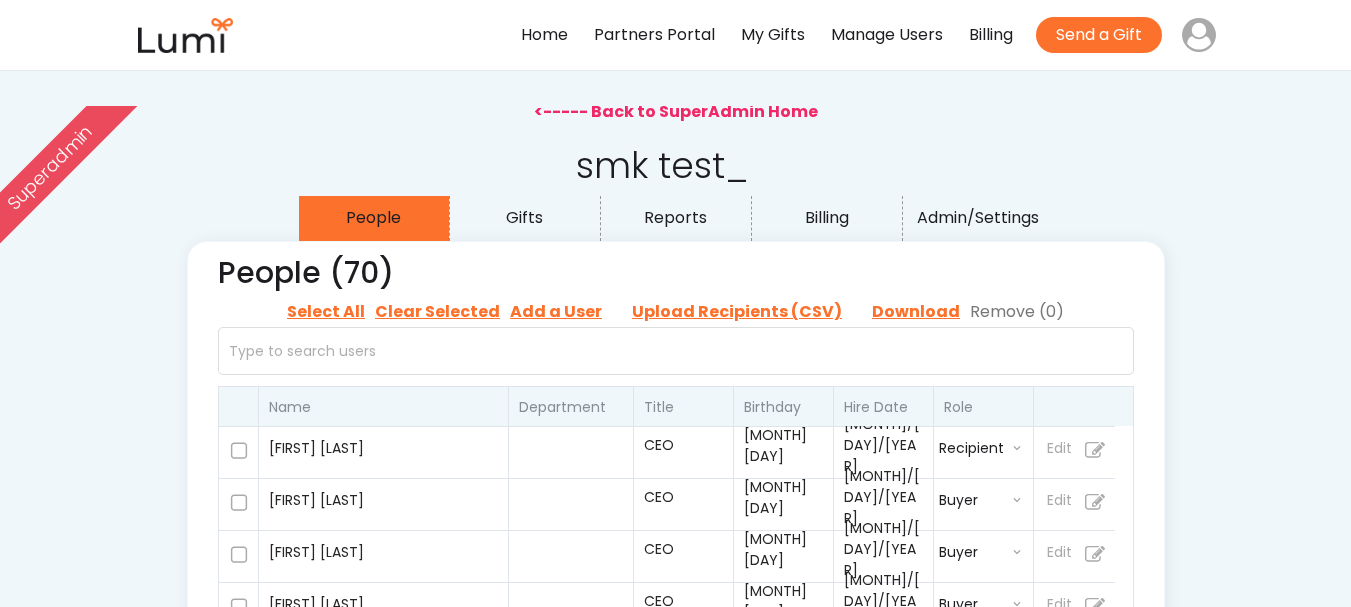 click on "Admin/Settings" at bounding box center (978, 218) 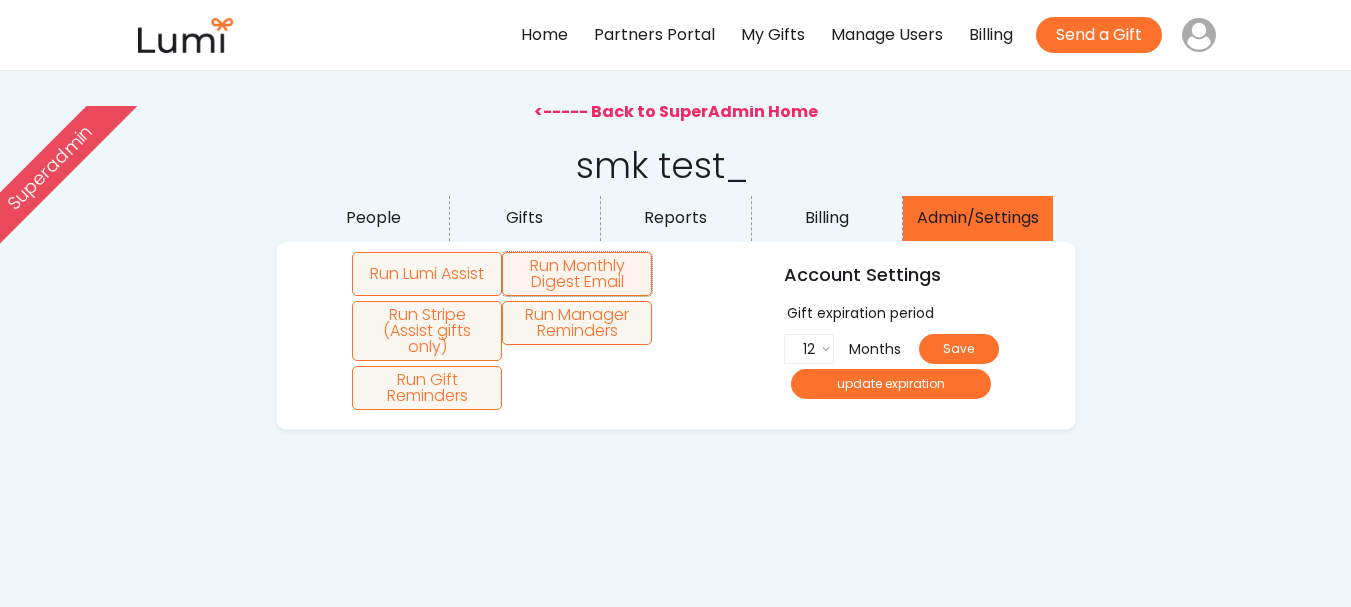 click on "Run Monthly Digest Email" at bounding box center (577, 274) 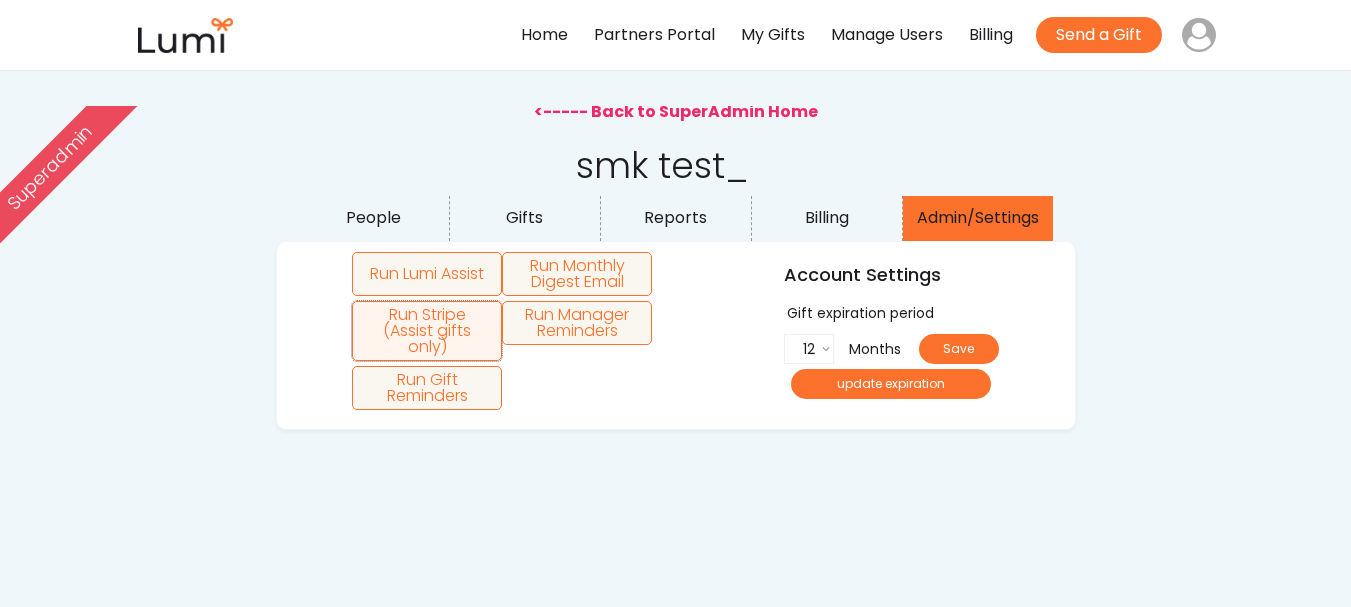 click on "Run Stripe (Assist gifts only)" at bounding box center (427, 331) 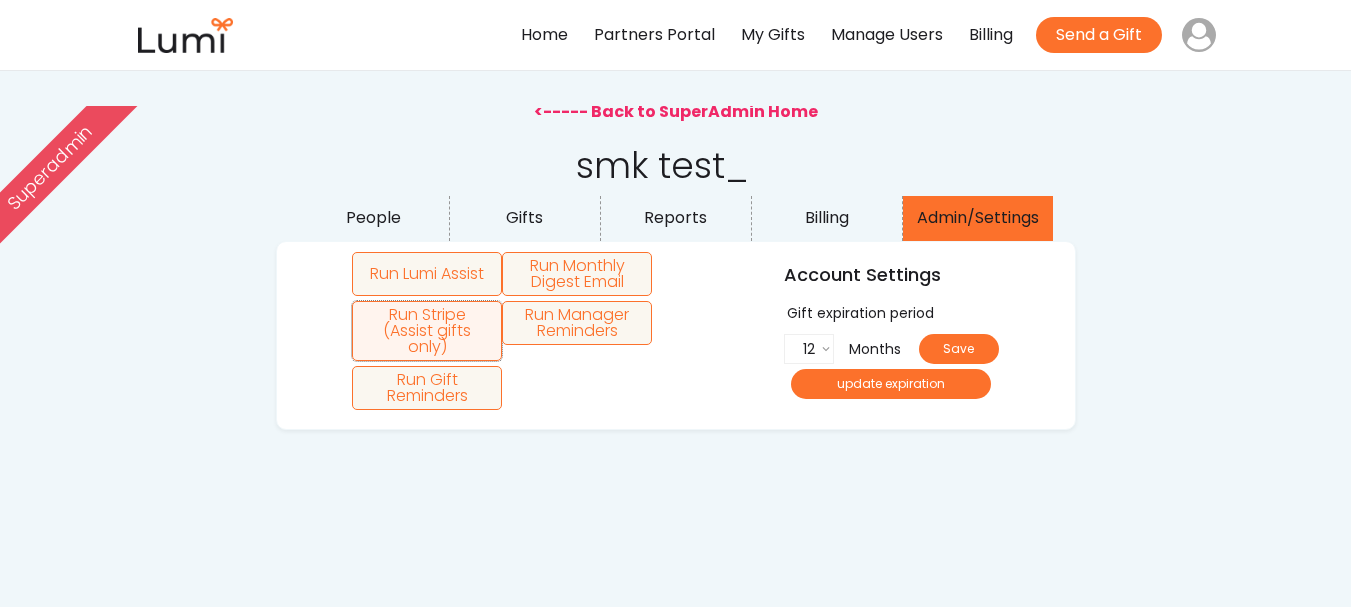 click on "Run Stripe (Assist gifts only)" at bounding box center (427, 331) 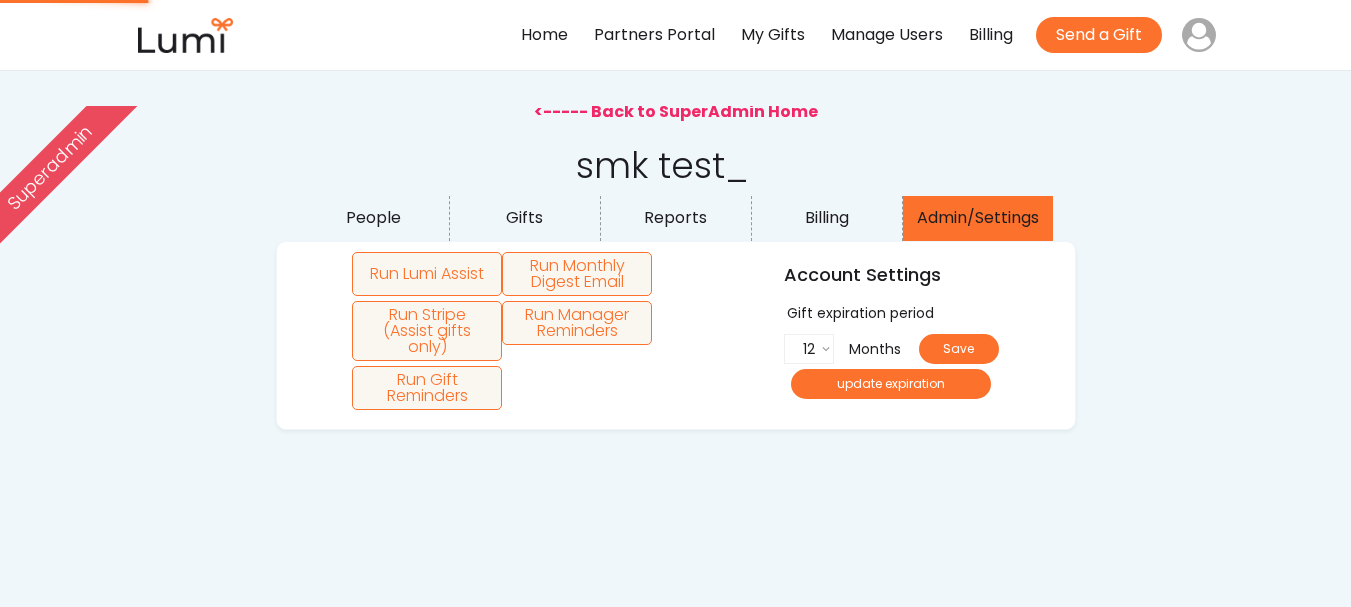 click on "<----- Back to SuperAdmin Home" at bounding box center (676, 112) 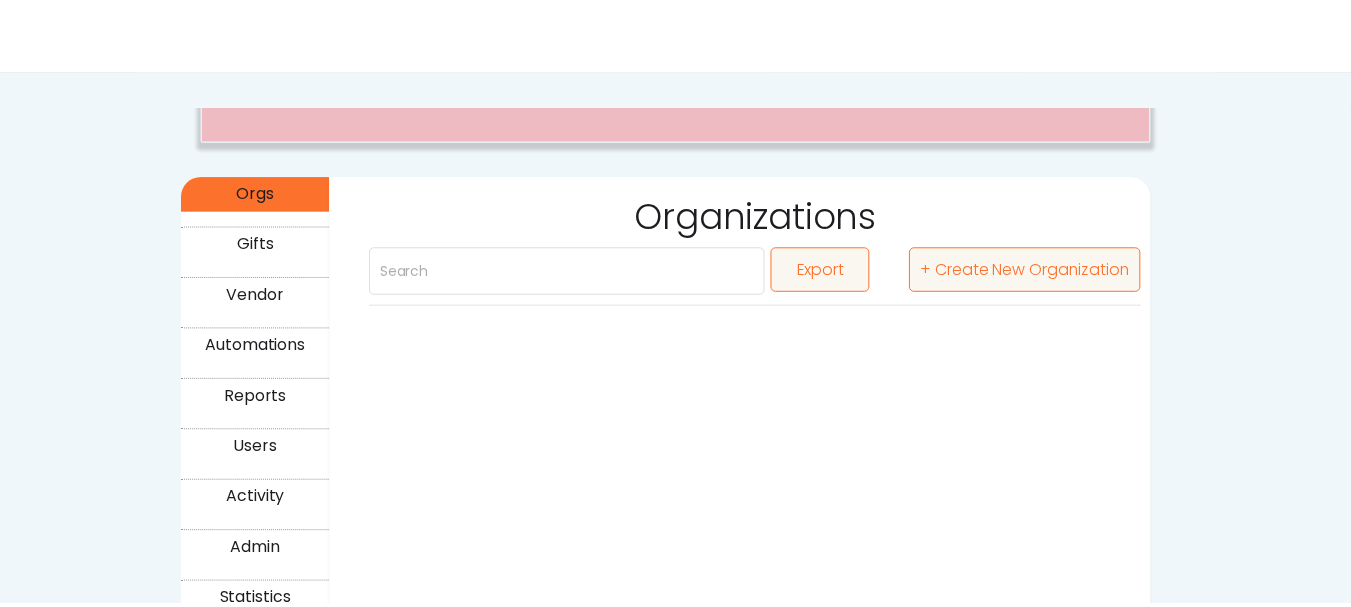 scroll, scrollTop: 0, scrollLeft: 0, axis: both 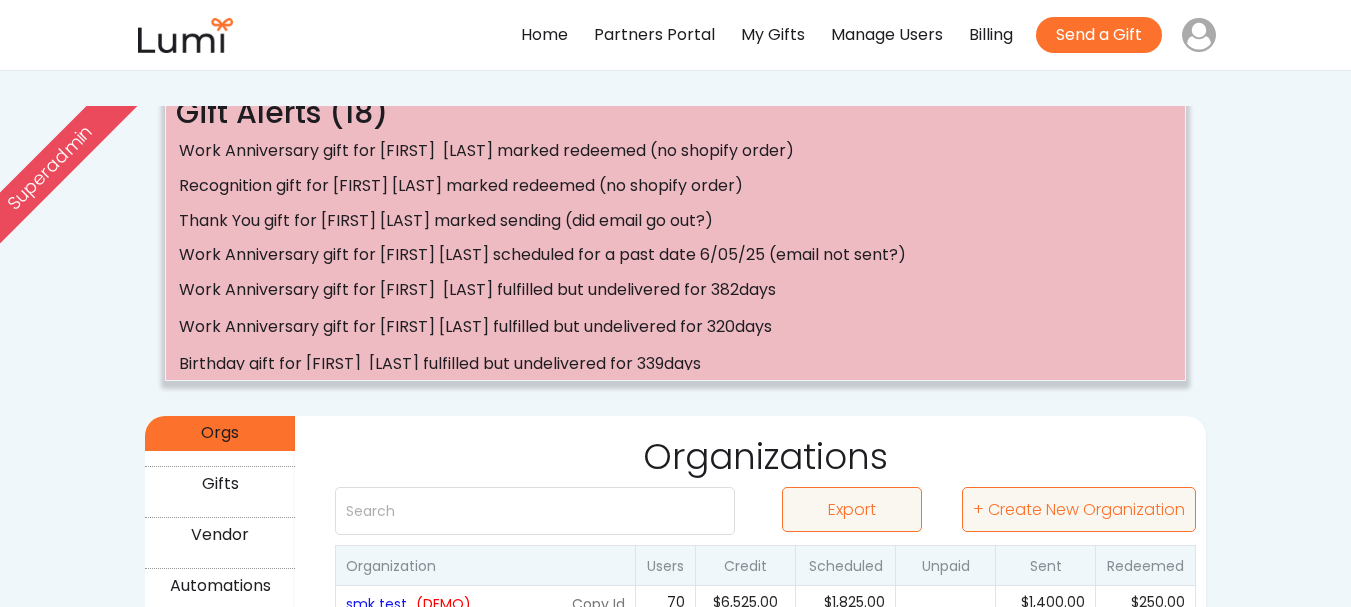 click on "Gift Alerts (18) Work Anniversary gift for [FIRST]  [LAST] marked redeemed (no shopify order) Recognition gift for [FIRST] [LAST] marked redeemed (no shopify order) Thank You gift for [FIRST] [LAST] marked sending (did email go out?) Work Anniversary gift for [FIRST] [LAST] scheduled for a past date 6/05/25 (email not sent?) Work Anniversary gift for [FIRST]  [LAST] fulfilled but undelivered for 382days Work Anniversary gift for [FIRST] [LAST] fulfilled but undelivered for 320days Birthday gift for [FIRST]  [LAST] fulfilled but undelivered for 339days Work Anniversary gift for [FIRST] [LAST] fulfilled but undelivered for 326days Work Anniversary gift for [FIRST] [LAST] fulfilled but undelivered for 313days Work Anniversary gift for [FIRST] [LAST] fulfilled but undelivered for 285days Work Anniversary gift for [FIRST] [LAST] fulfilled but undelivered for 277days Work Anniversary gift for [FIRST]  [LAST] fulfilled but undelivered for 228days Orgs Gifts Vendor Automations Reports Users Activity Sent" at bounding box center (675, 1131) 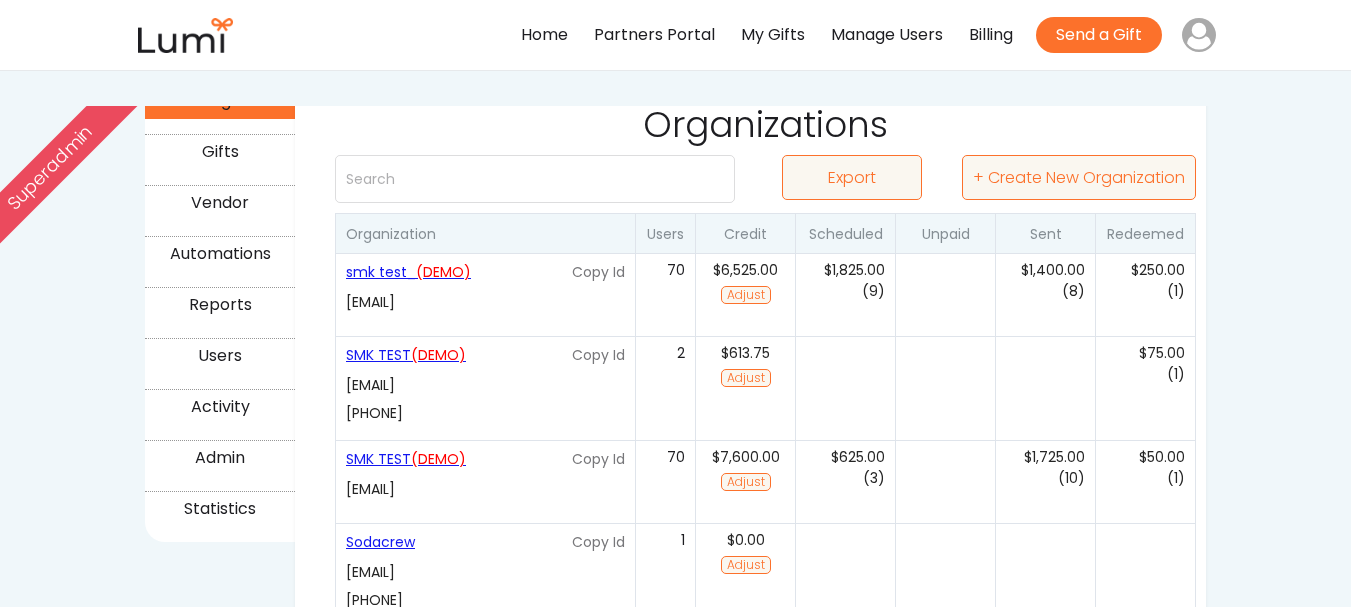 scroll, scrollTop: 334, scrollLeft: 0, axis: vertical 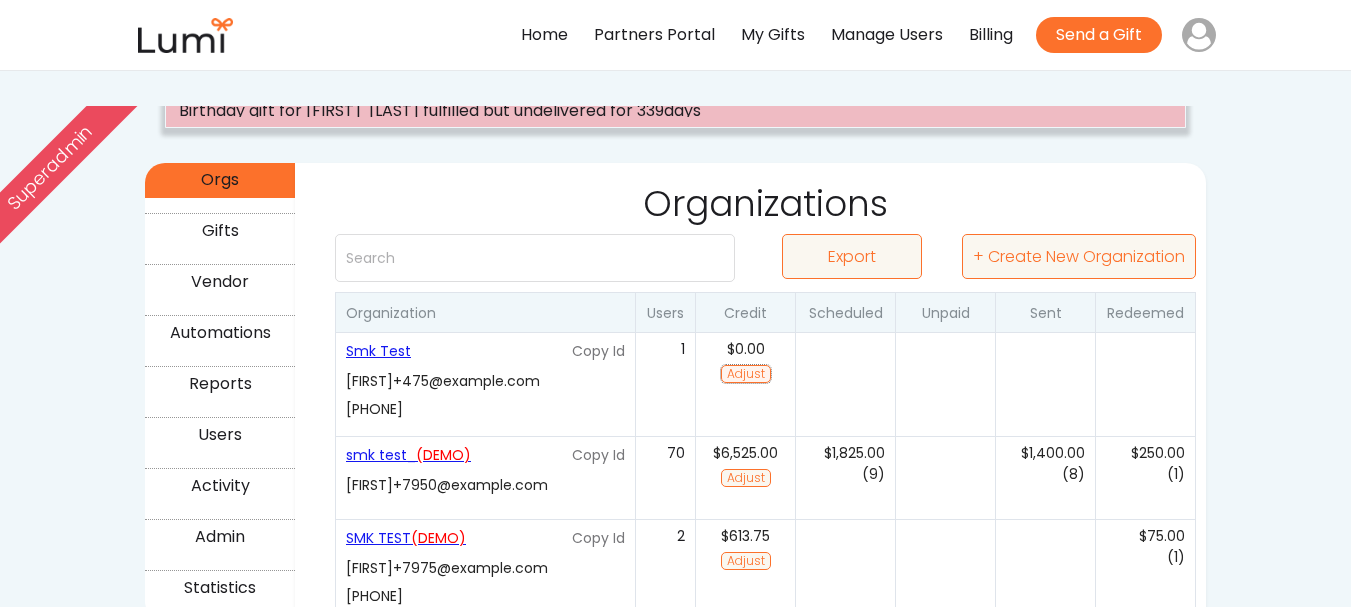 click on "Adjust" at bounding box center (746, 374) 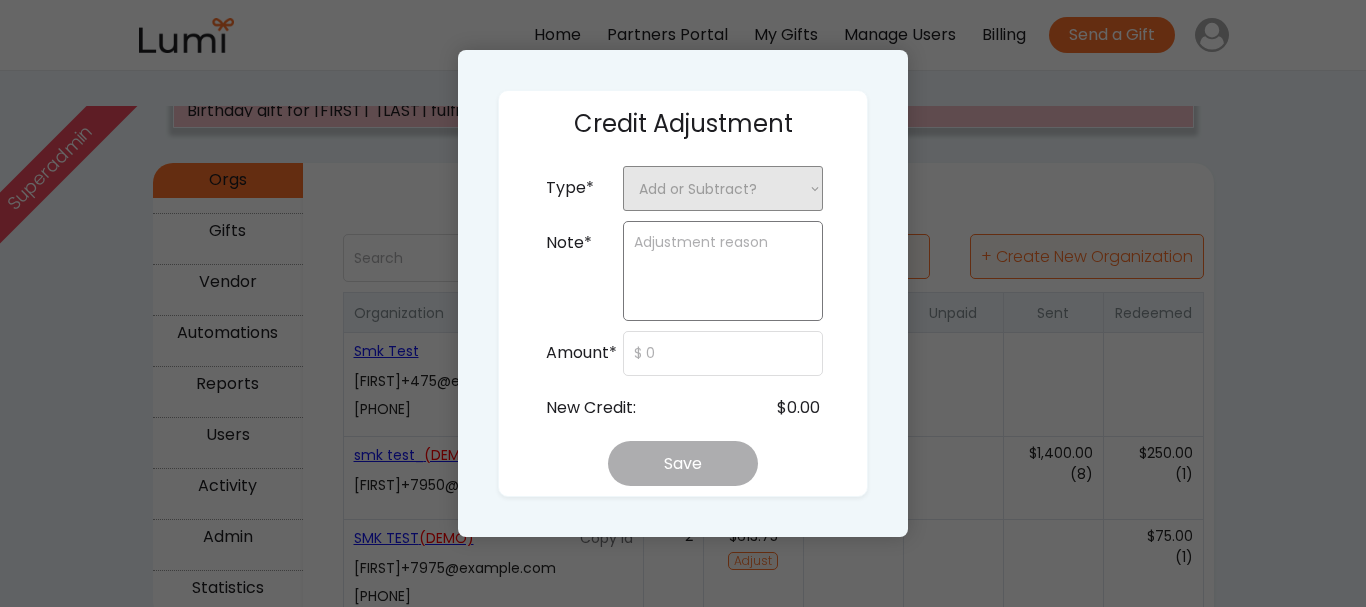click on "Add or Subtract? + Add Credit - Subtract Credit" at bounding box center (723, 188) 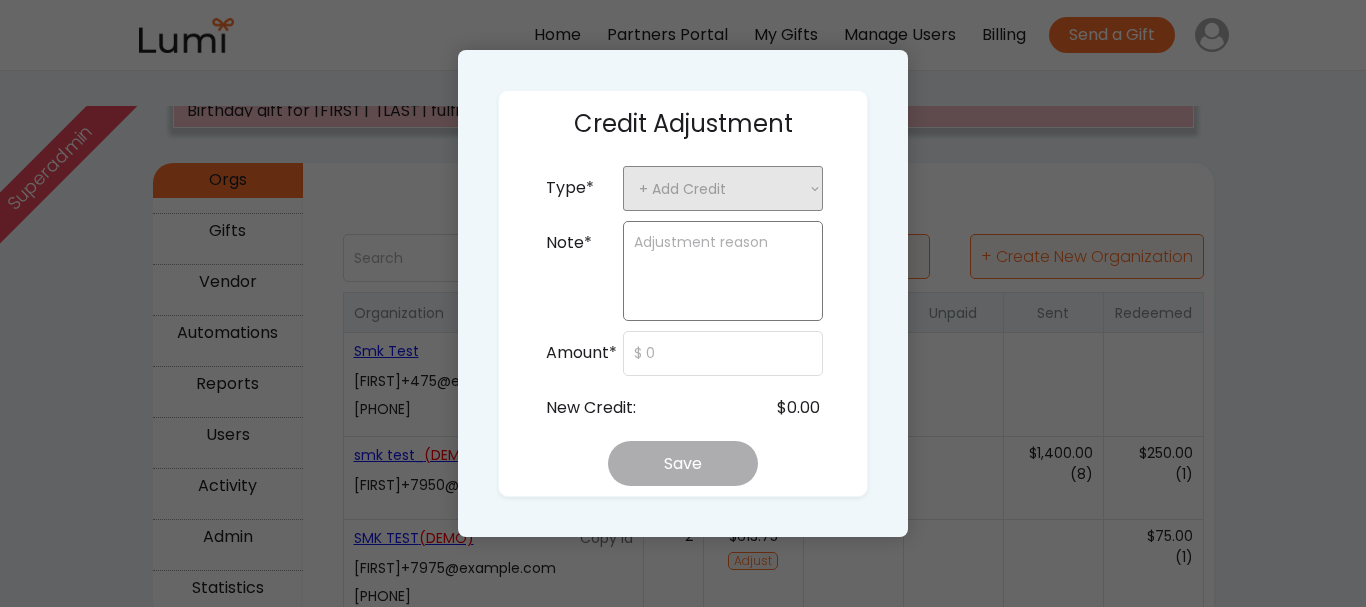 click on "Add or Subtract? + Add Credit - Subtract Credit" at bounding box center (723, 188) 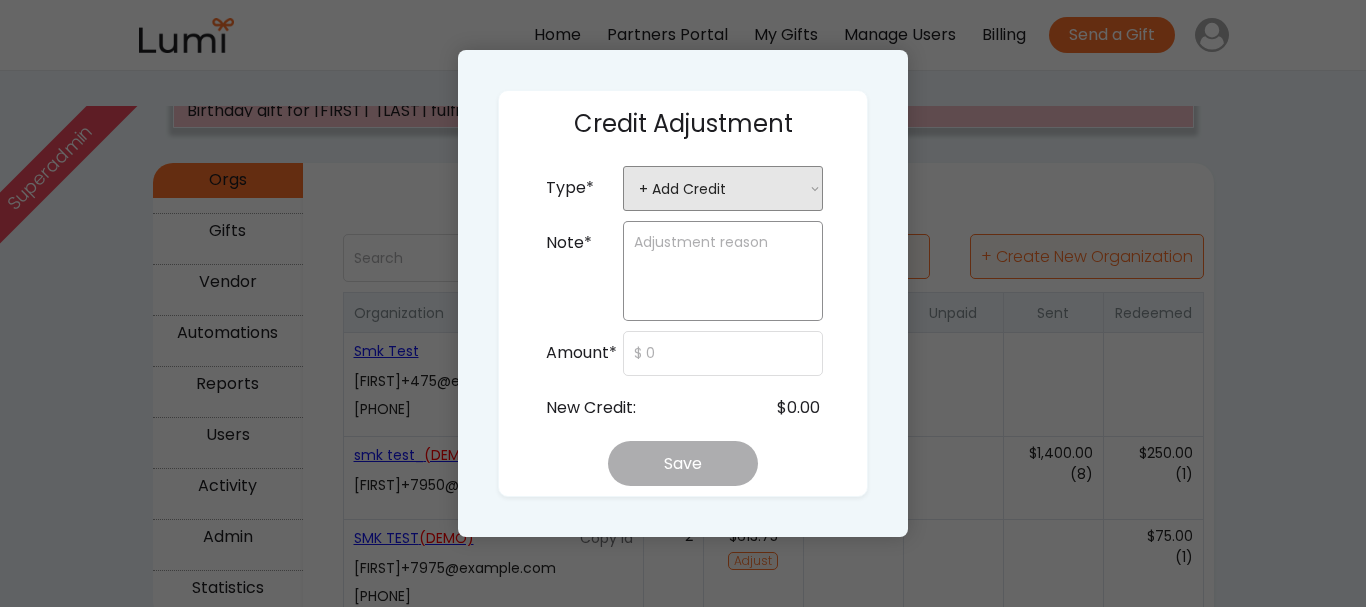 click at bounding box center [723, 271] 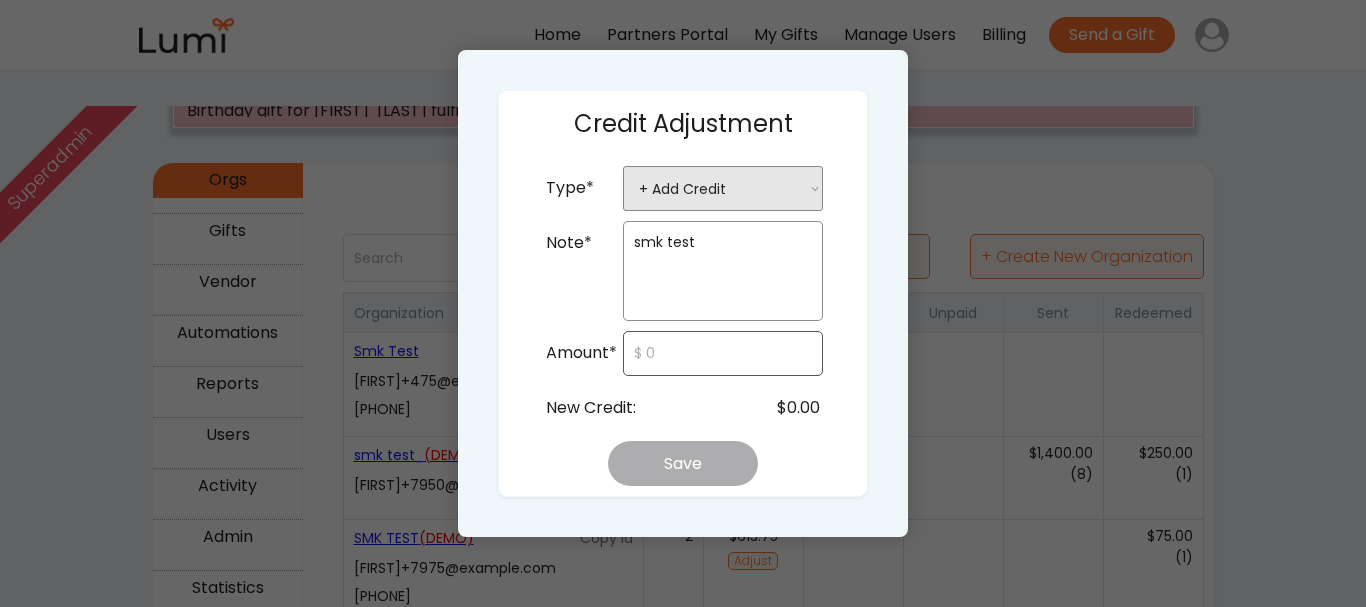 type on "smk test" 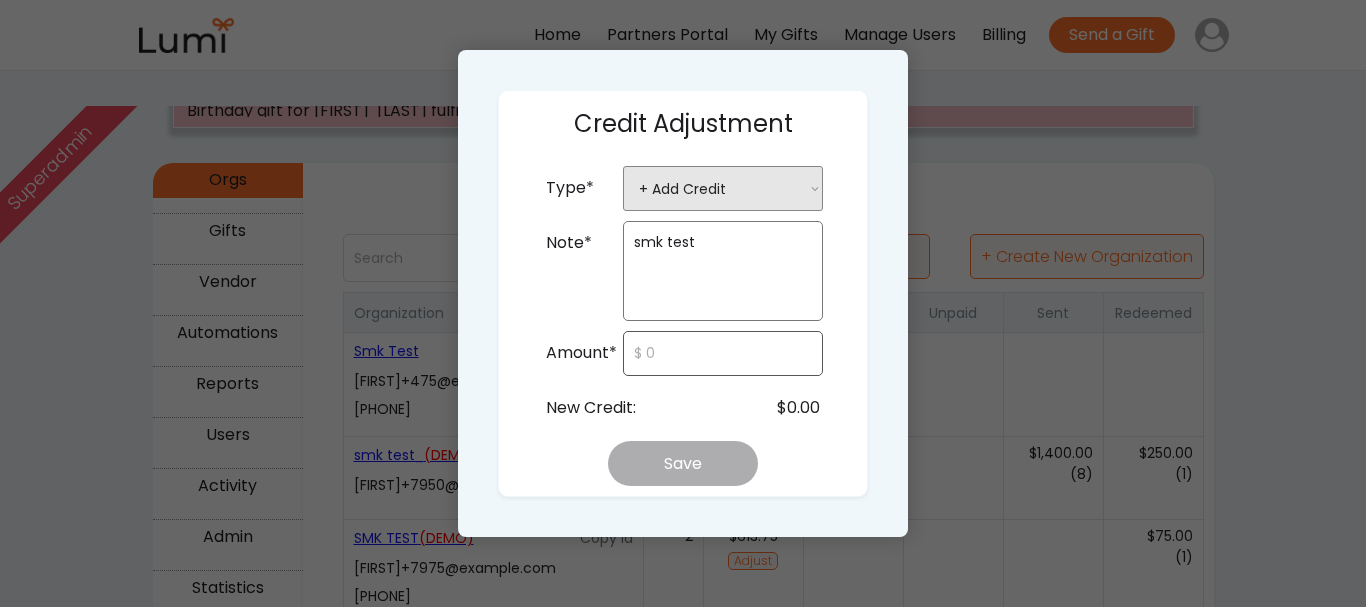 click at bounding box center [723, 353] 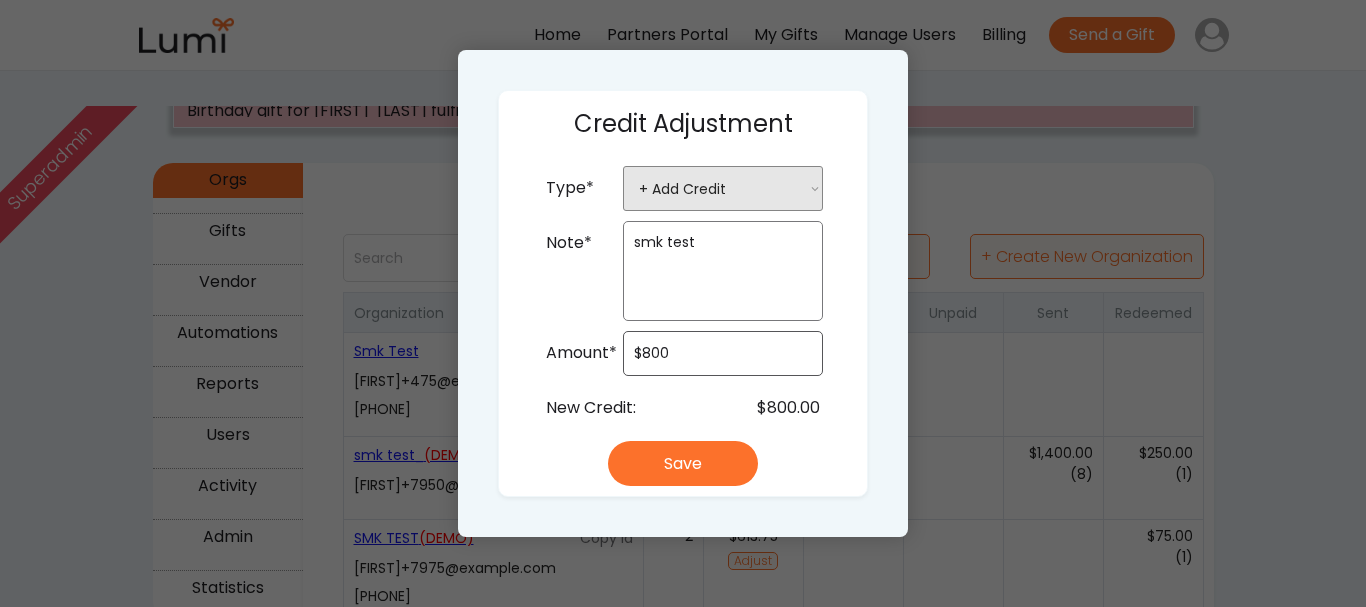 type on "$800" 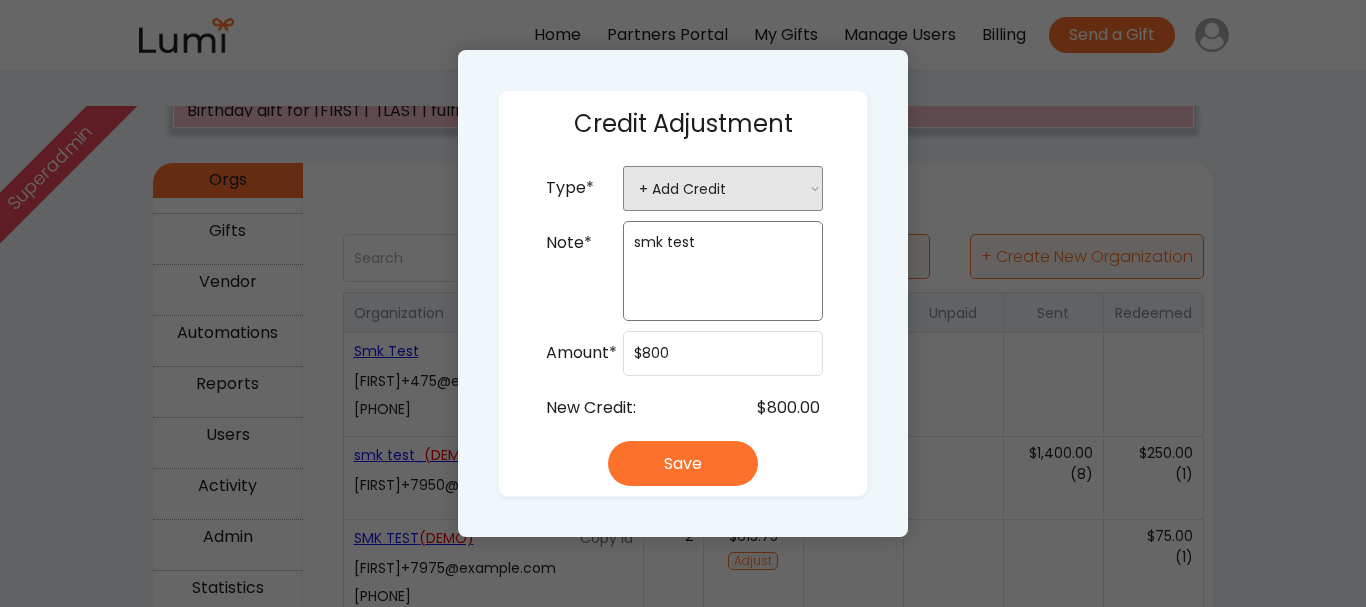 click on "Credit Adjustment Type* Add or Subtract? + Add Credit - Subtract Credit Note* smk test Amount* New Credit: $800.00 Save" at bounding box center (683, 293) 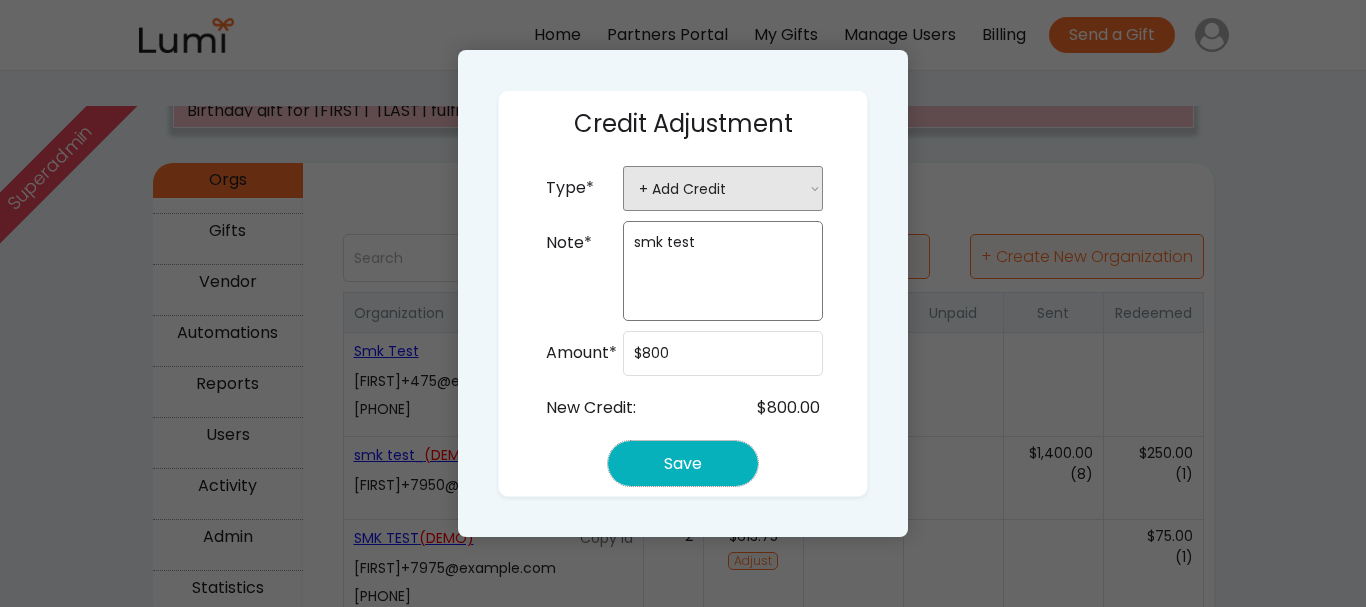 click on "Save" at bounding box center (683, 463) 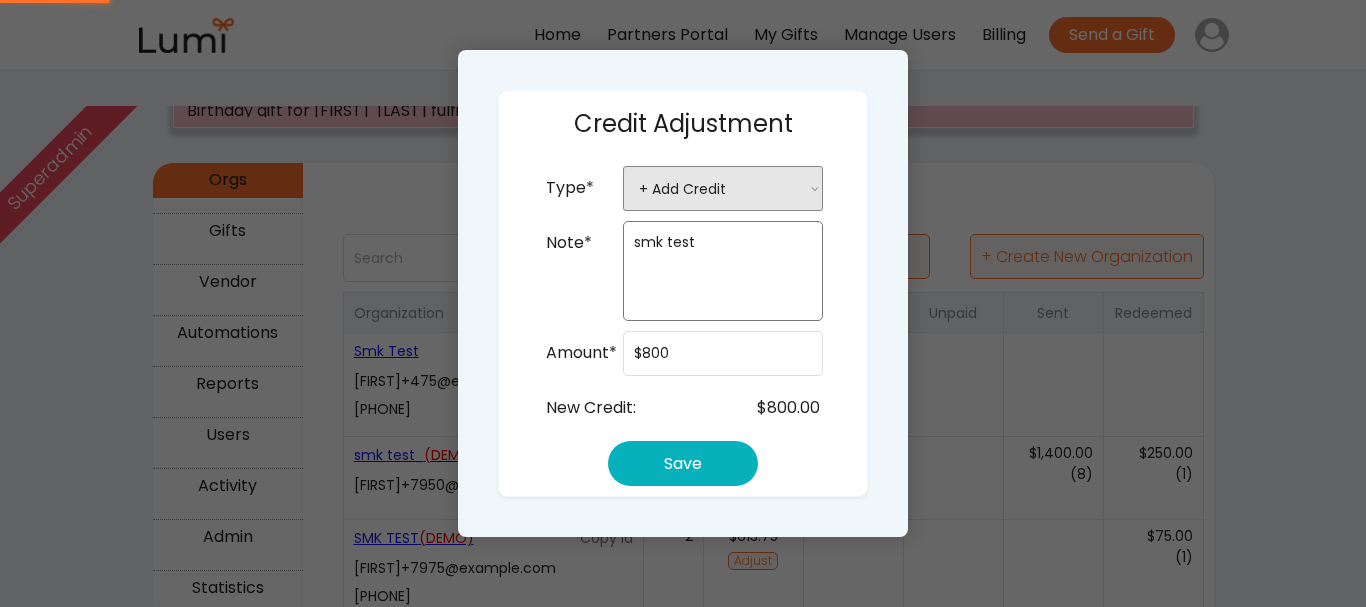 select on ""PLACEHOLDER_1427118222253"" 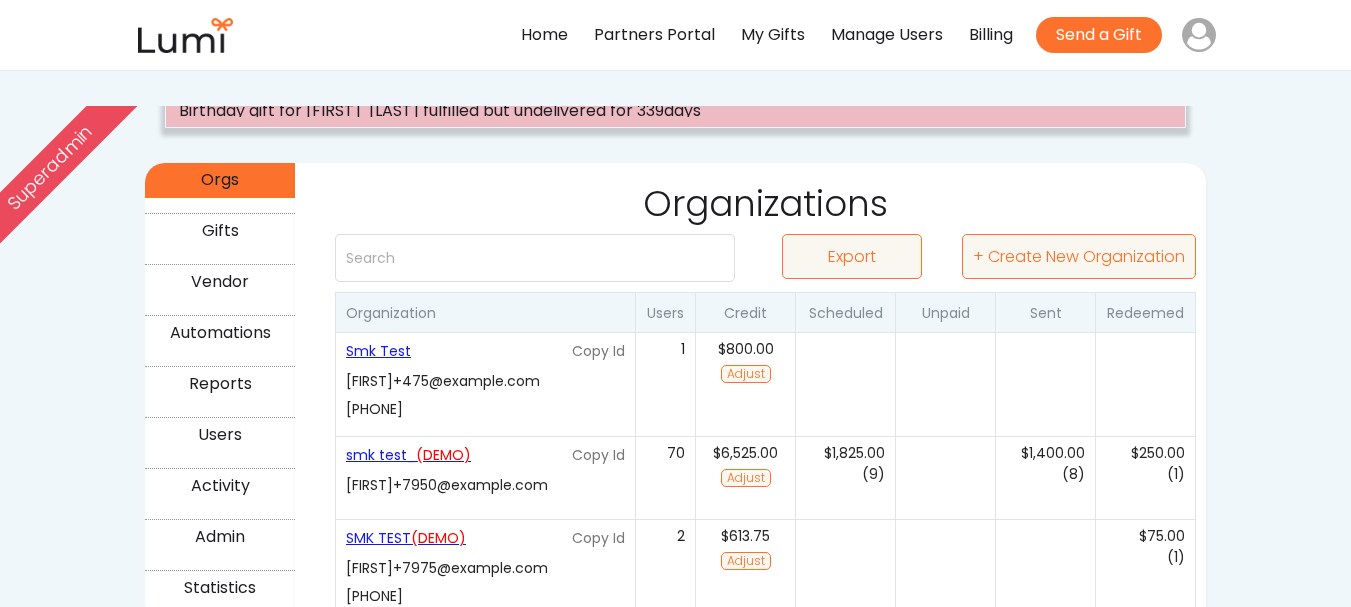 click on "(0)" at bounding box center (945, 384) 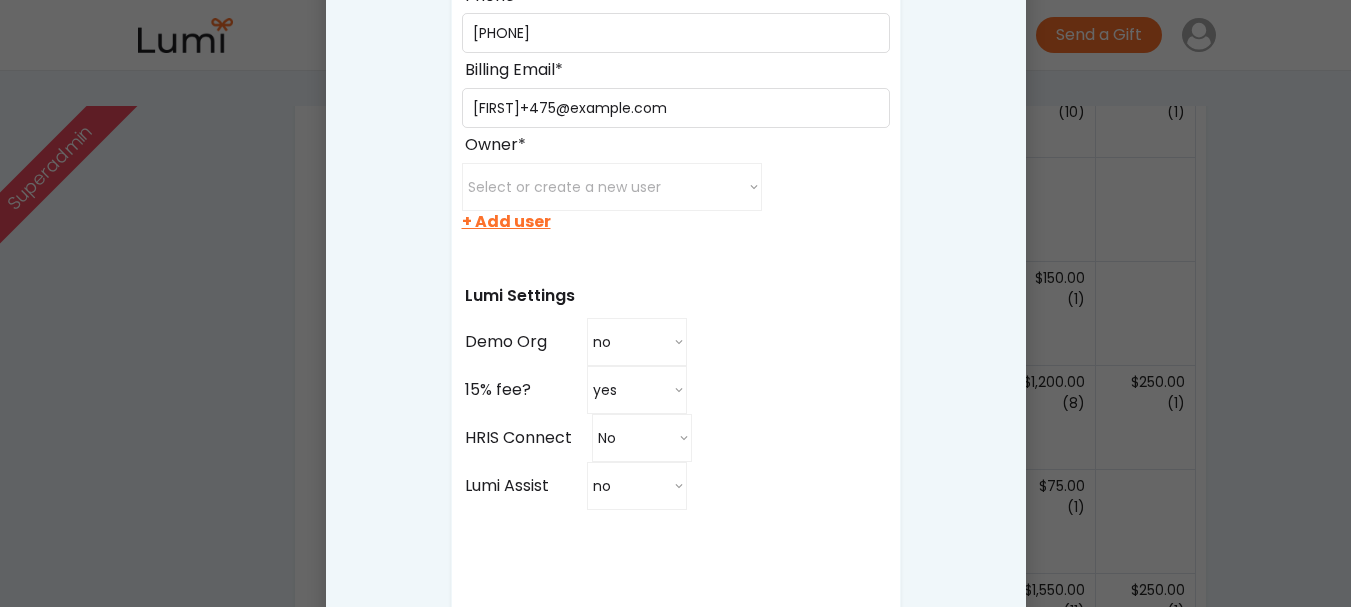 scroll, scrollTop: 807, scrollLeft: 0, axis: vertical 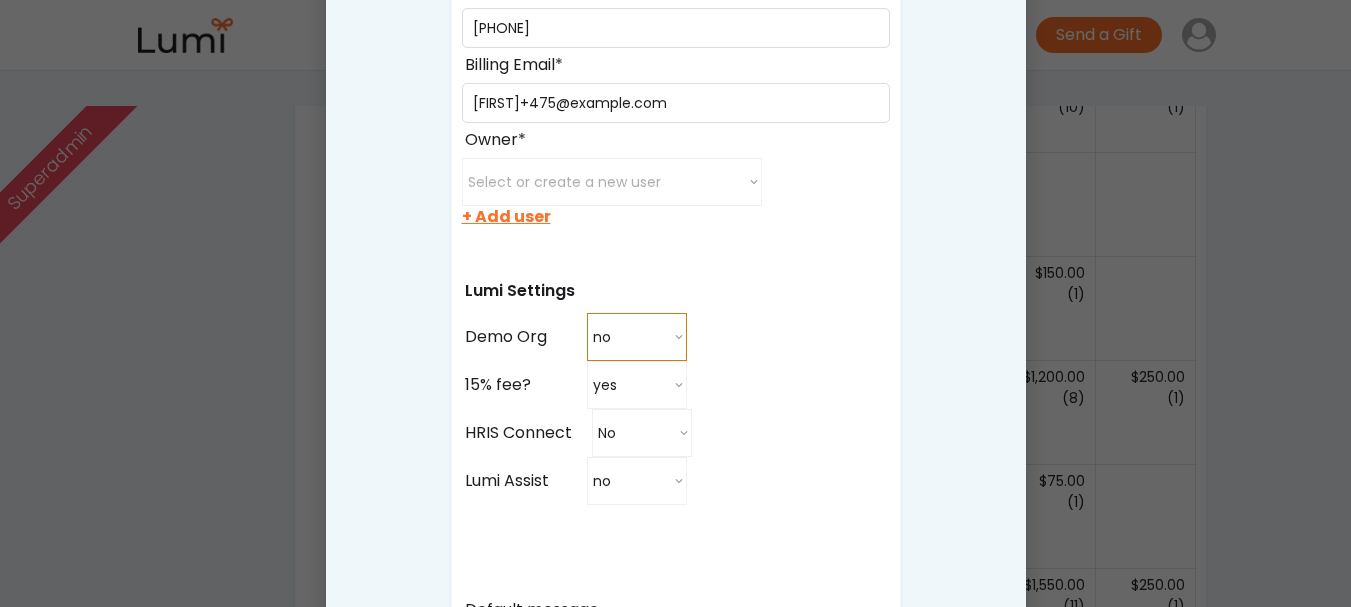 click on "no yes no" at bounding box center (637, 337) 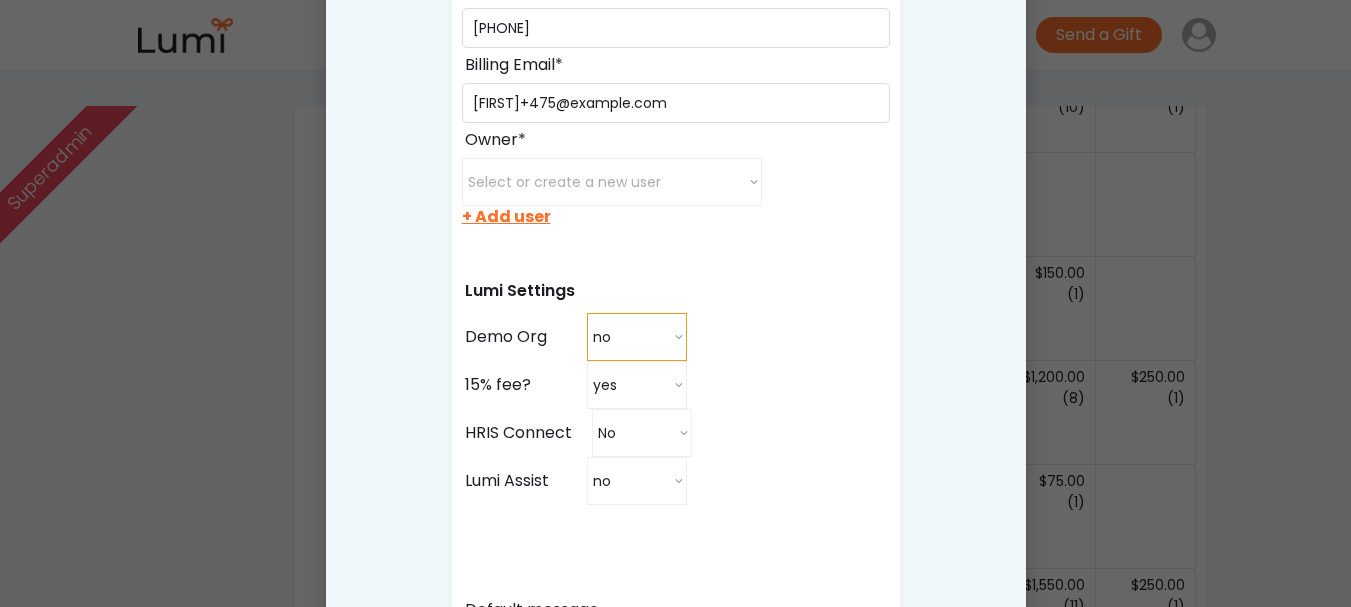 select on "true" 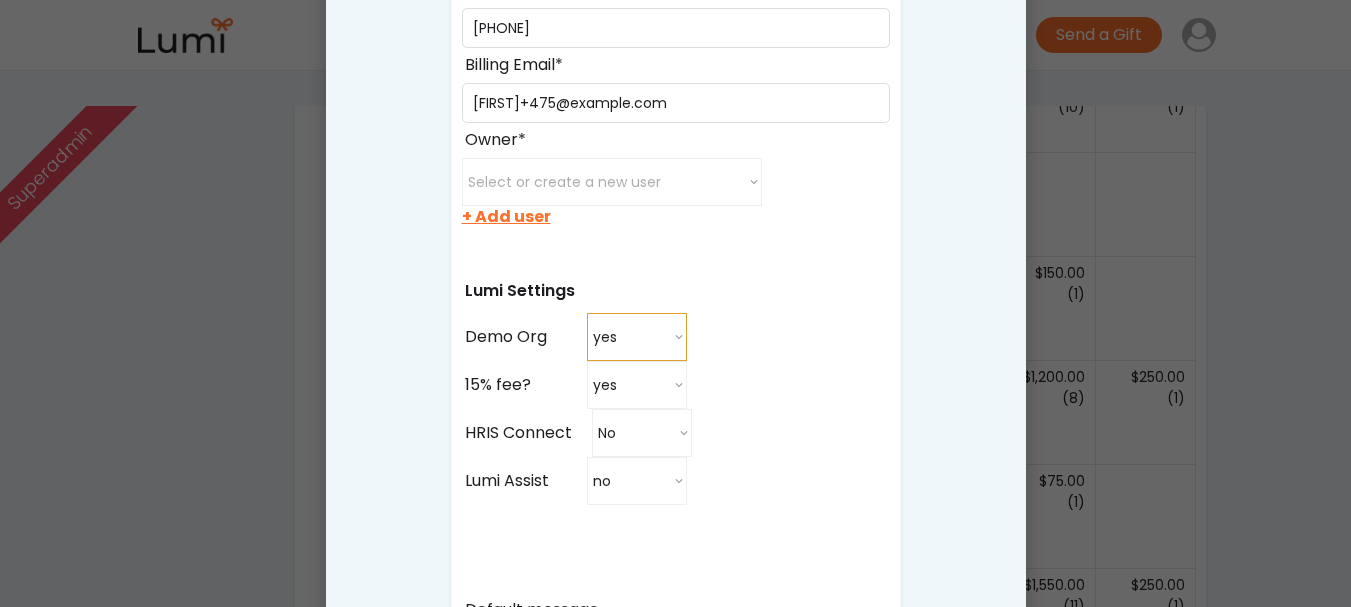 click on "no yes no" at bounding box center [637, 337] 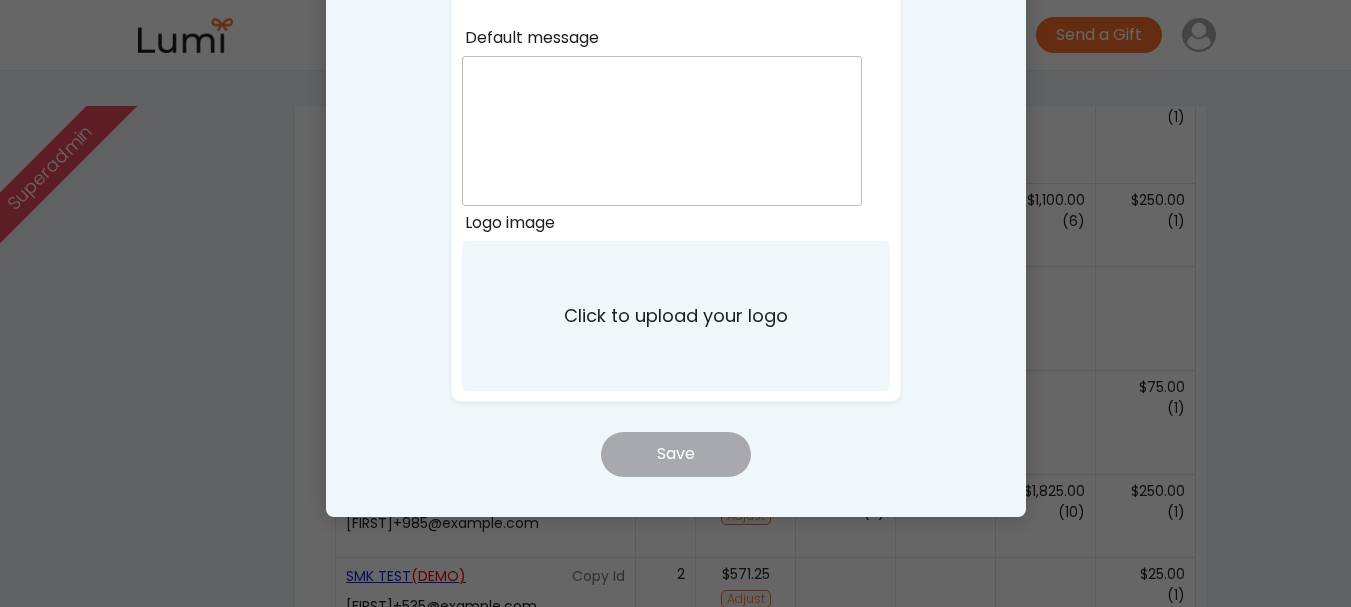 scroll, scrollTop: 1380, scrollLeft: 0, axis: vertical 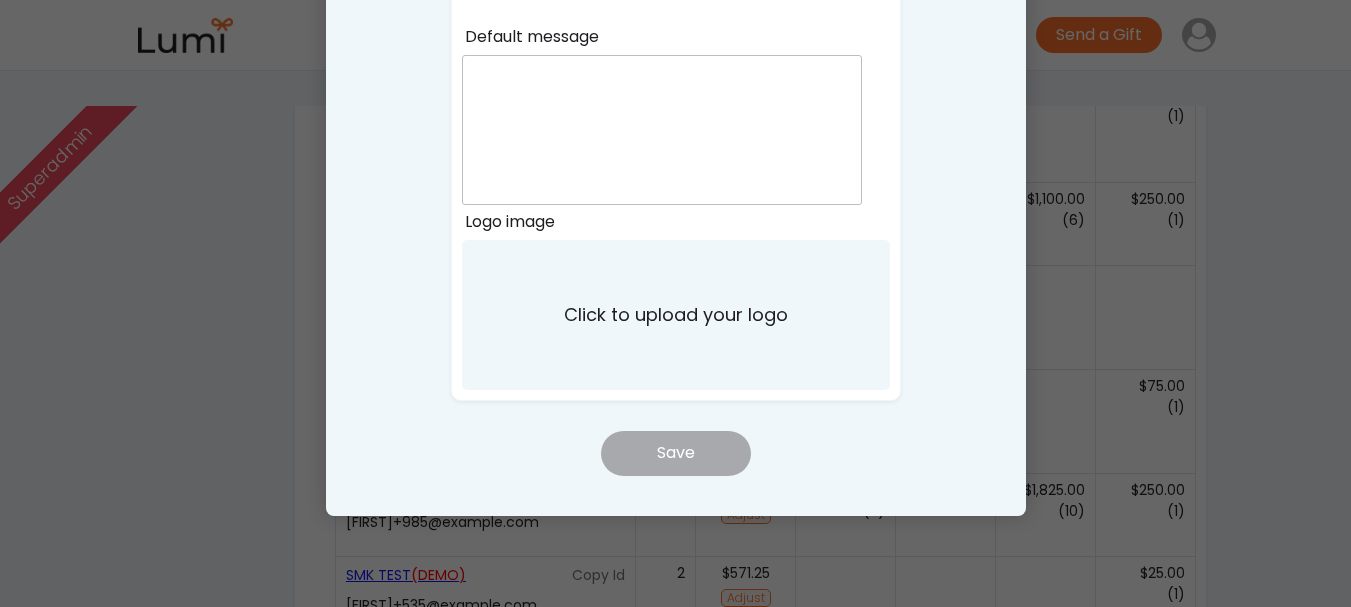 click at bounding box center [675, 303] 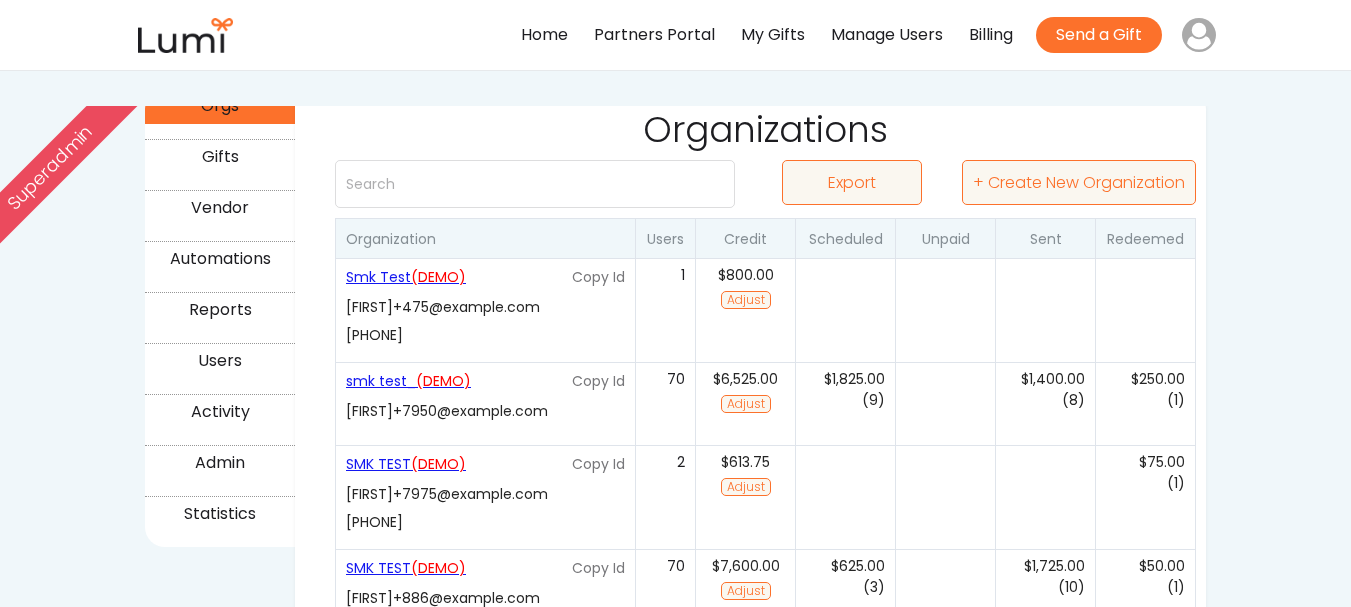 scroll, scrollTop: 325, scrollLeft: 0, axis: vertical 